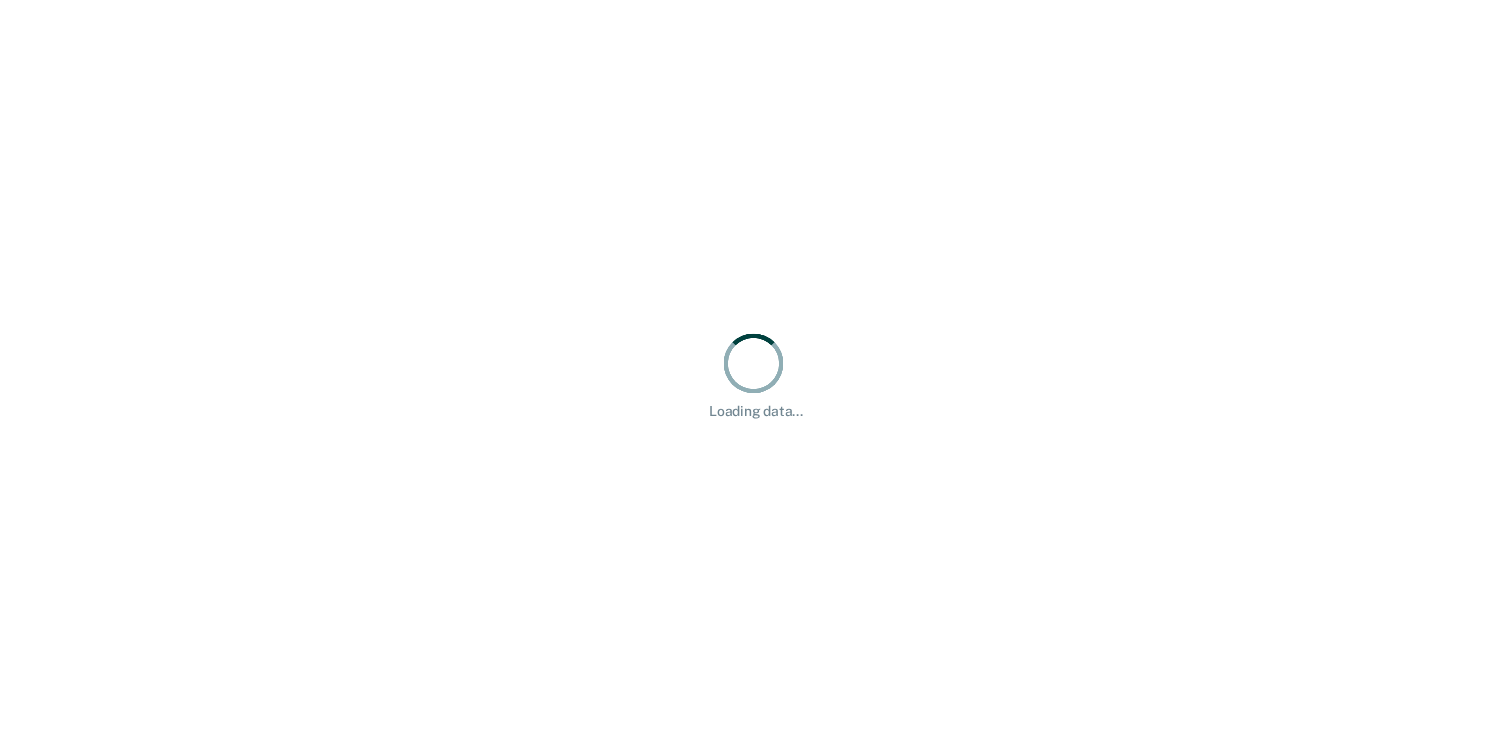 scroll, scrollTop: 0, scrollLeft: 0, axis: both 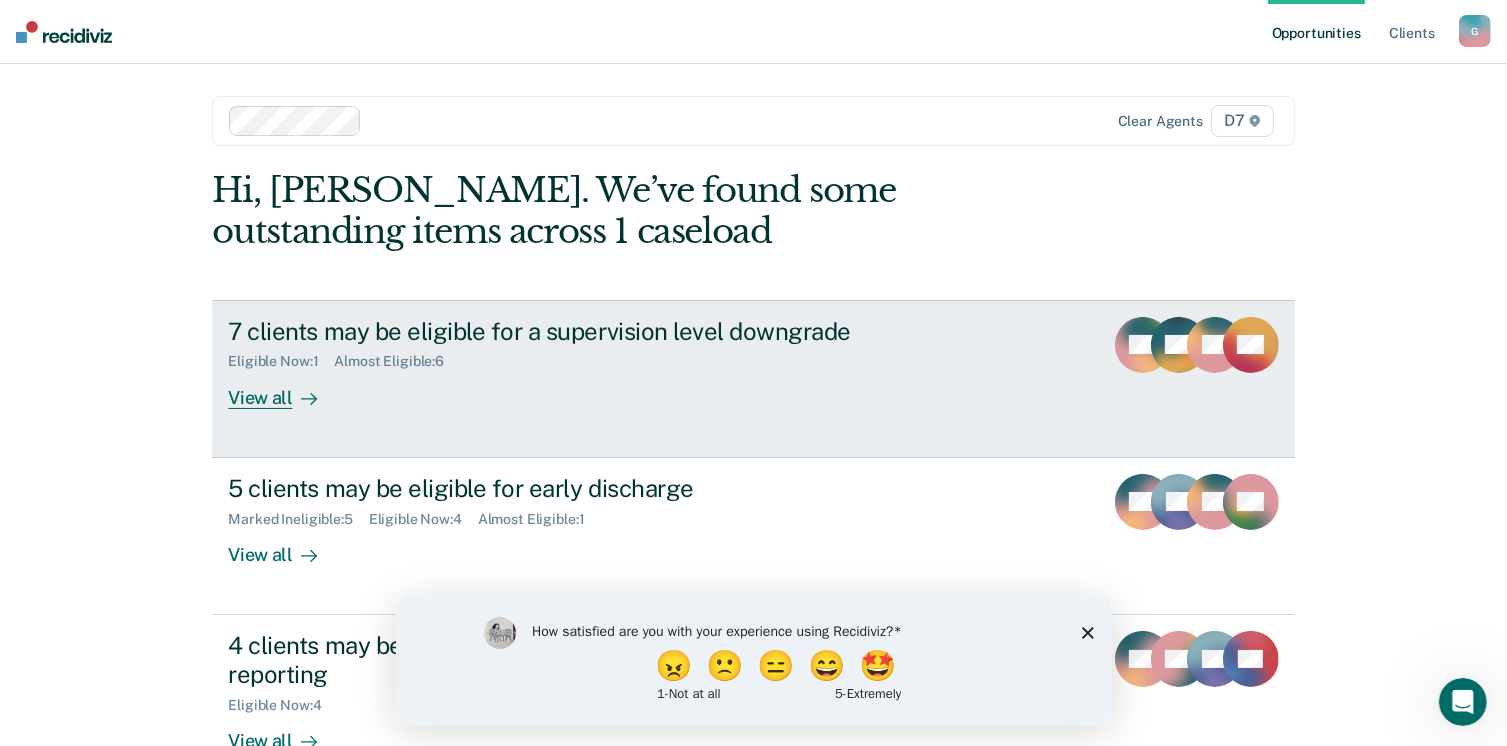 click at bounding box center (305, 397) 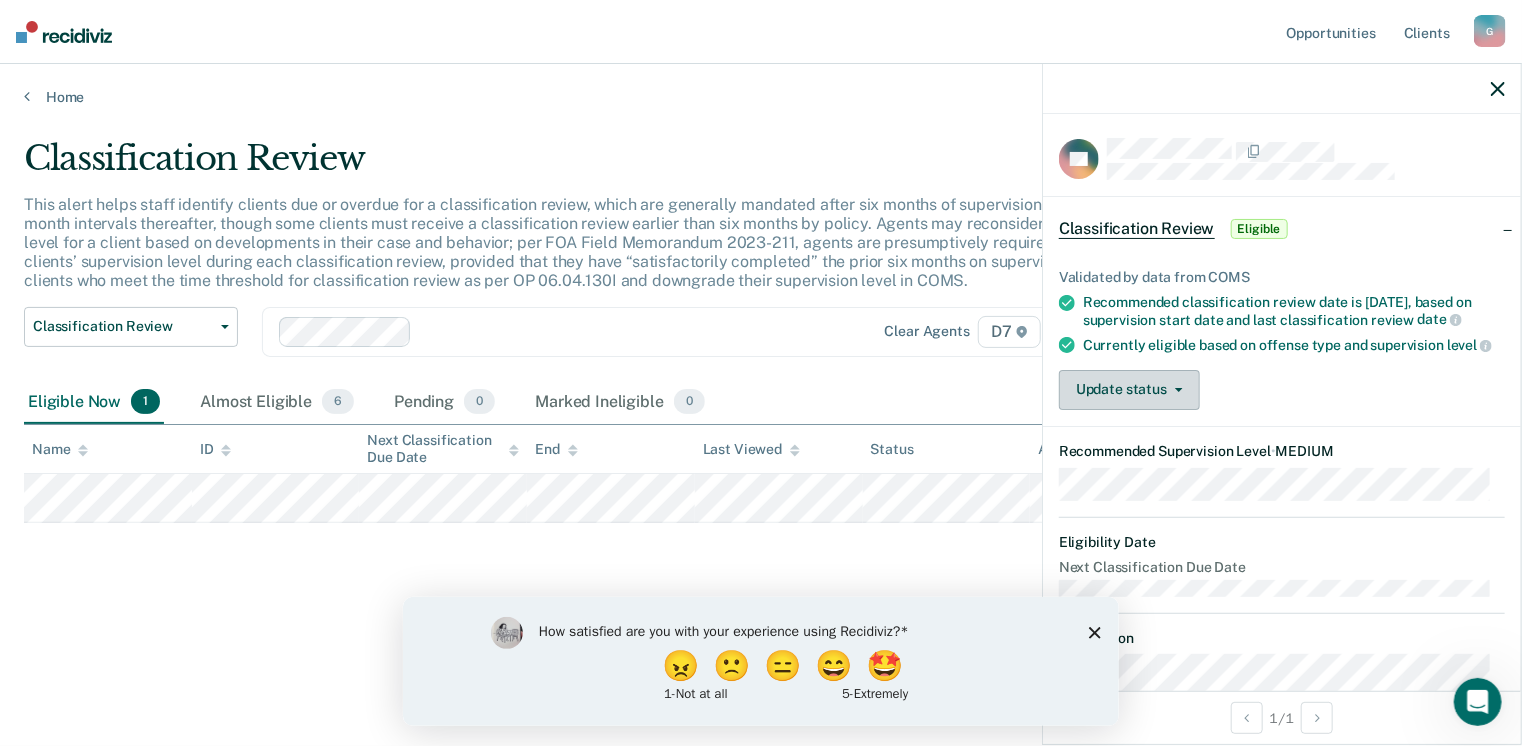 click on "Update status" at bounding box center [1129, 390] 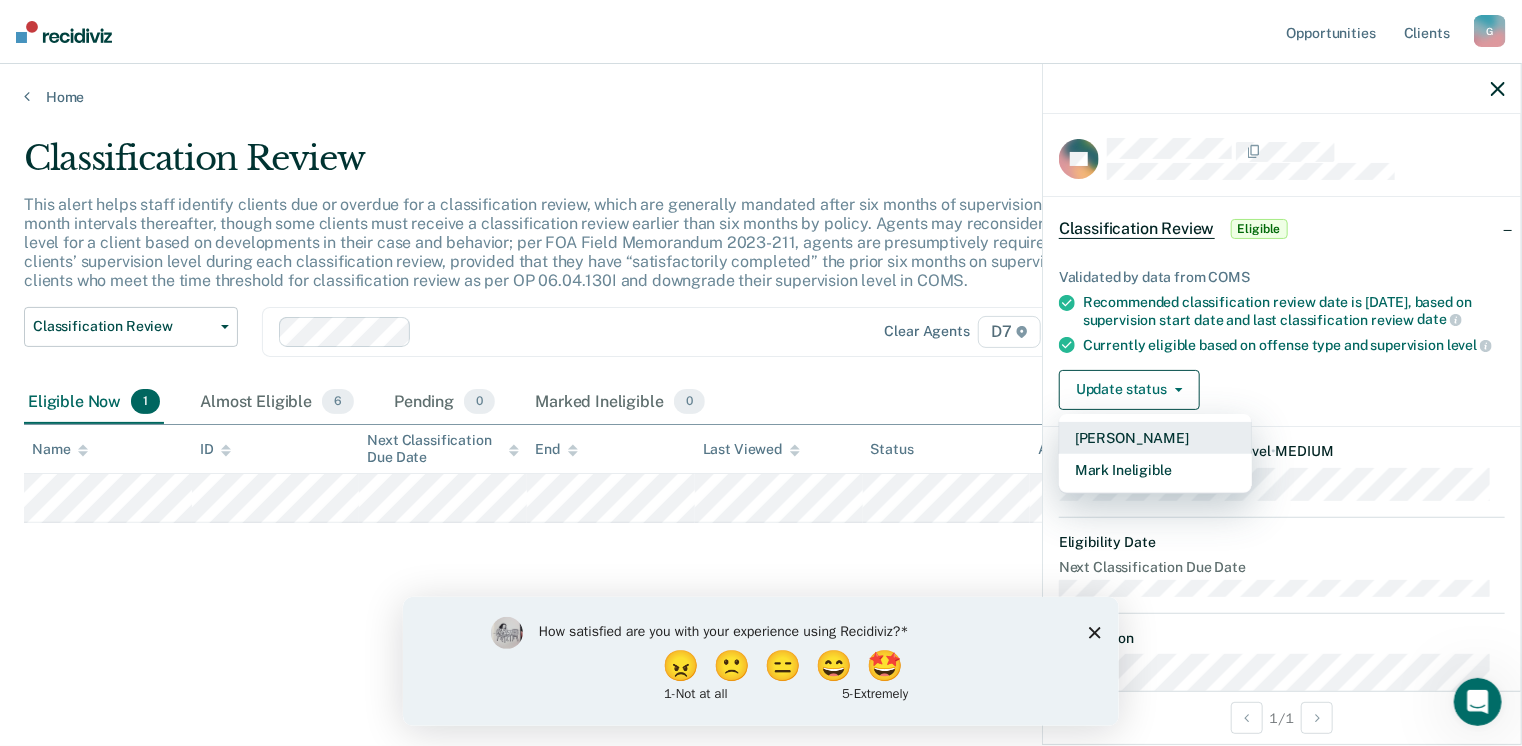 click on "[PERSON_NAME]" at bounding box center (1155, 438) 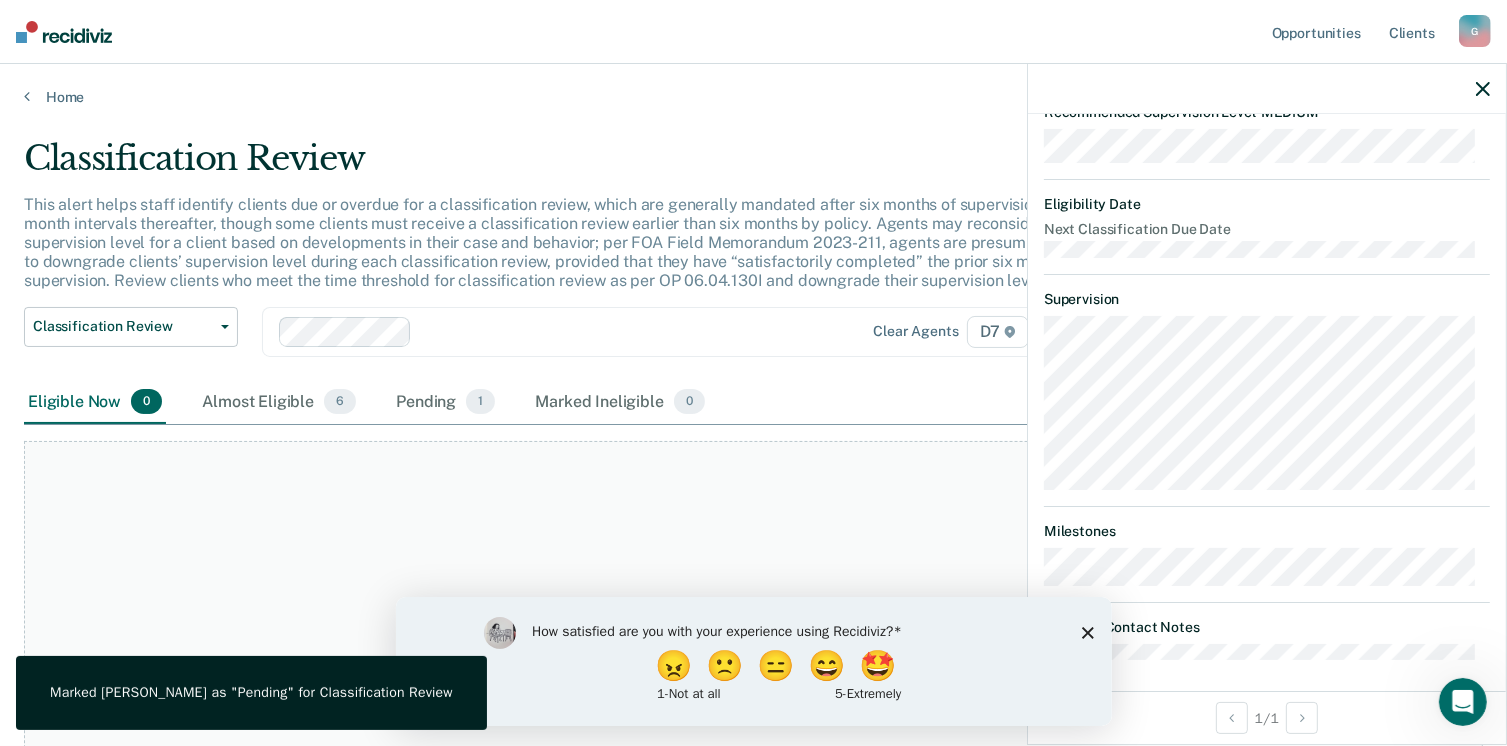 scroll, scrollTop: 439, scrollLeft: 0, axis: vertical 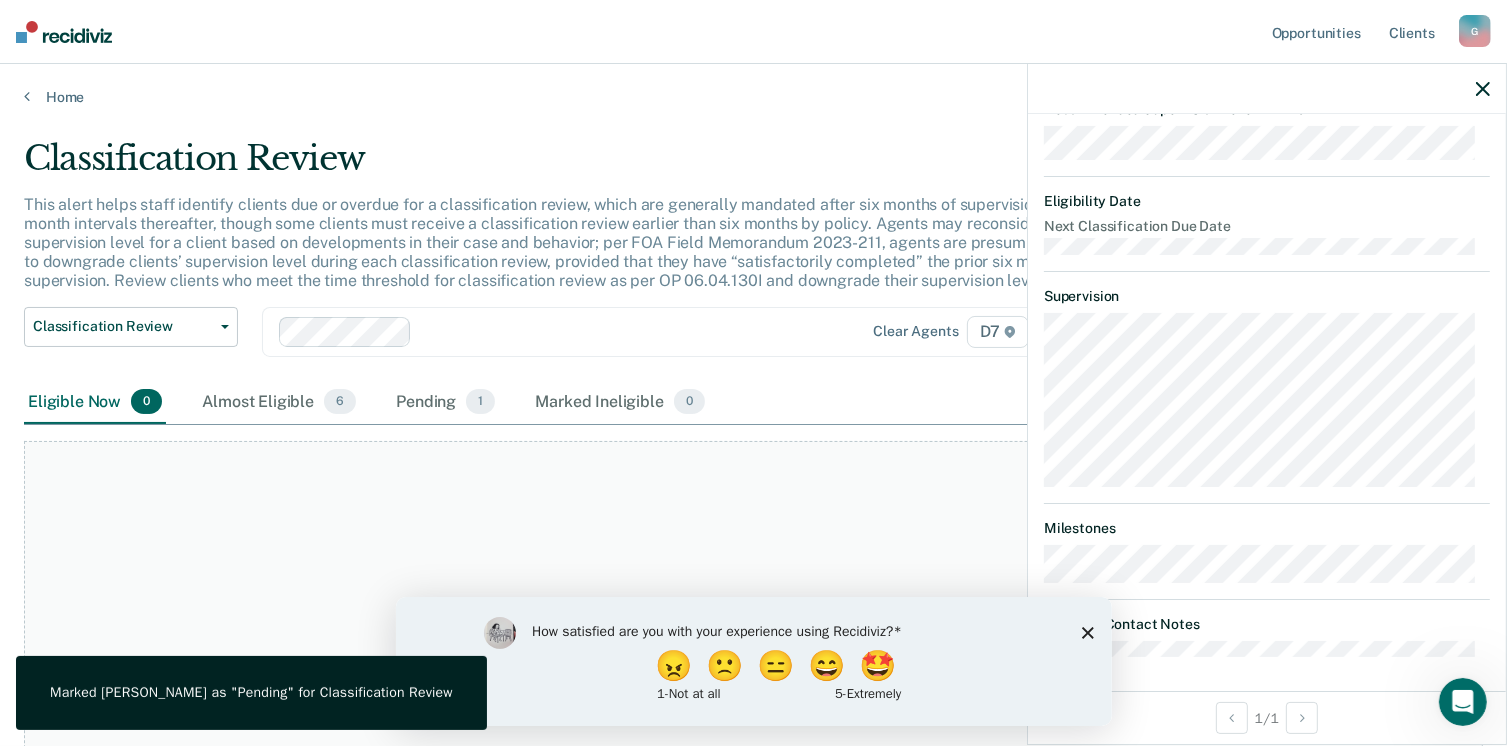click on "How satisfied are you with your experience using Recidiviz? 😠 🙁 😑 😄 🤩 1  -  Not at all 5  -  Extremely" at bounding box center [753, 660] 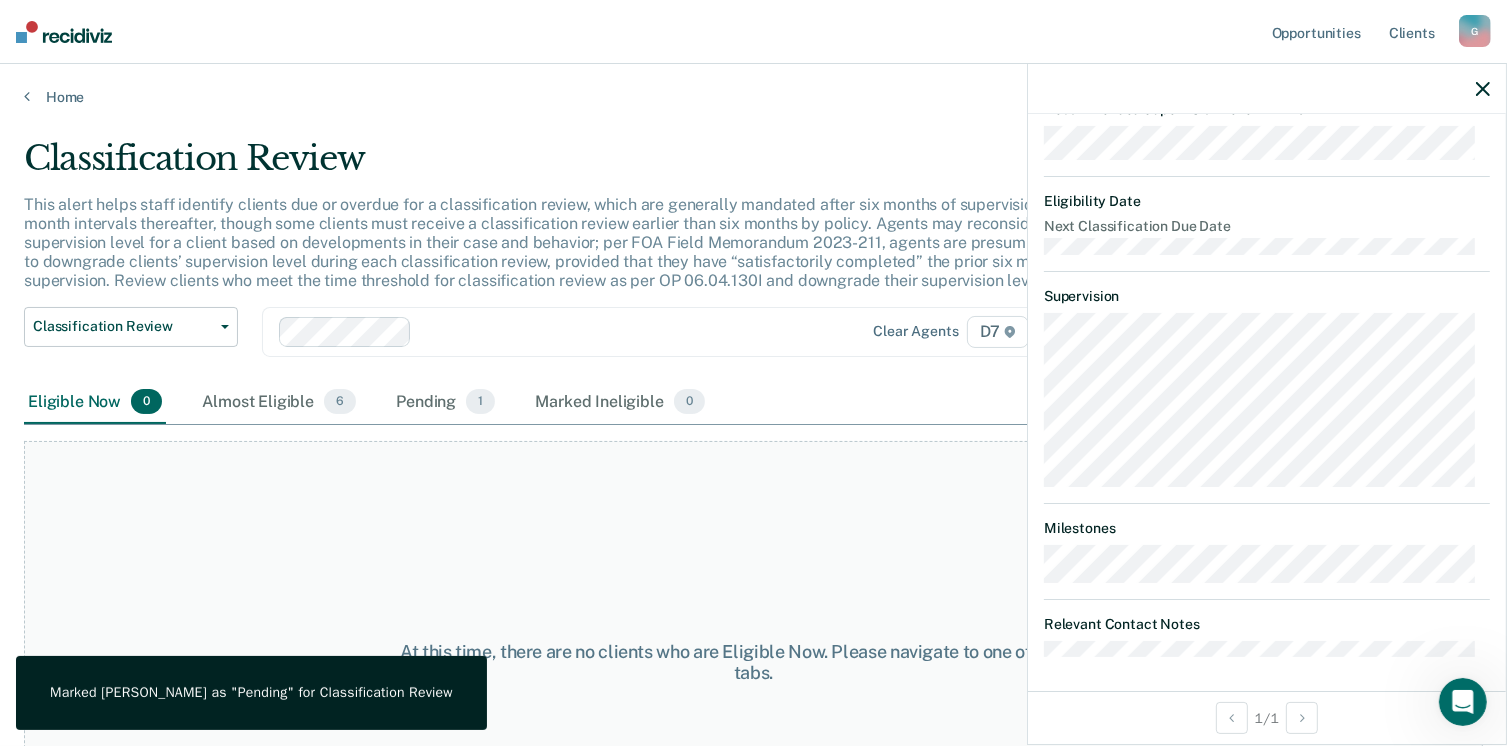 click on "Relevant Contact Notes" at bounding box center (1267, 637) 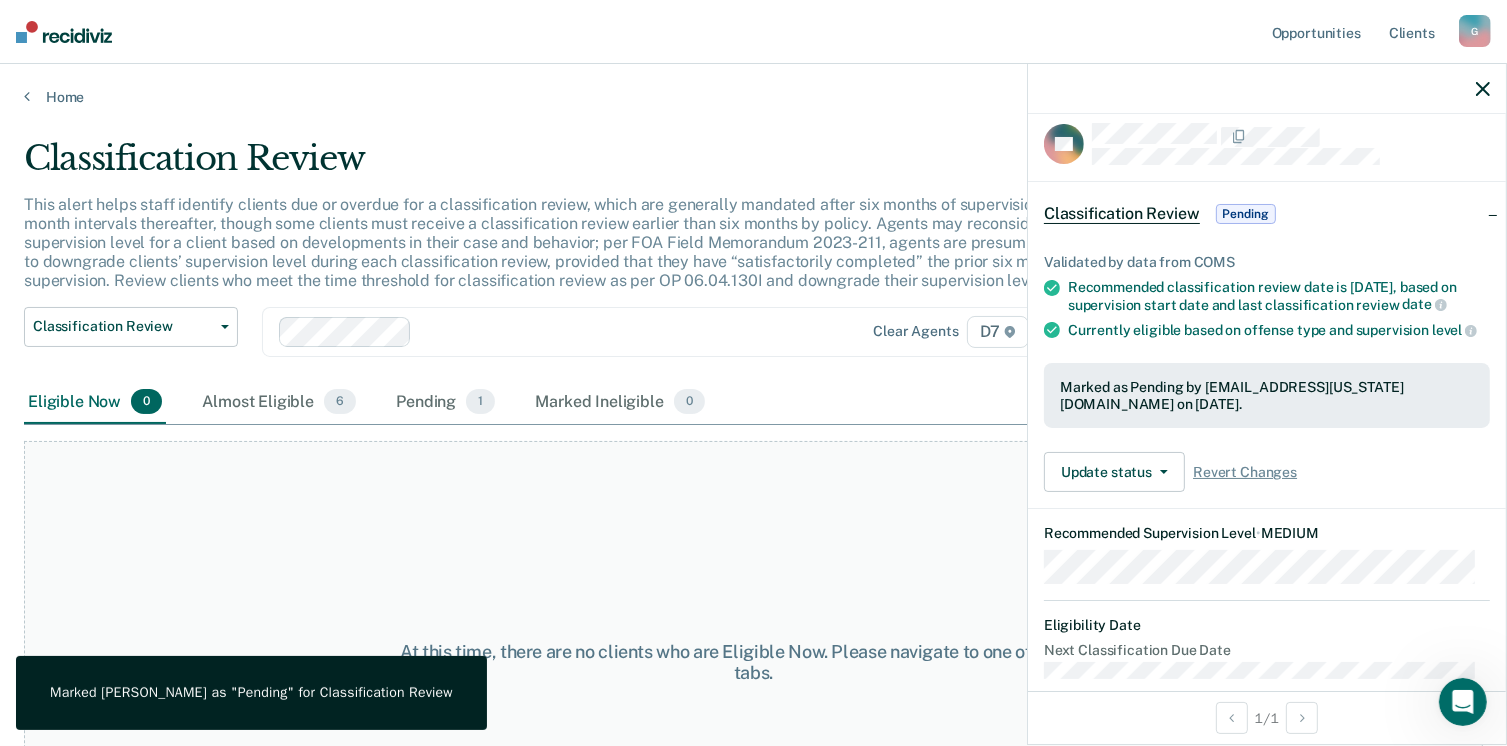 scroll, scrollTop: 0, scrollLeft: 0, axis: both 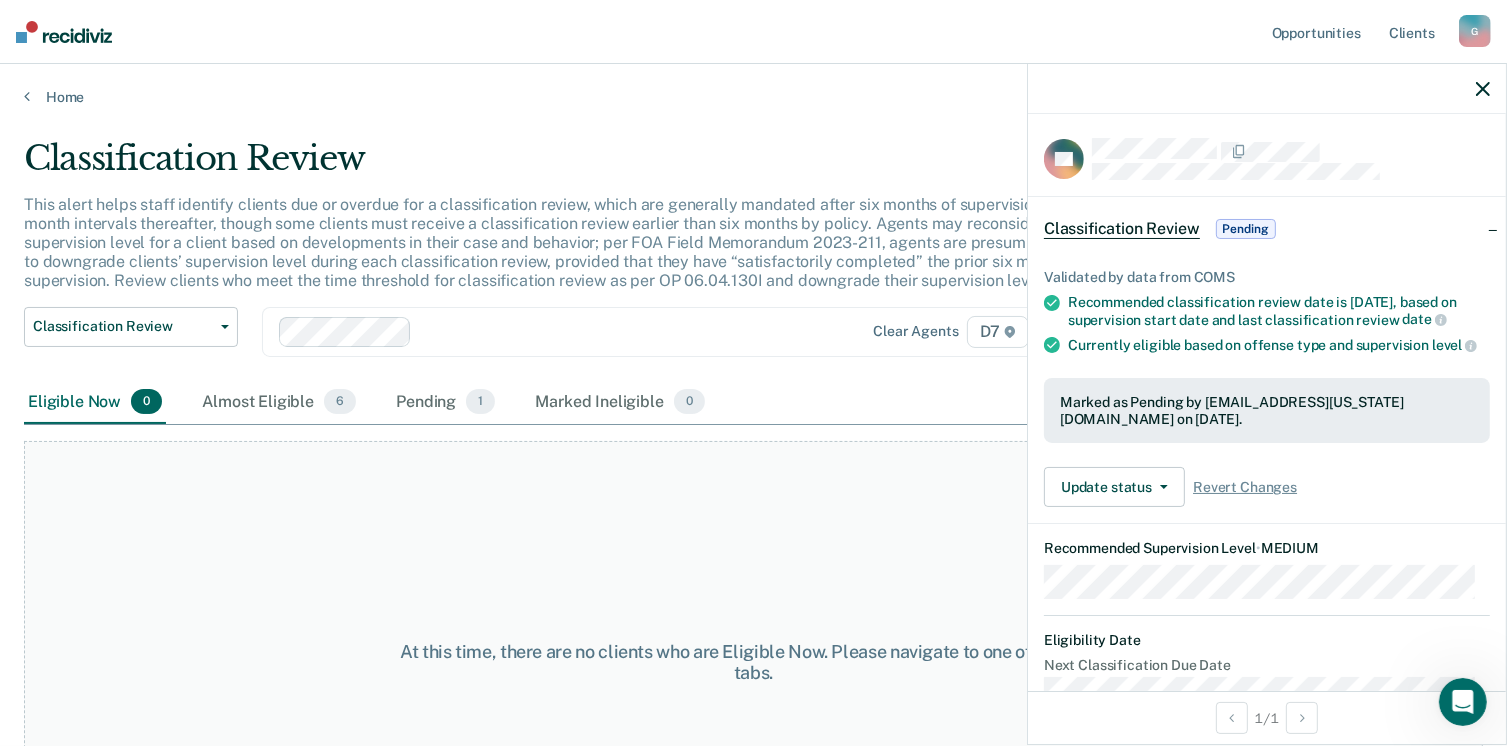 click on "At this time, there are no clients who are Eligible Now. Please navigate to one of the other tabs." at bounding box center [753, 662] 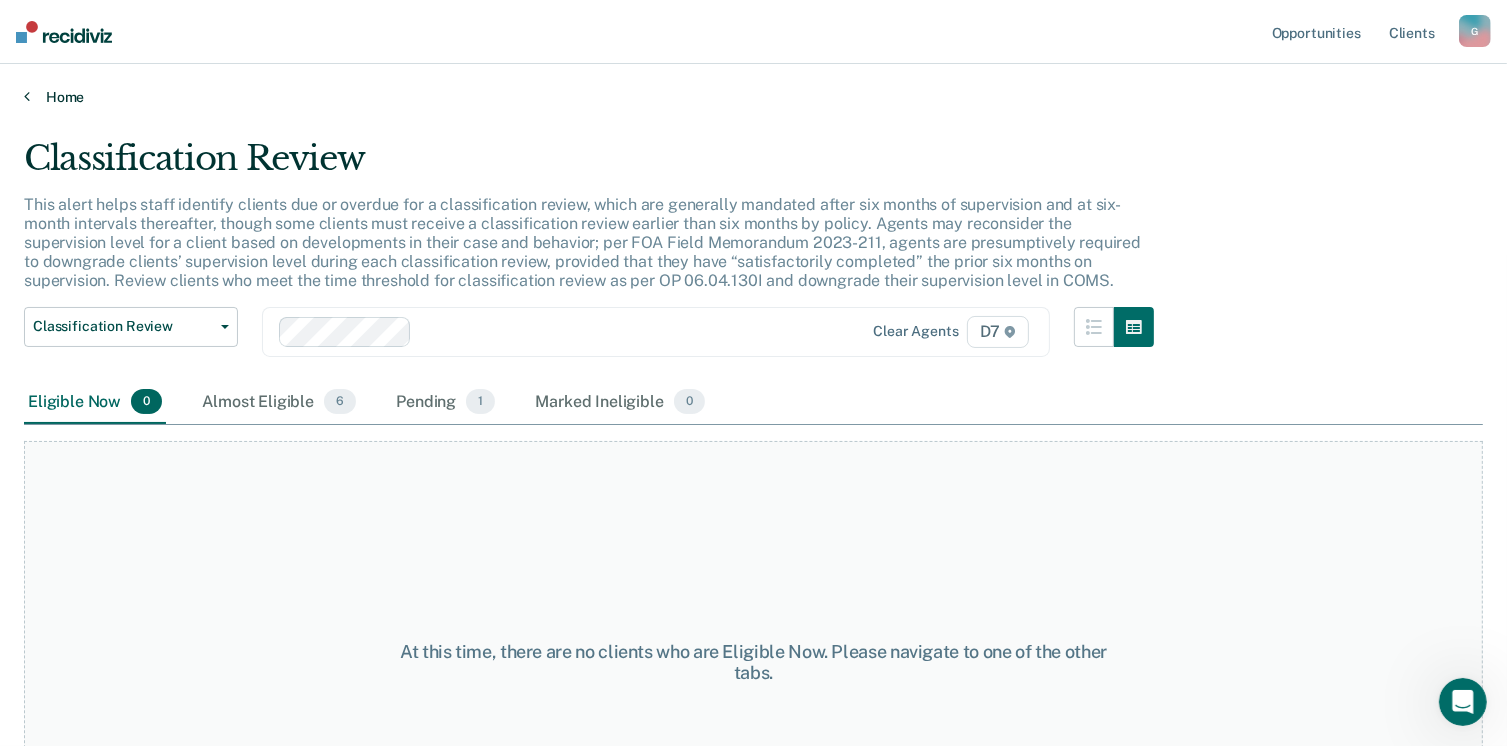 click on "Home" at bounding box center [753, 97] 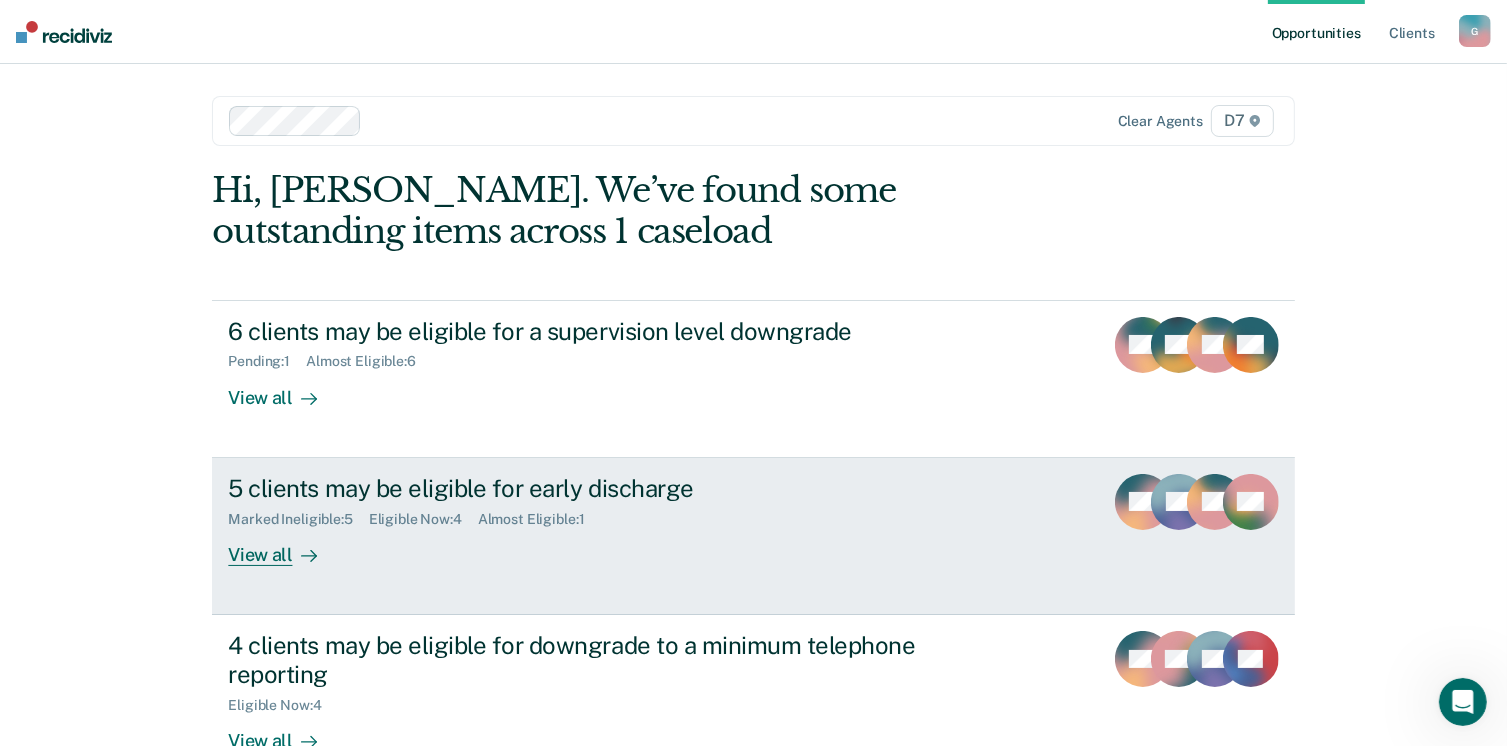 click on "Marked Ineligible :  5 Eligible Now :  4 Almost Eligible :  1" at bounding box center [579, 515] 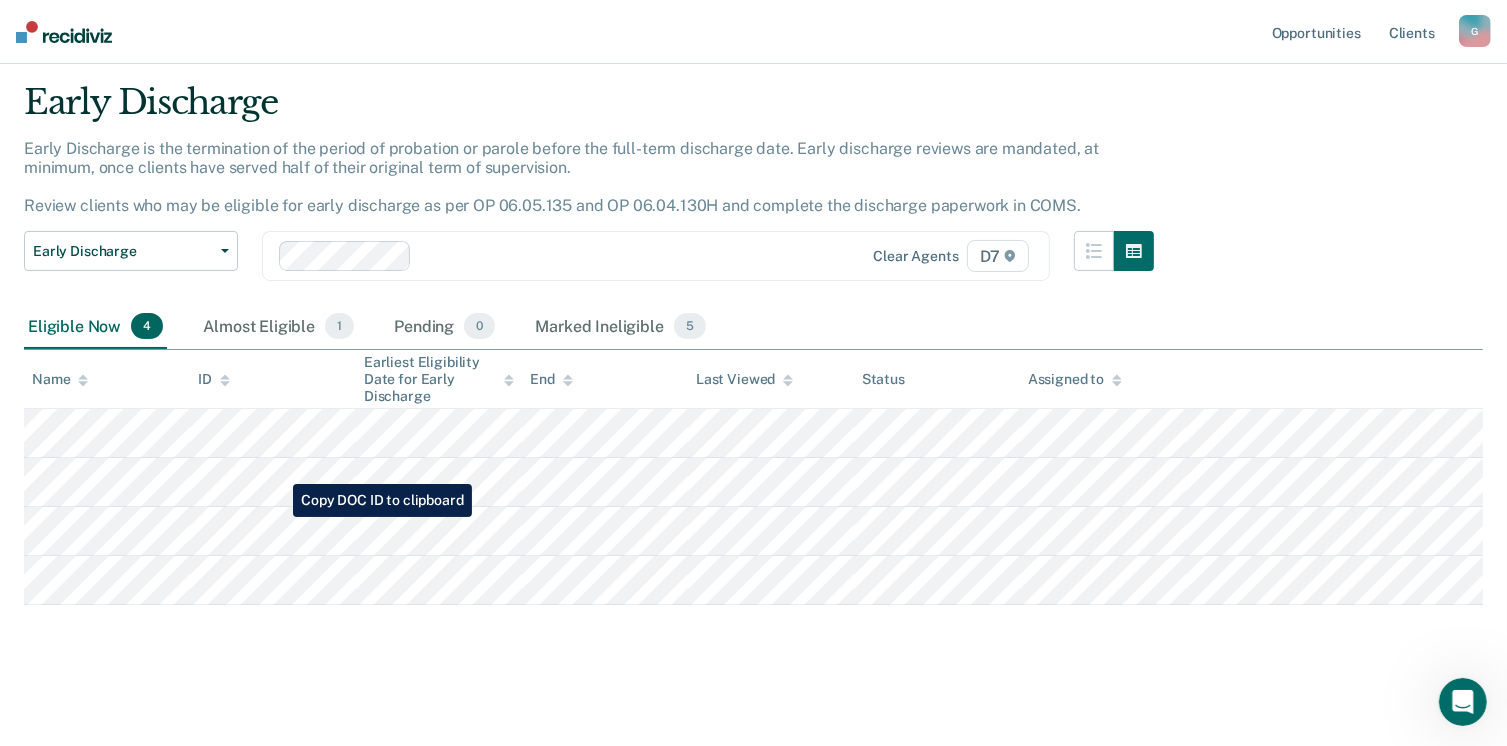 scroll, scrollTop: 56, scrollLeft: 0, axis: vertical 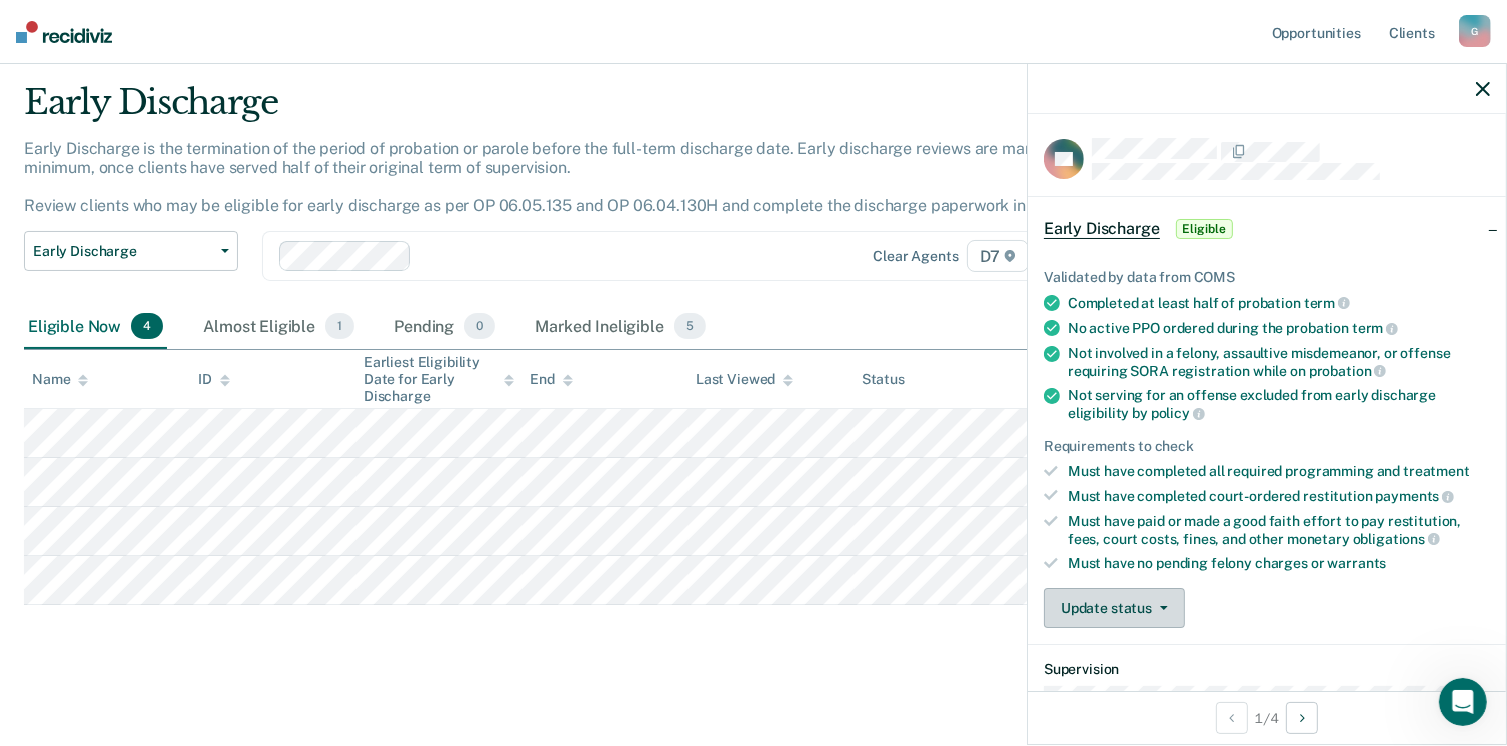 click on "Update status" at bounding box center [1114, 608] 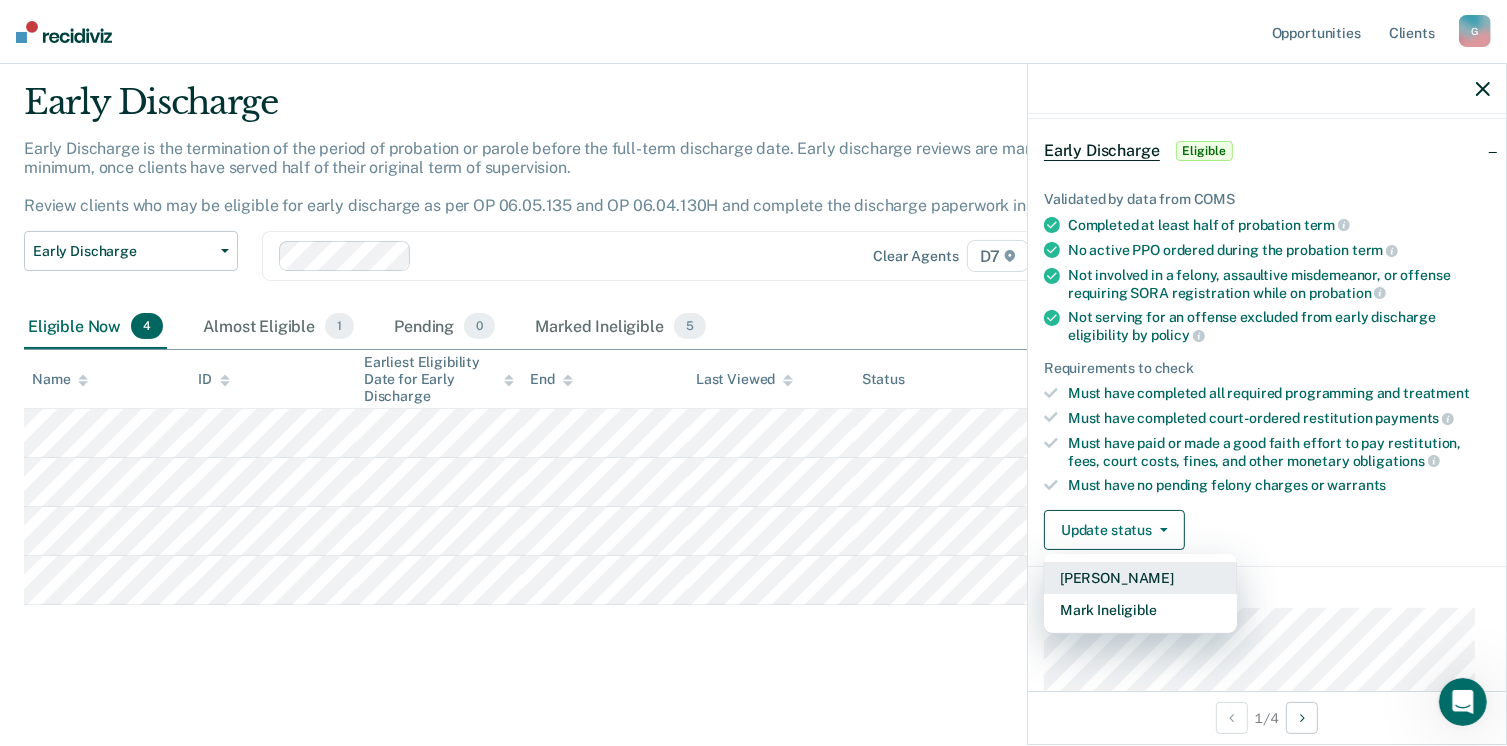 scroll, scrollTop: 200, scrollLeft: 0, axis: vertical 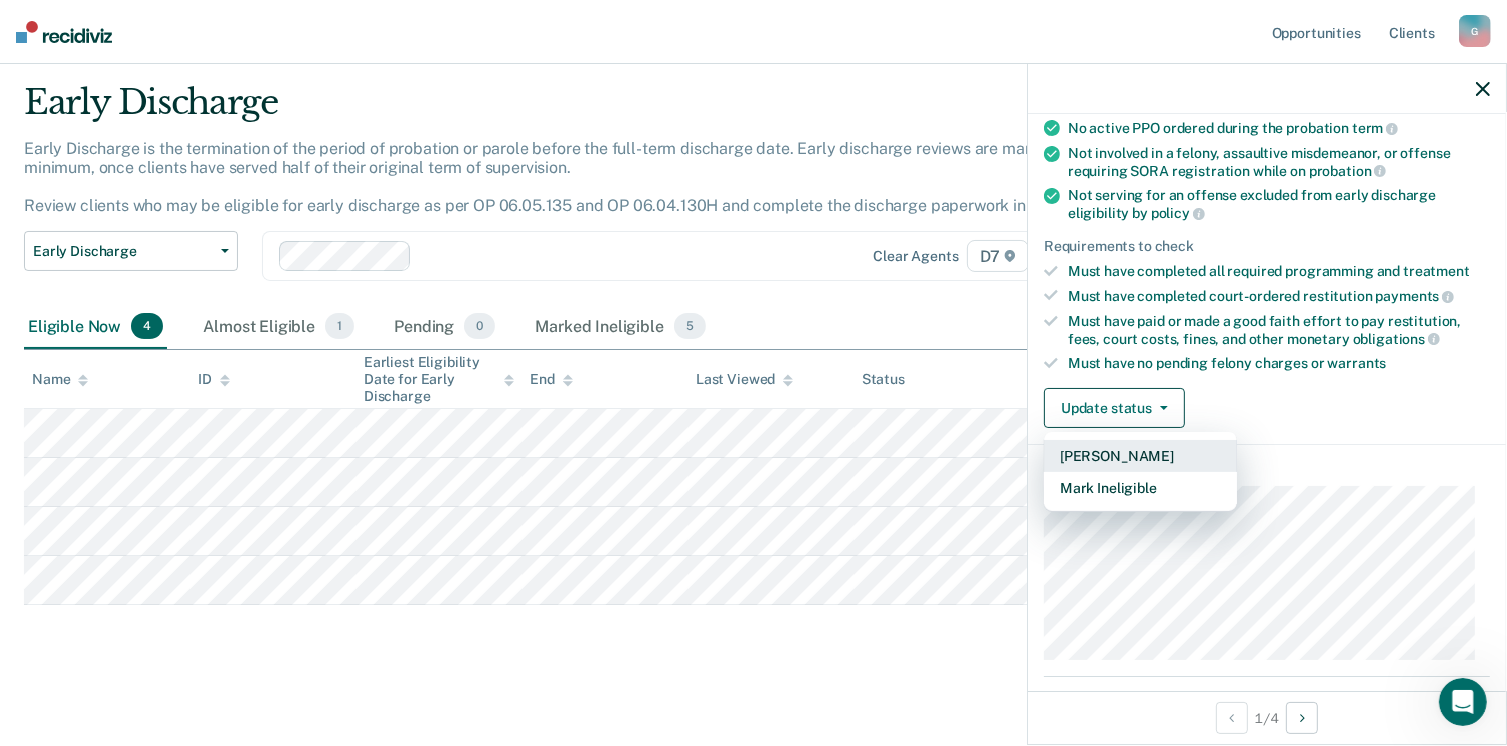 click on "[PERSON_NAME]" at bounding box center [1140, 456] 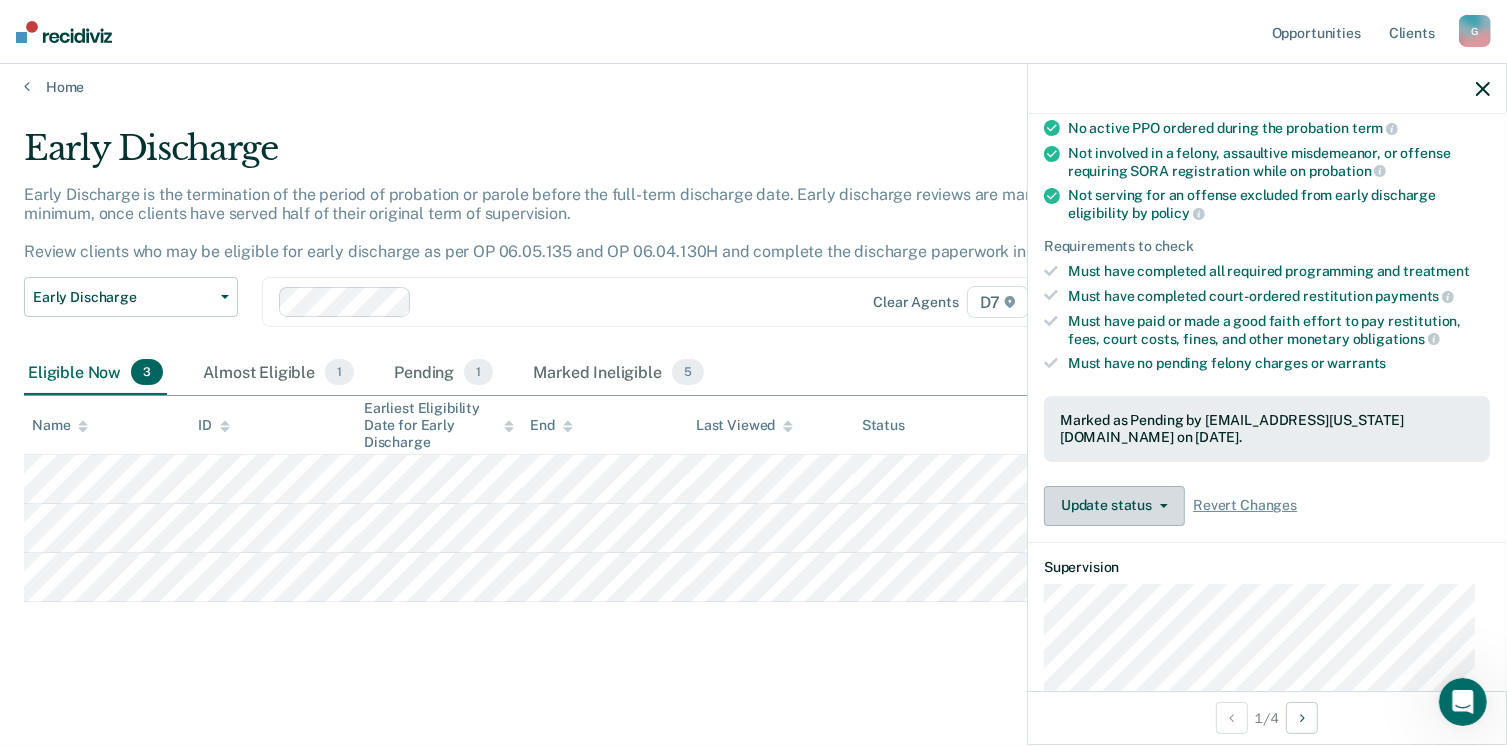 scroll, scrollTop: 8, scrollLeft: 0, axis: vertical 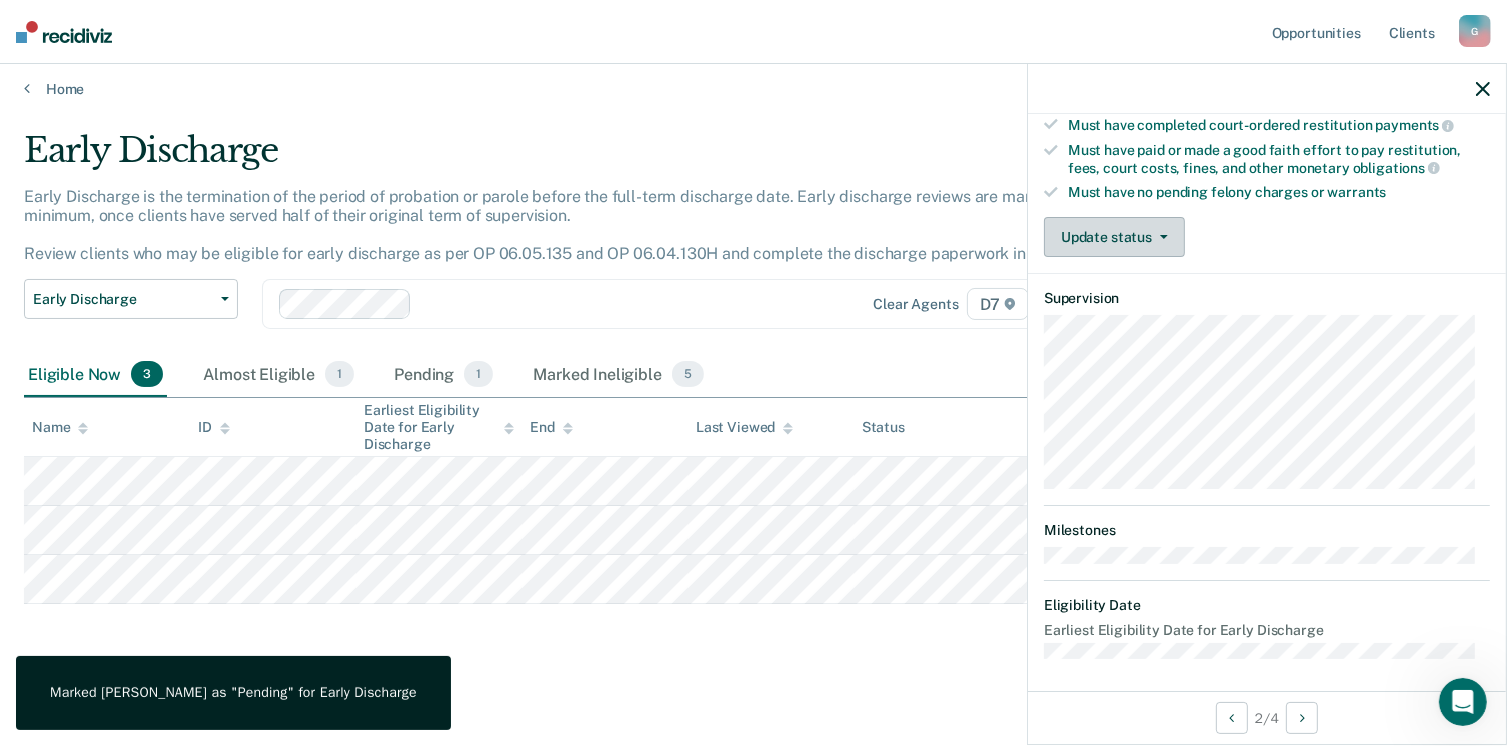 click on "Update status" at bounding box center (1114, 237) 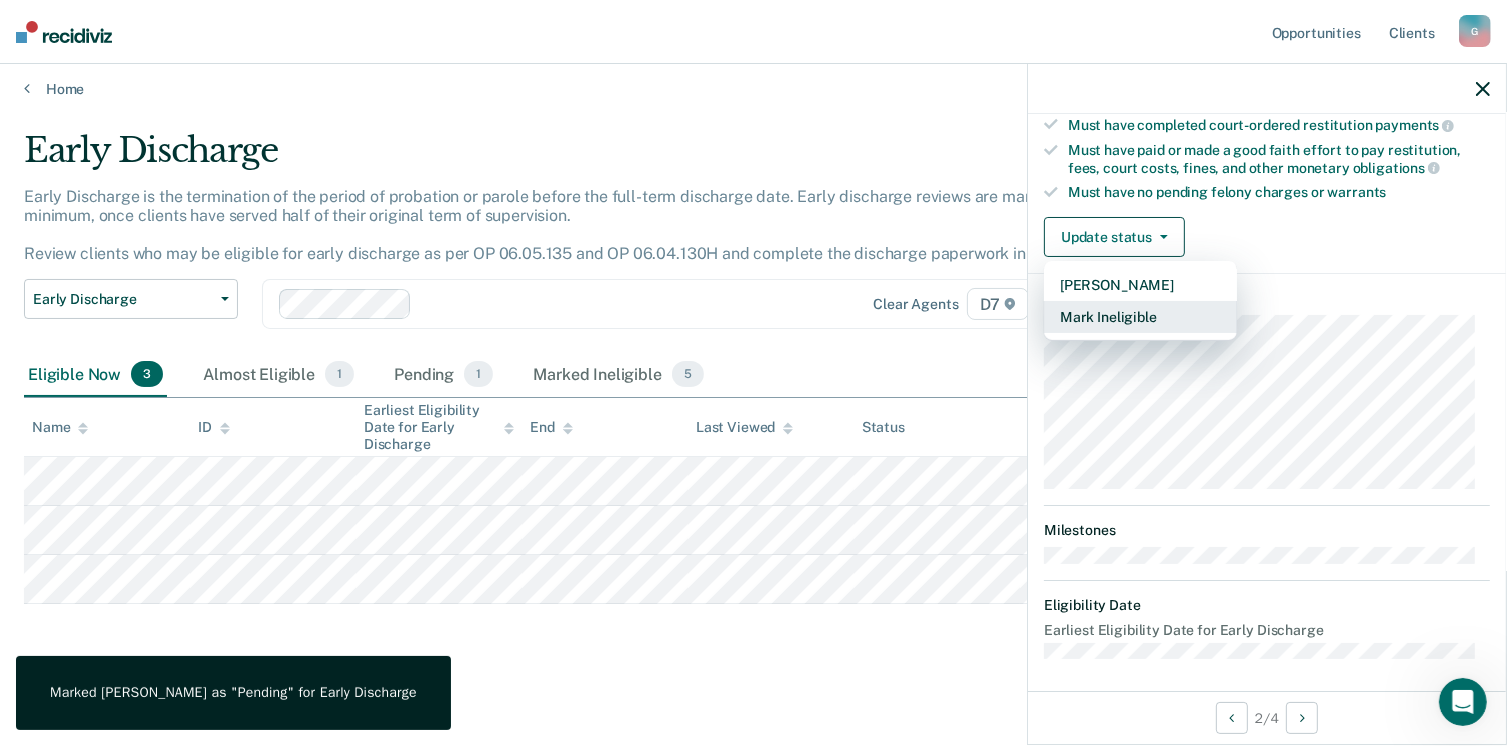 click on "Mark Ineligible" at bounding box center [1140, 317] 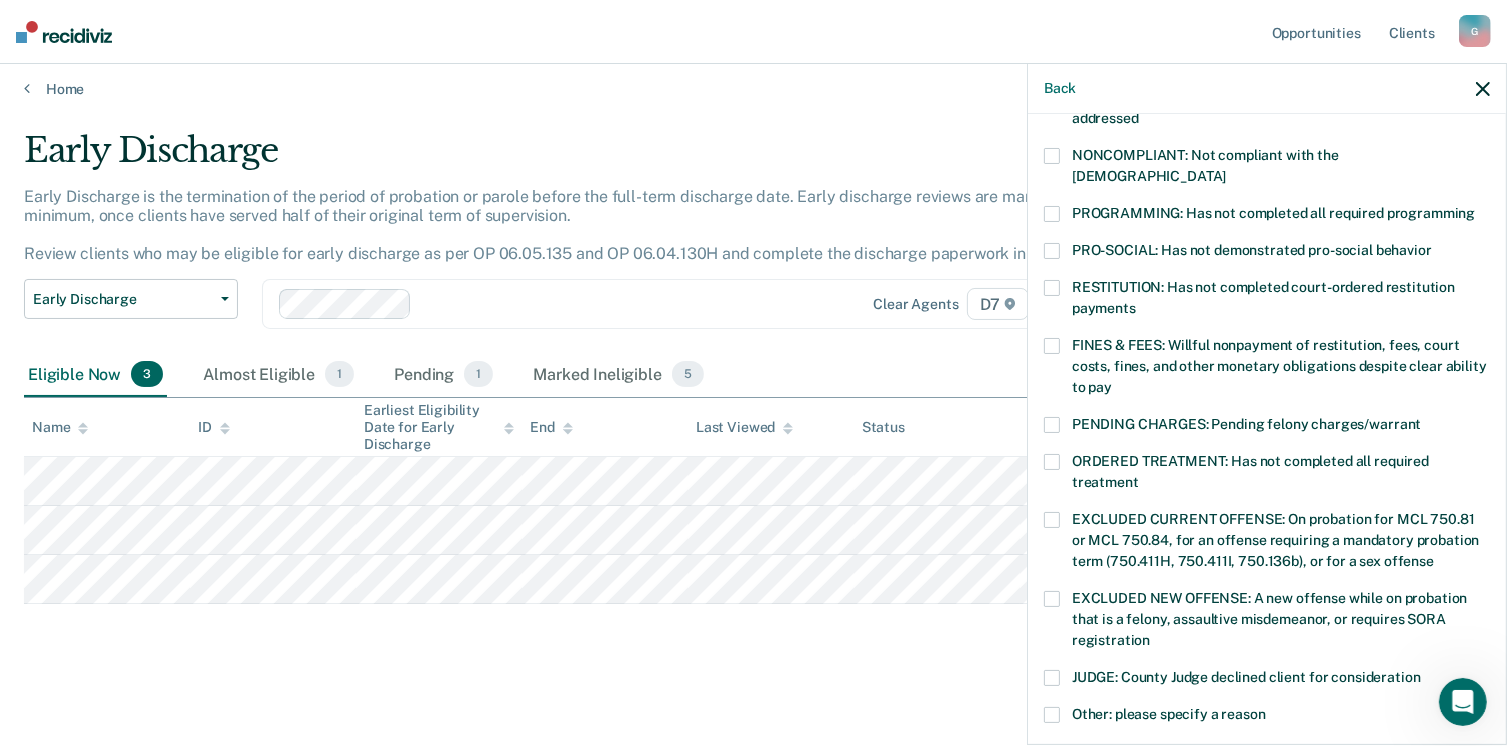 click on "ORDERED TREATMENT: Has not completed all required treatment" at bounding box center (1267, 475) 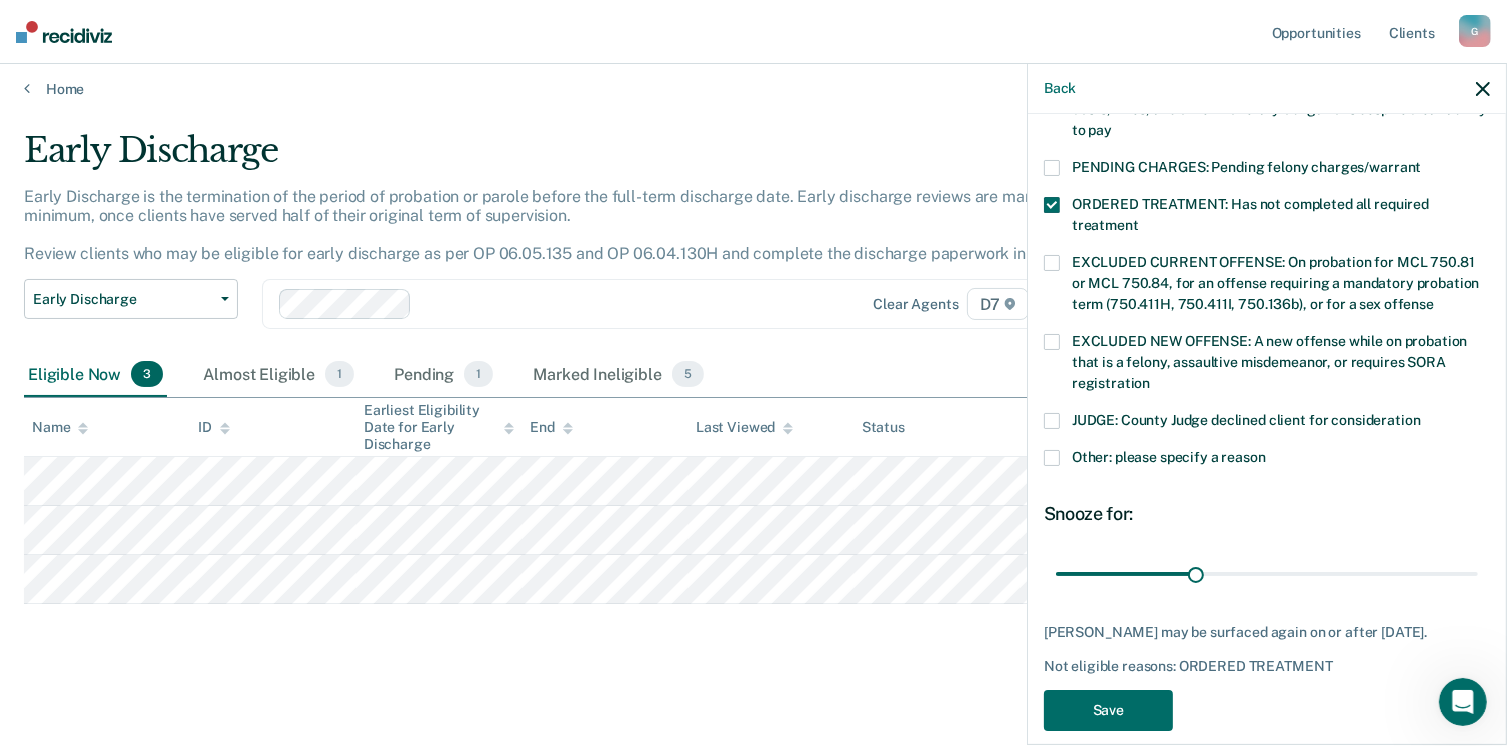 scroll, scrollTop: 630, scrollLeft: 0, axis: vertical 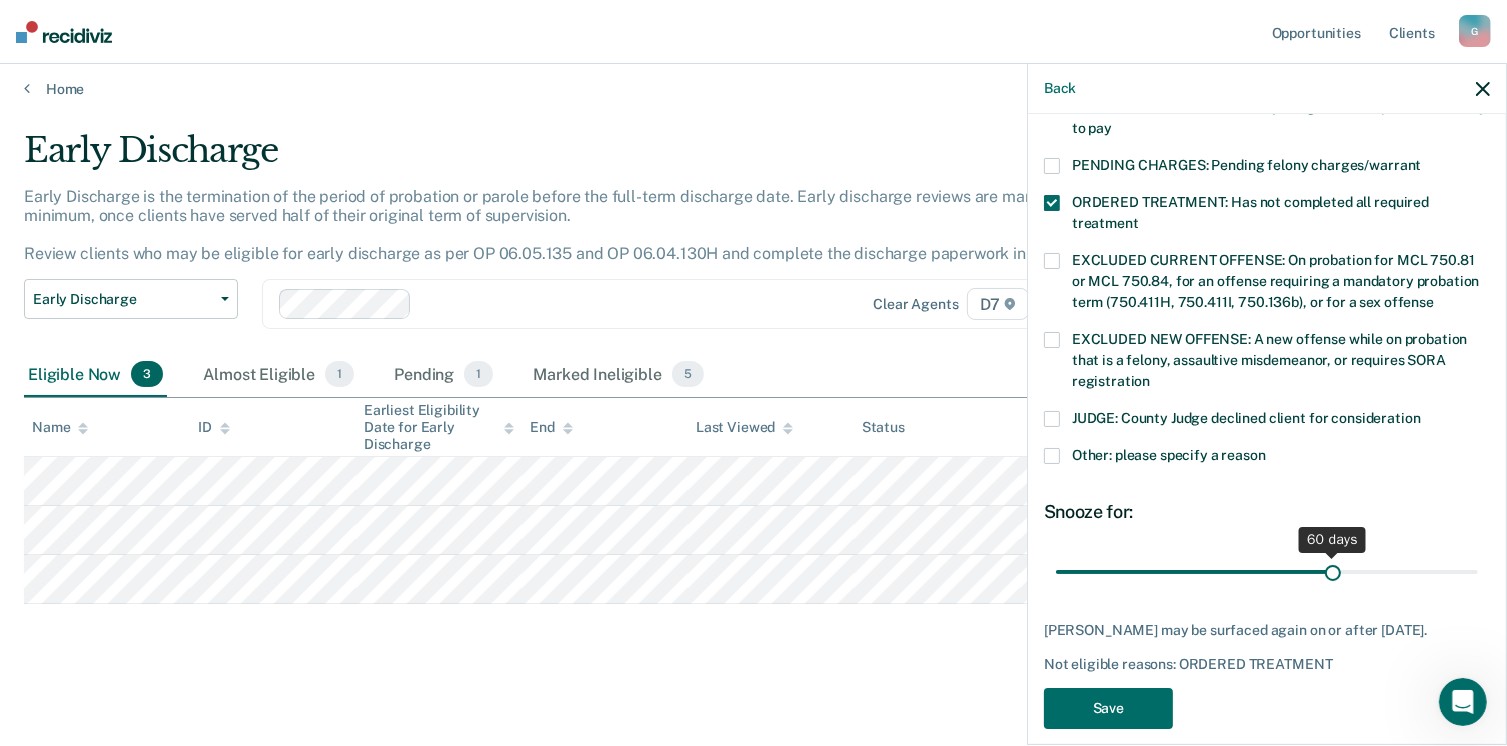 drag, startPoint x: 1194, startPoint y: 549, endPoint x: 1323, endPoint y: 542, distance: 129.18979 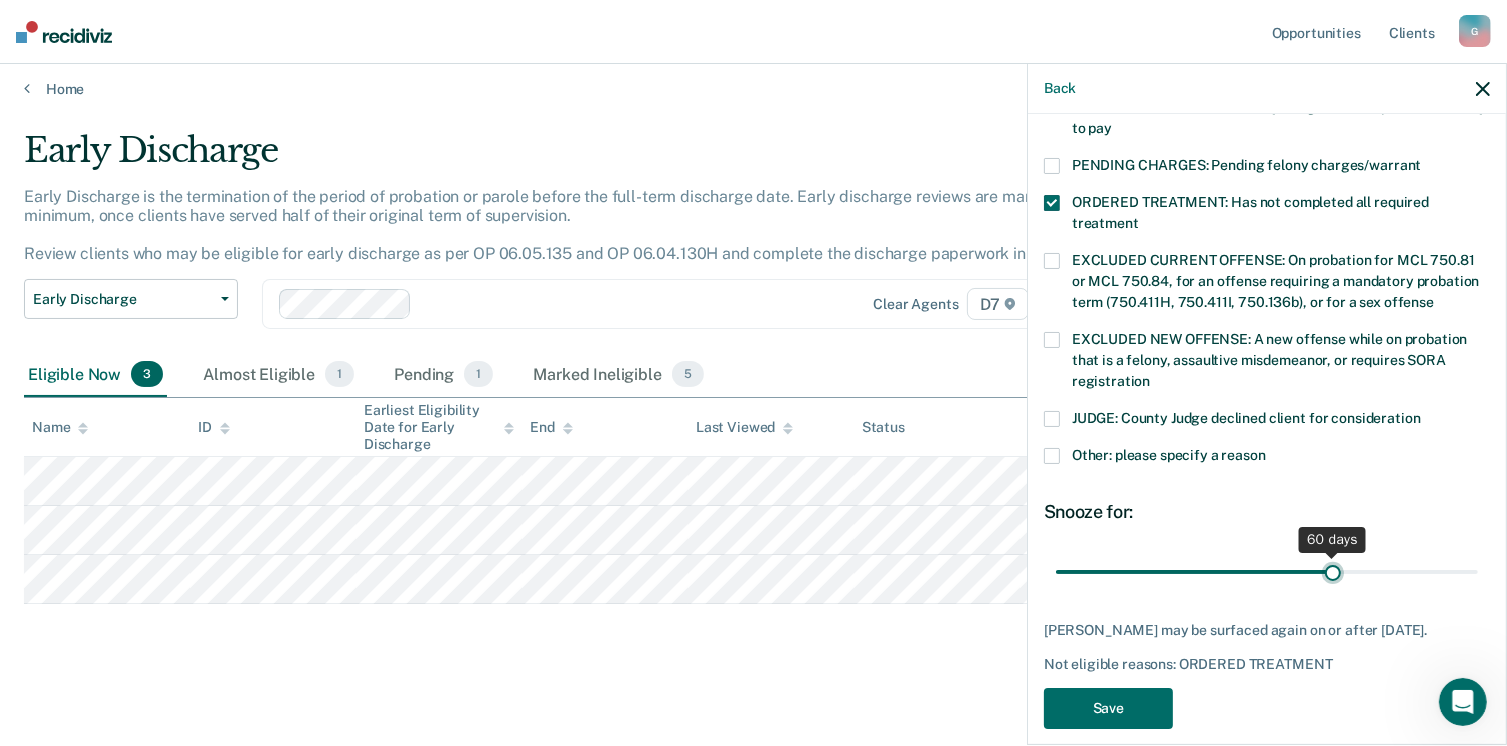 type on "60" 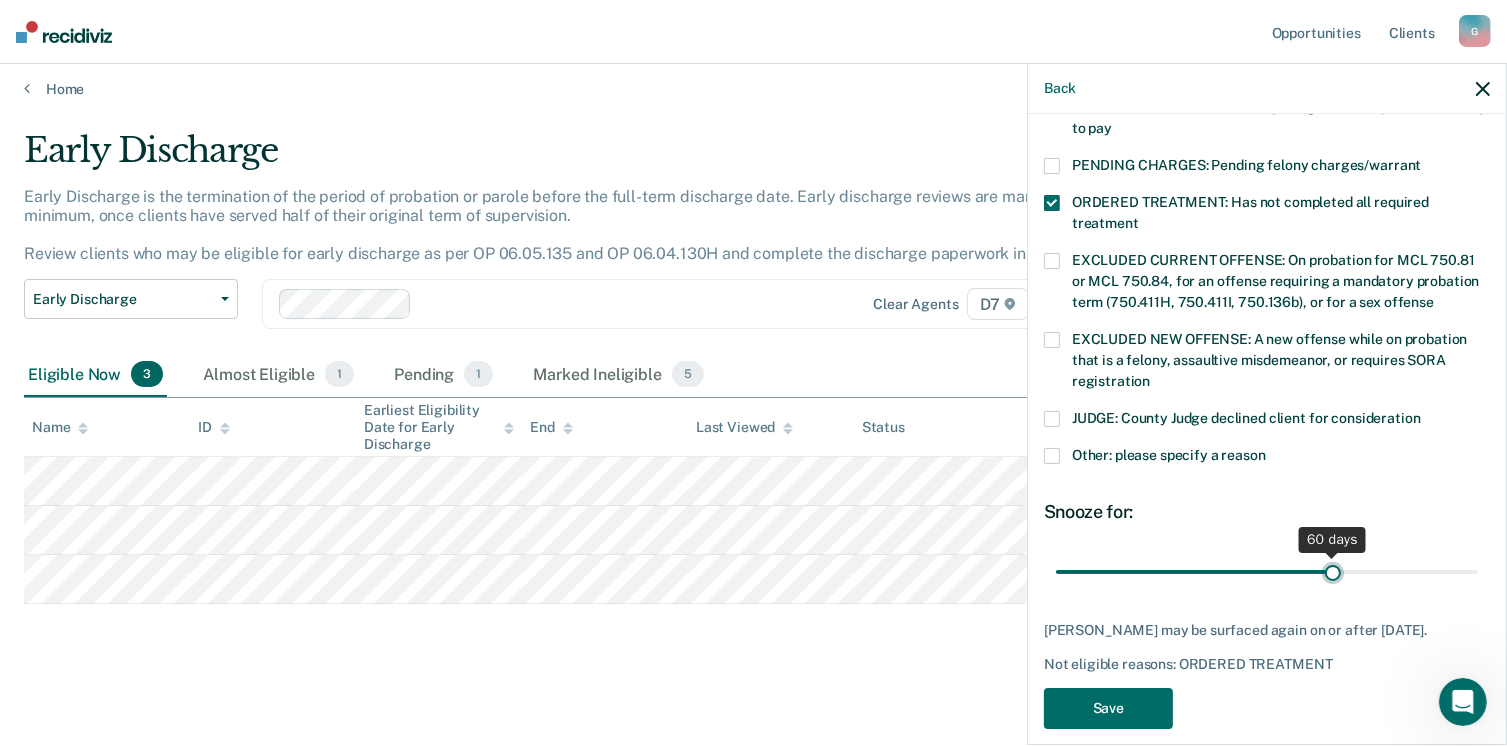 click at bounding box center [1267, 572] 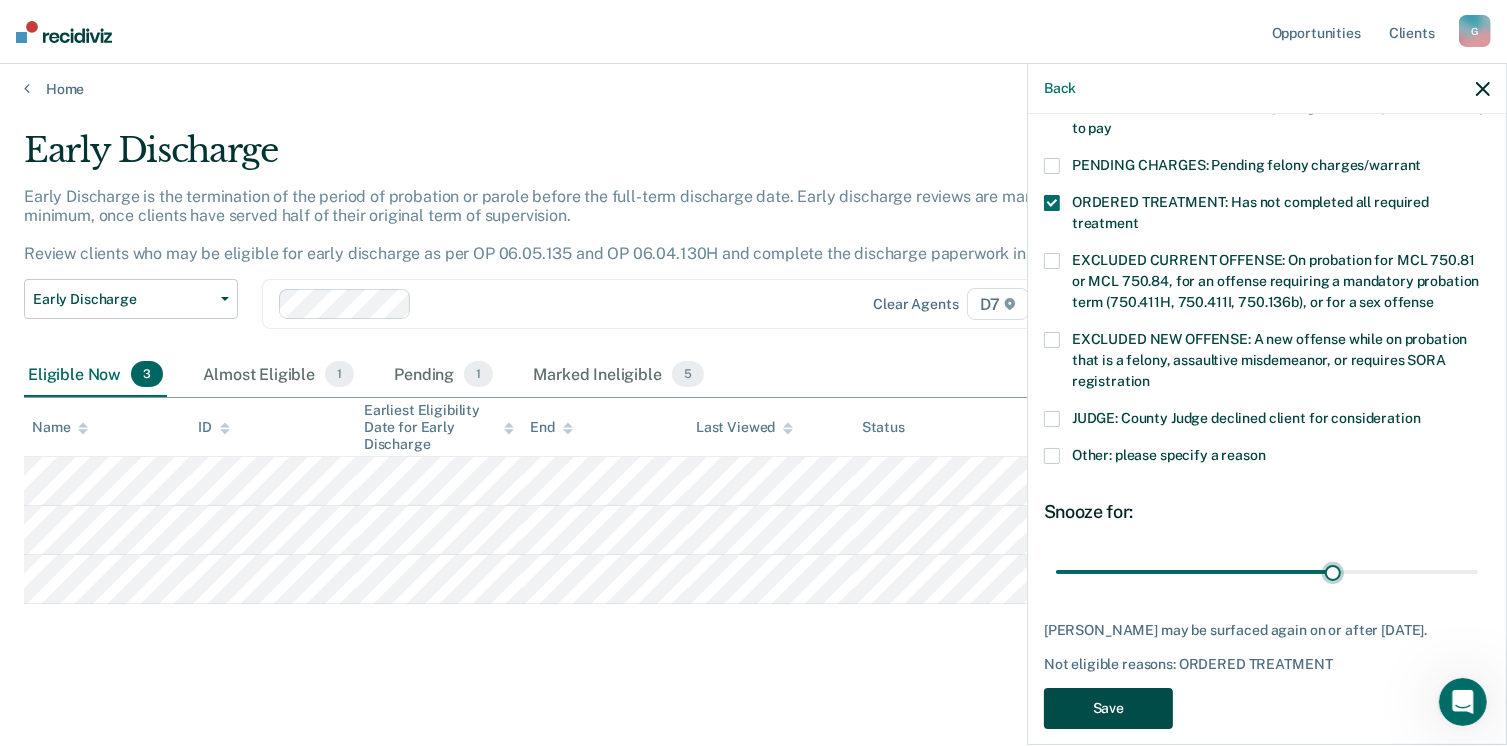 click on "Save" at bounding box center (1108, 708) 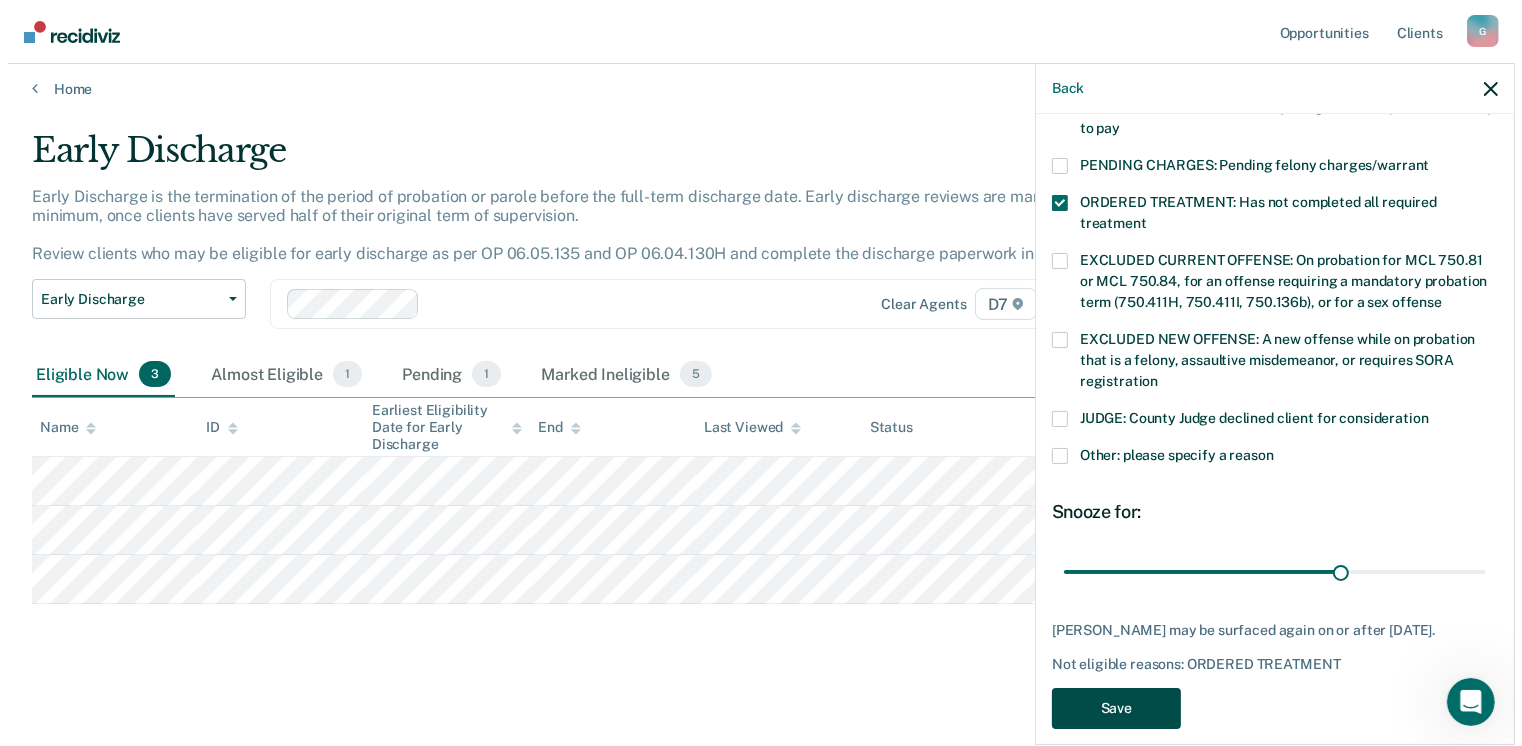 scroll, scrollTop: 0, scrollLeft: 0, axis: both 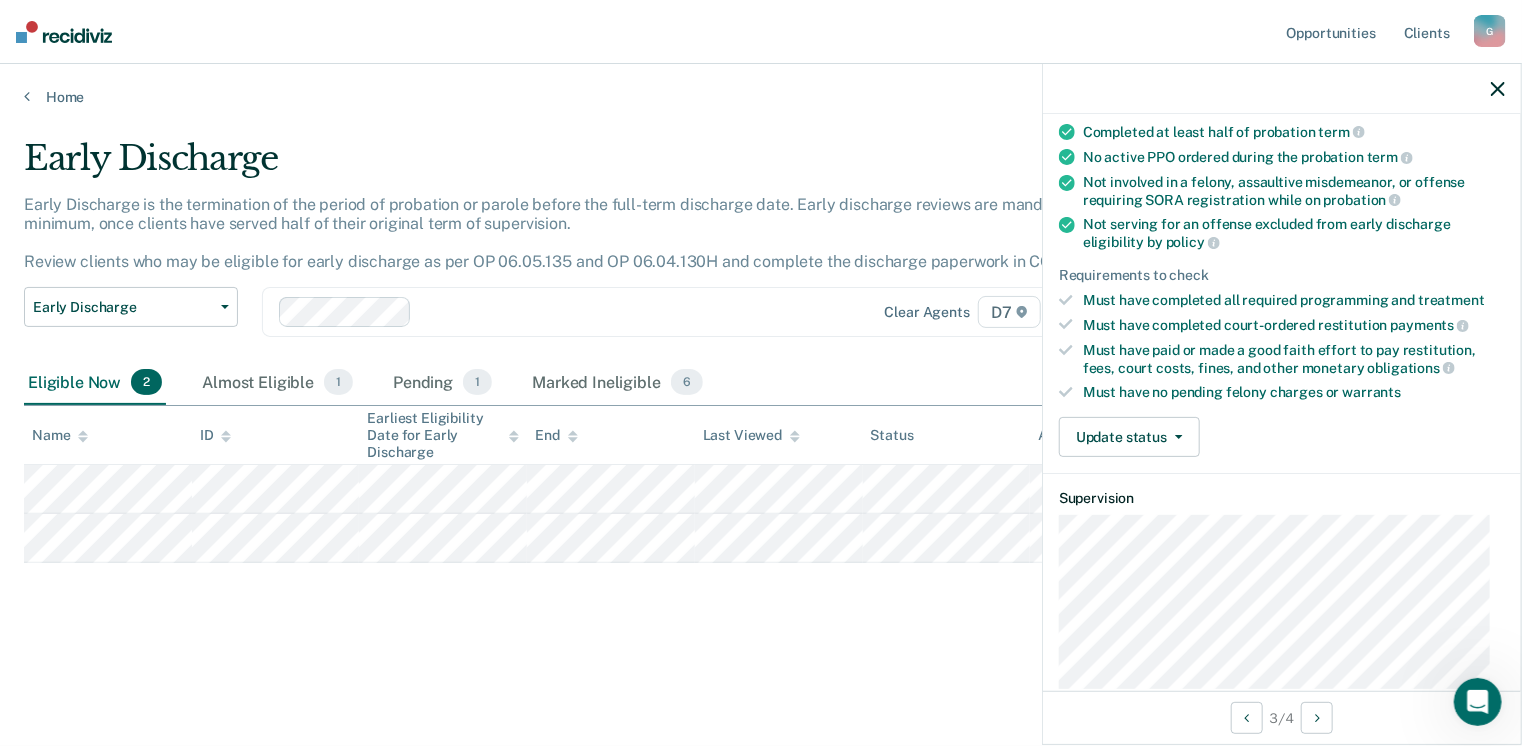 click on "Validated by data from COMS Completed at least half of probation   term   No active PPO ordered during the probation   term   Not involved in a felony, assaultive misdemeanor, or offense requiring SORA registration while on   probation   Not serving for an offense excluded from early discharge eligibility by   policy   Requirements to check Must have completed all required programming and   treatment Must have completed court-ordered restitution   payments   Must have paid or made a good faith effort to pay restitution, fees, court costs, fines, and other monetary   obligations   Must have no pending felony charges or   warrants Update status Mark Pending Mark Ineligible" at bounding box center (1282, 269) 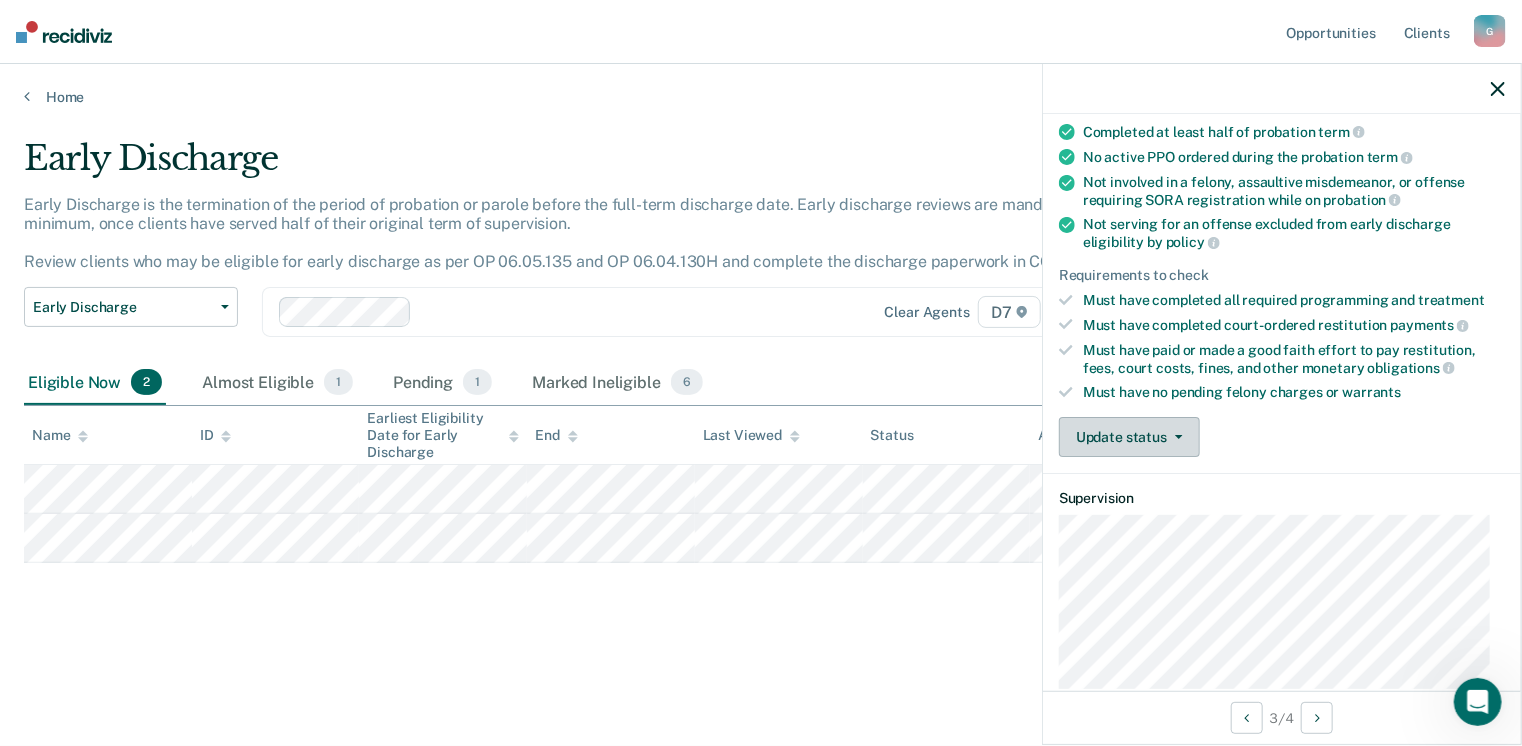 click on "Update status" at bounding box center [1129, 437] 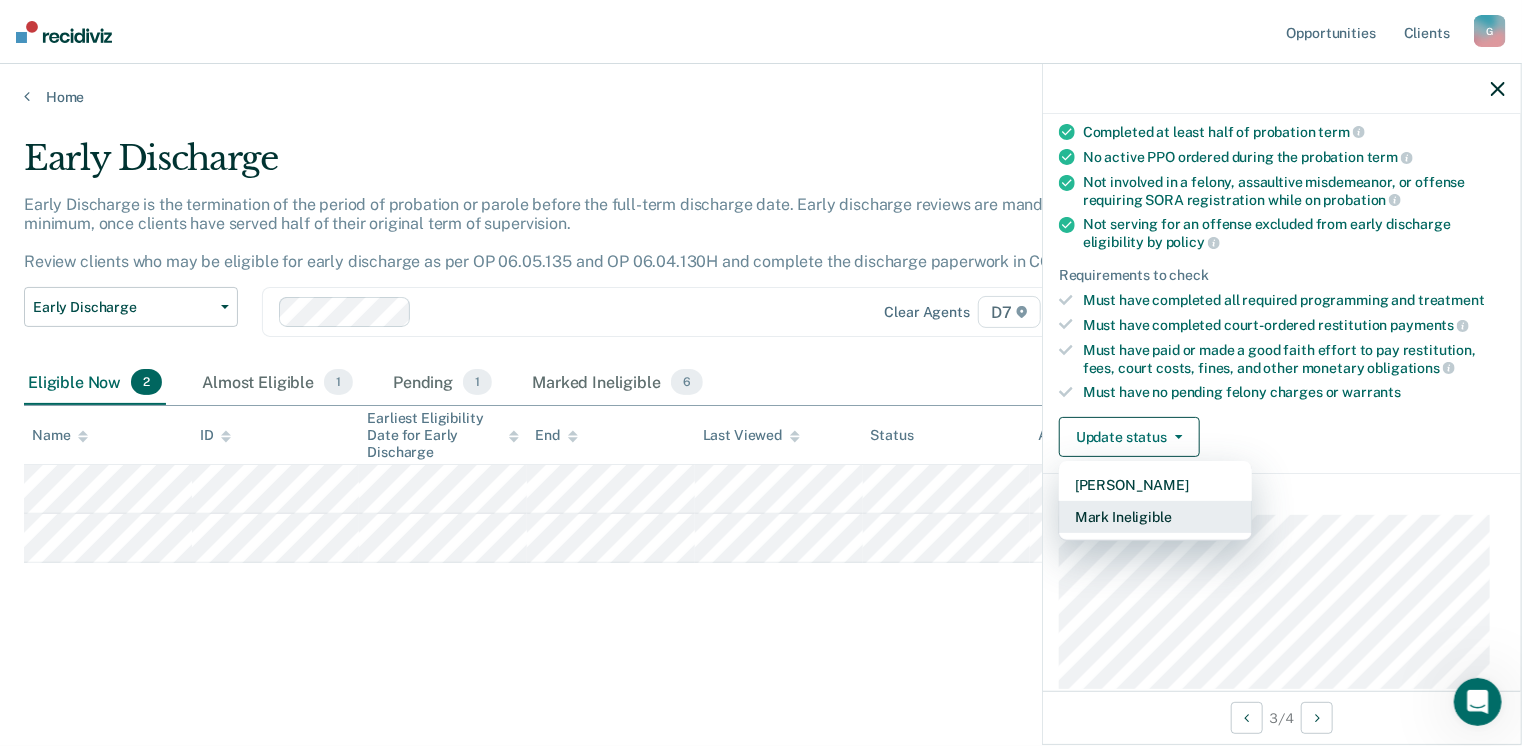 click on "Mark Ineligible" at bounding box center (1155, 517) 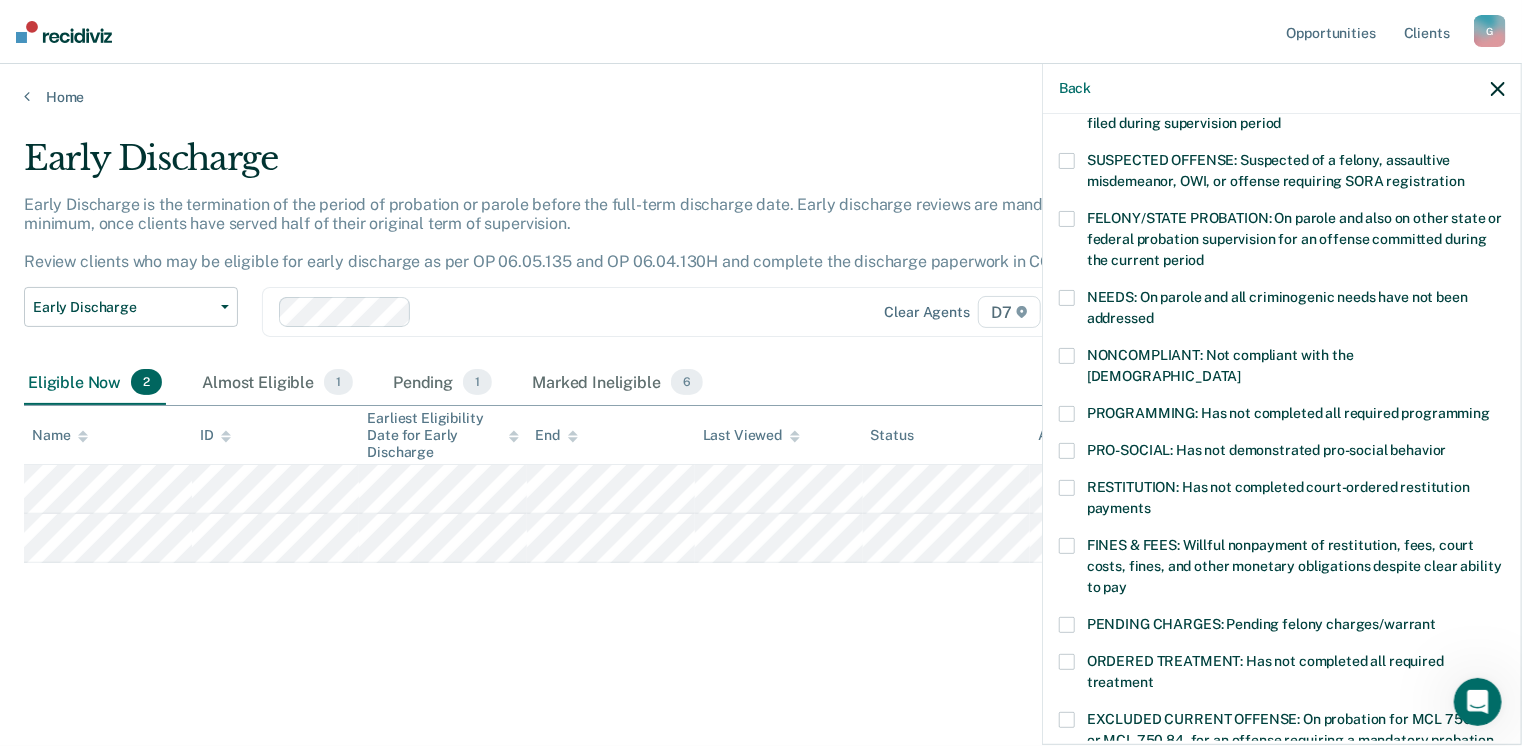 click at bounding box center [1067, 414] 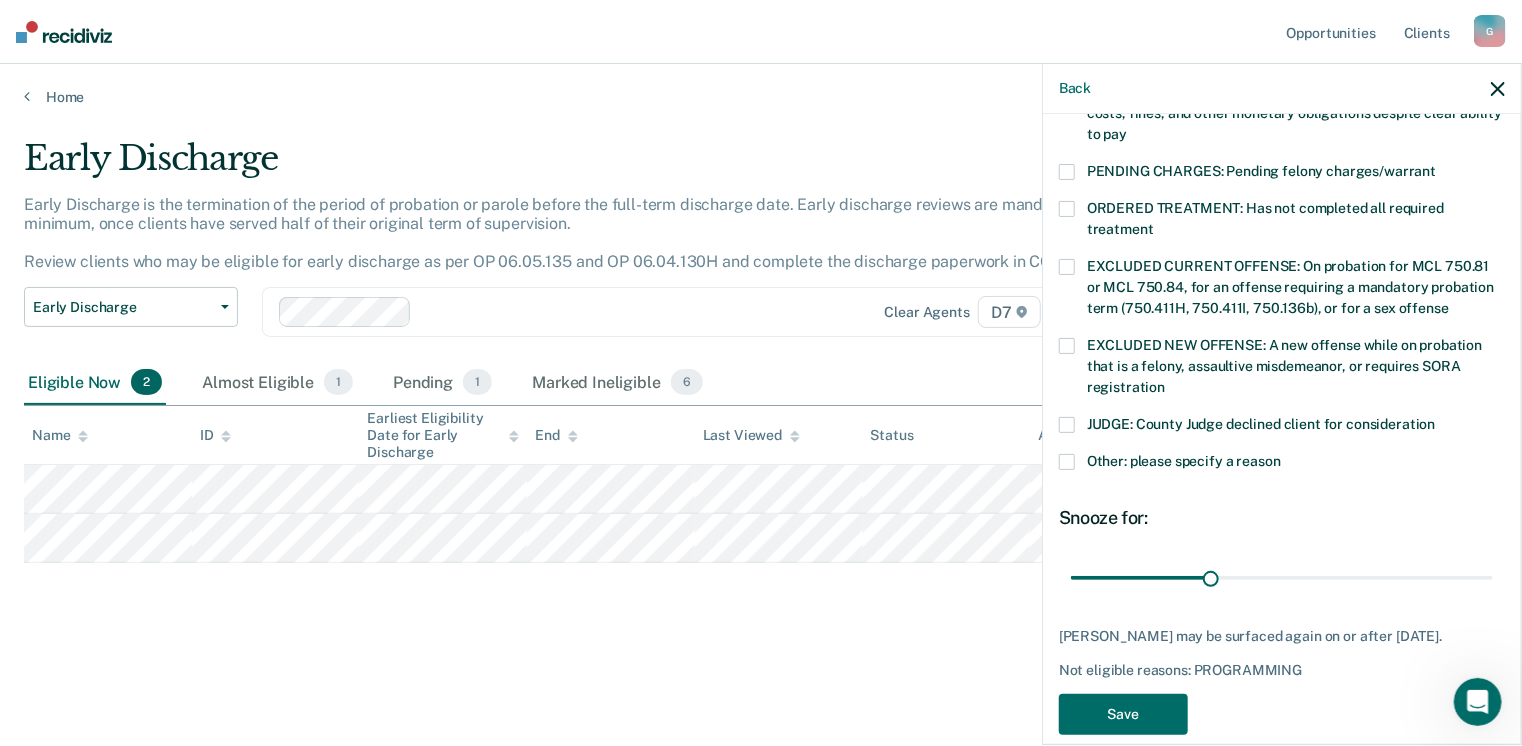 scroll, scrollTop: 630, scrollLeft: 0, axis: vertical 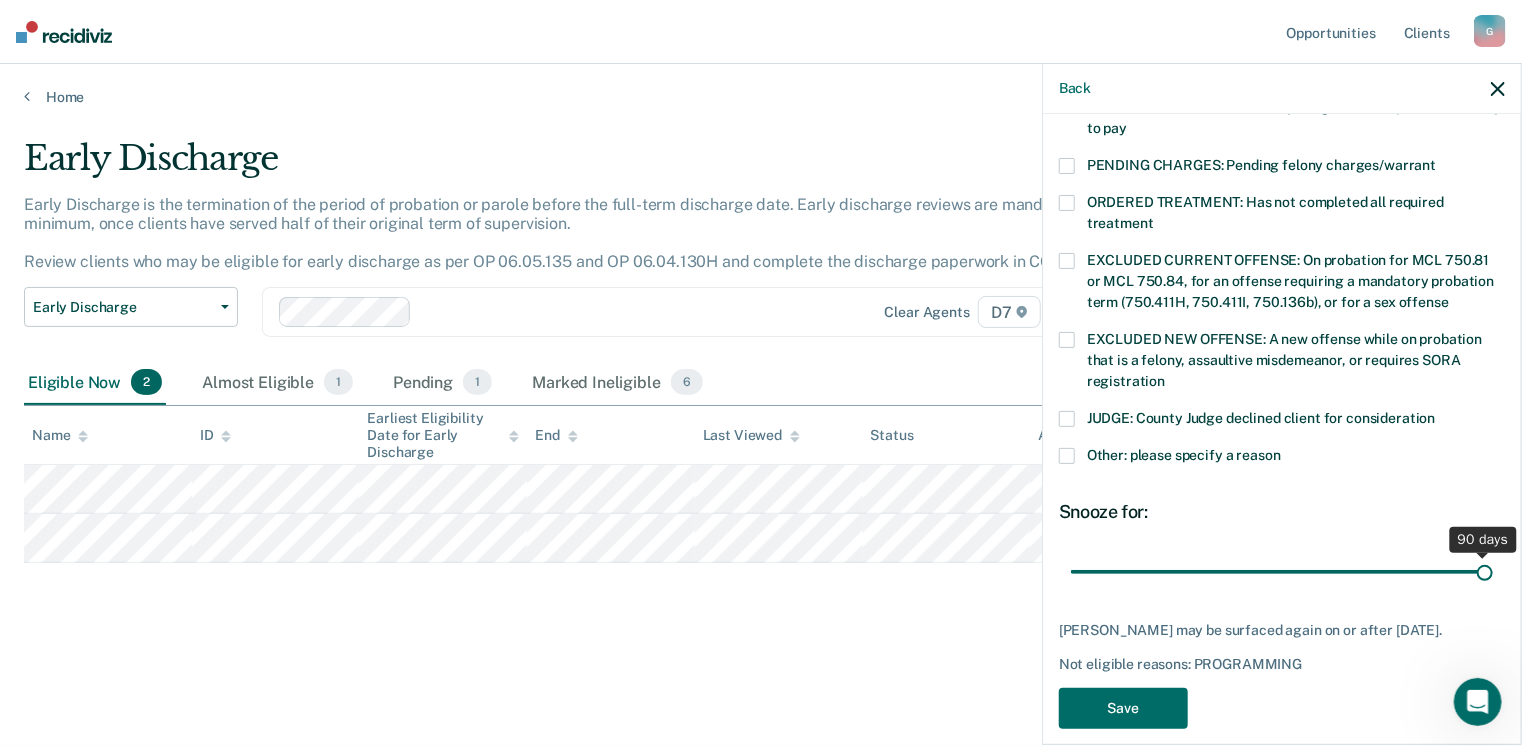 drag, startPoint x: 1198, startPoint y: 551, endPoint x: 1640, endPoint y: 555, distance: 442.0181 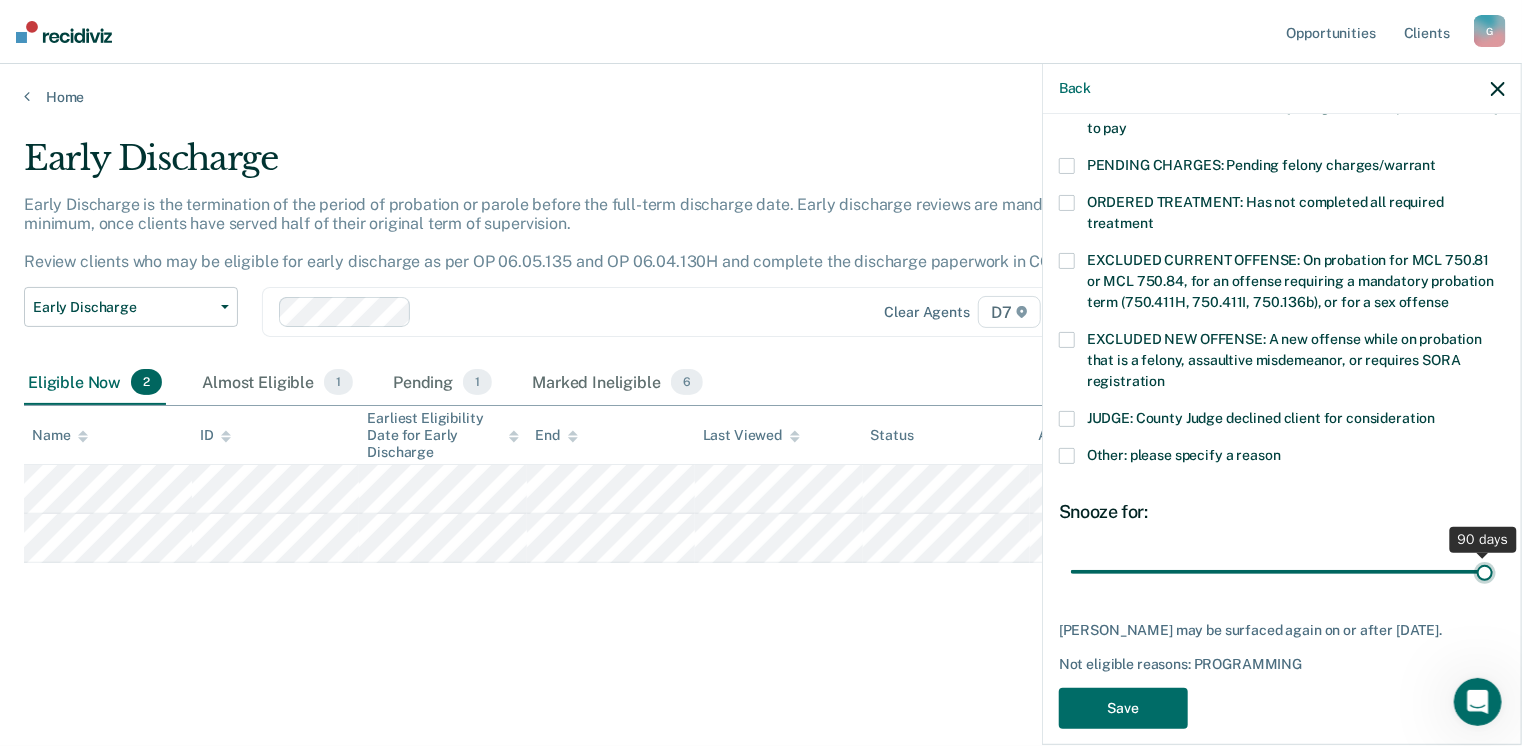 type on "90" 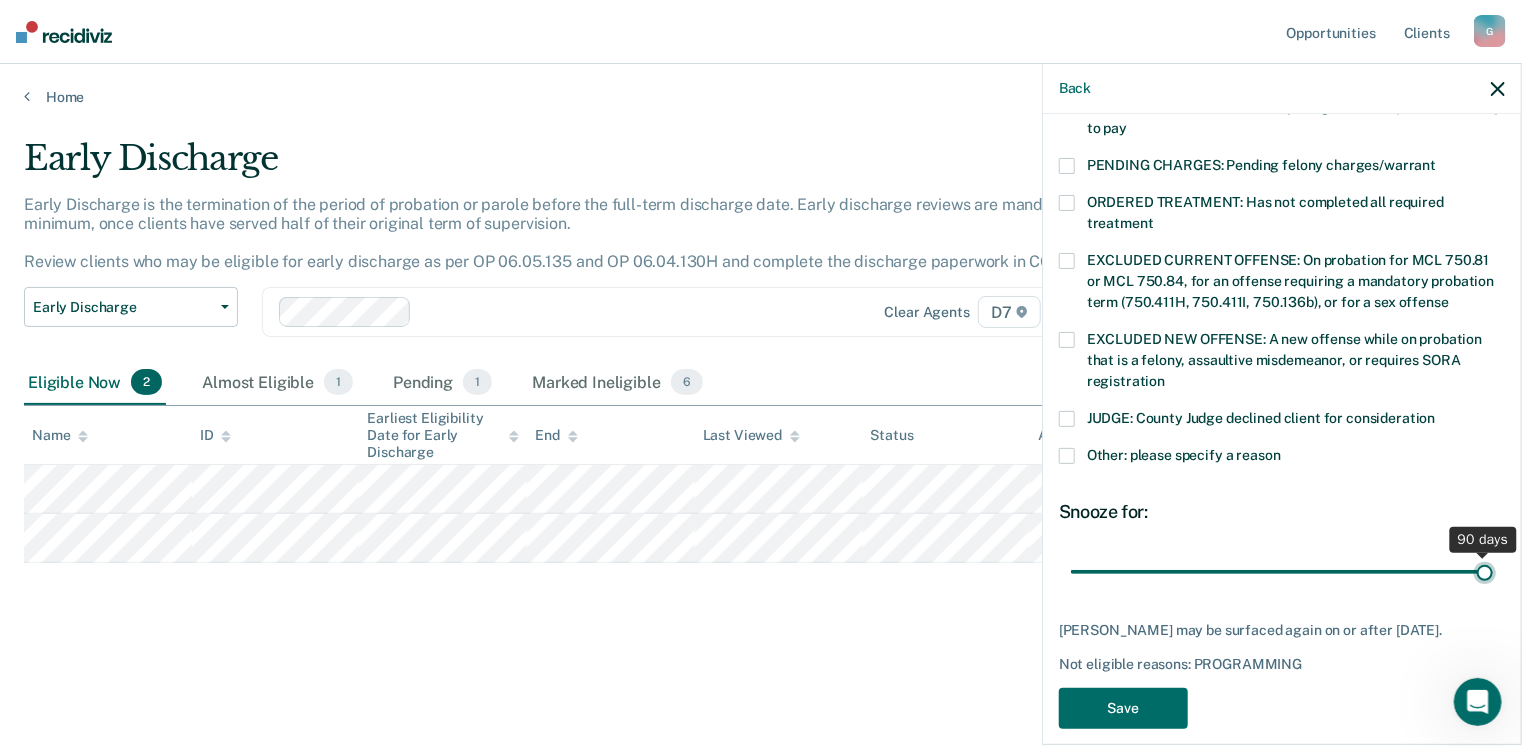 click at bounding box center [1282, 572] 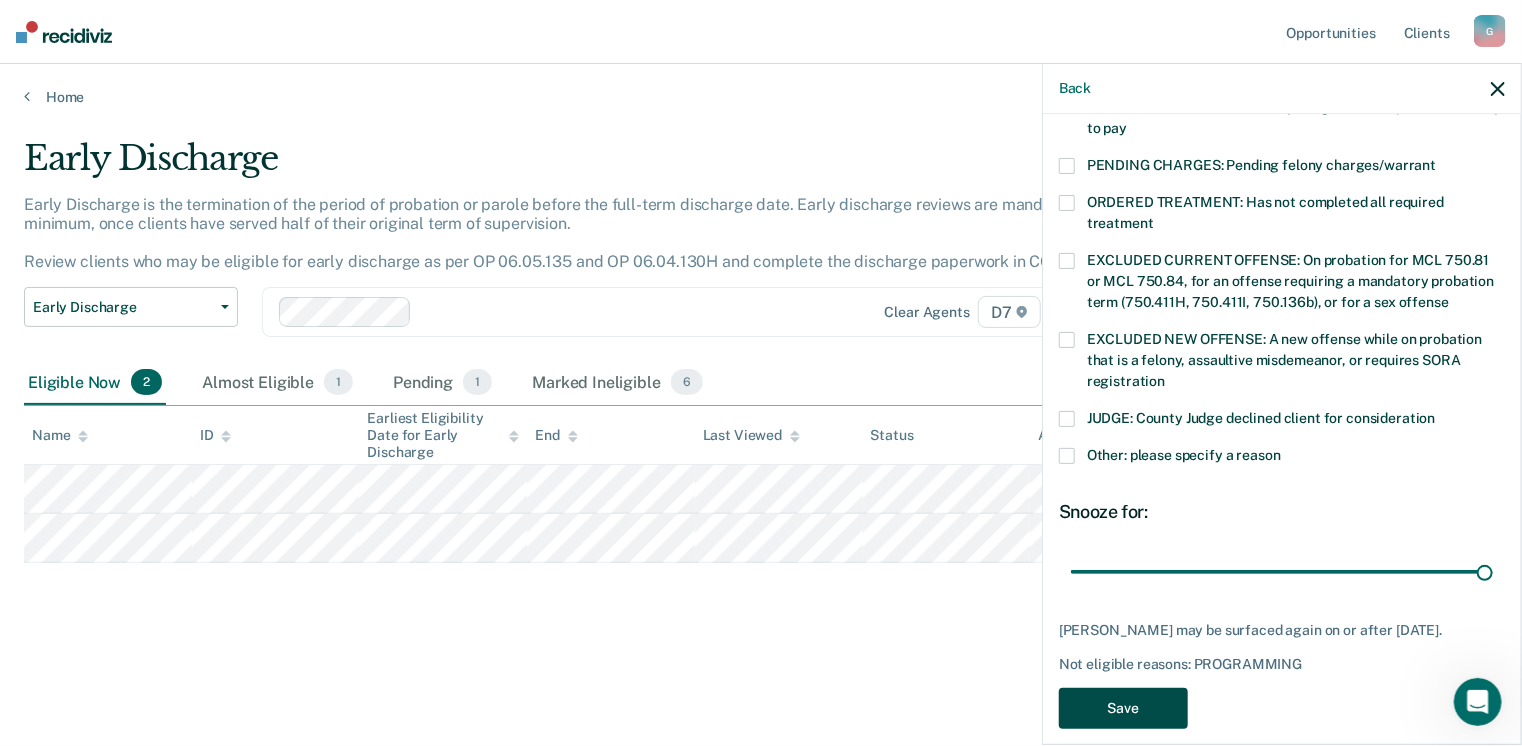 click on "Save" at bounding box center (1123, 708) 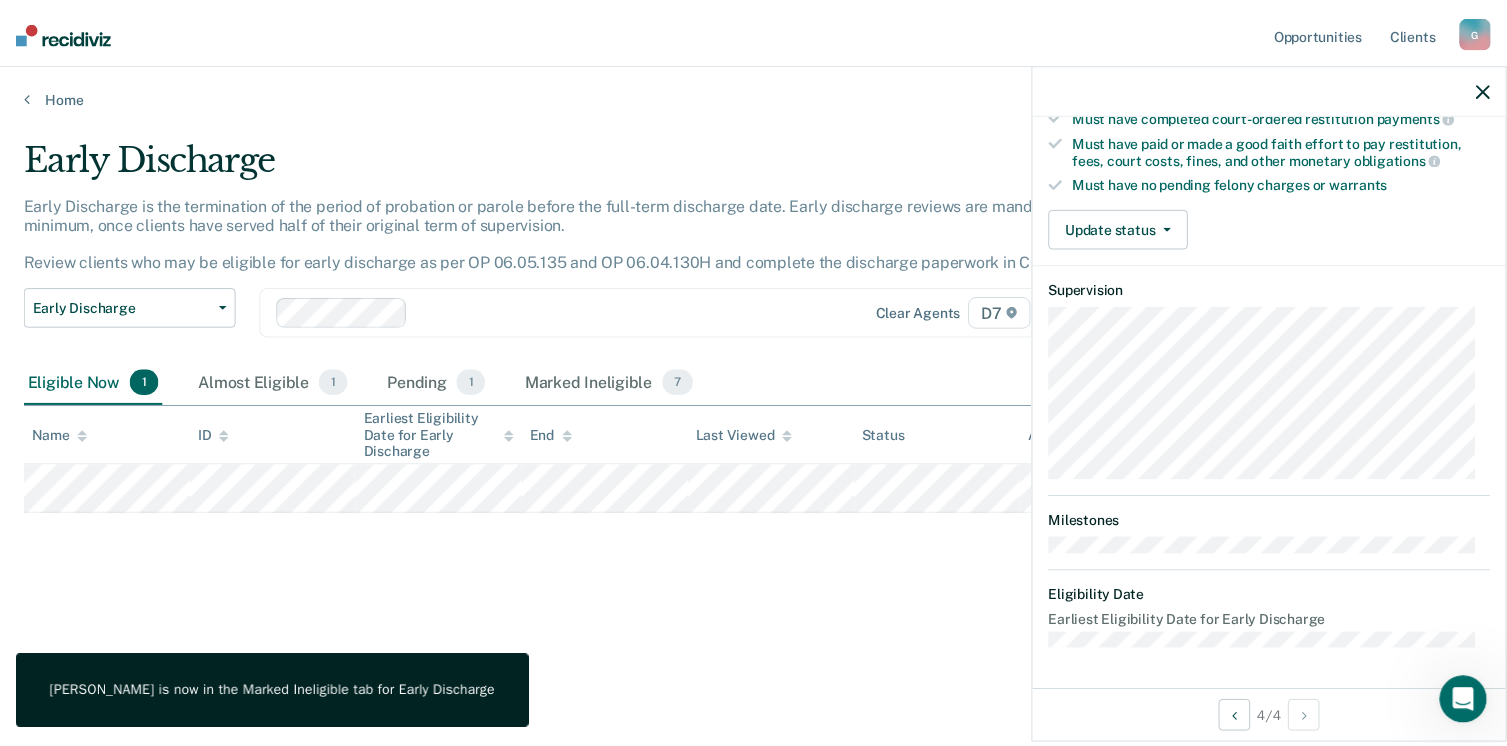 scroll, scrollTop: 371, scrollLeft: 0, axis: vertical 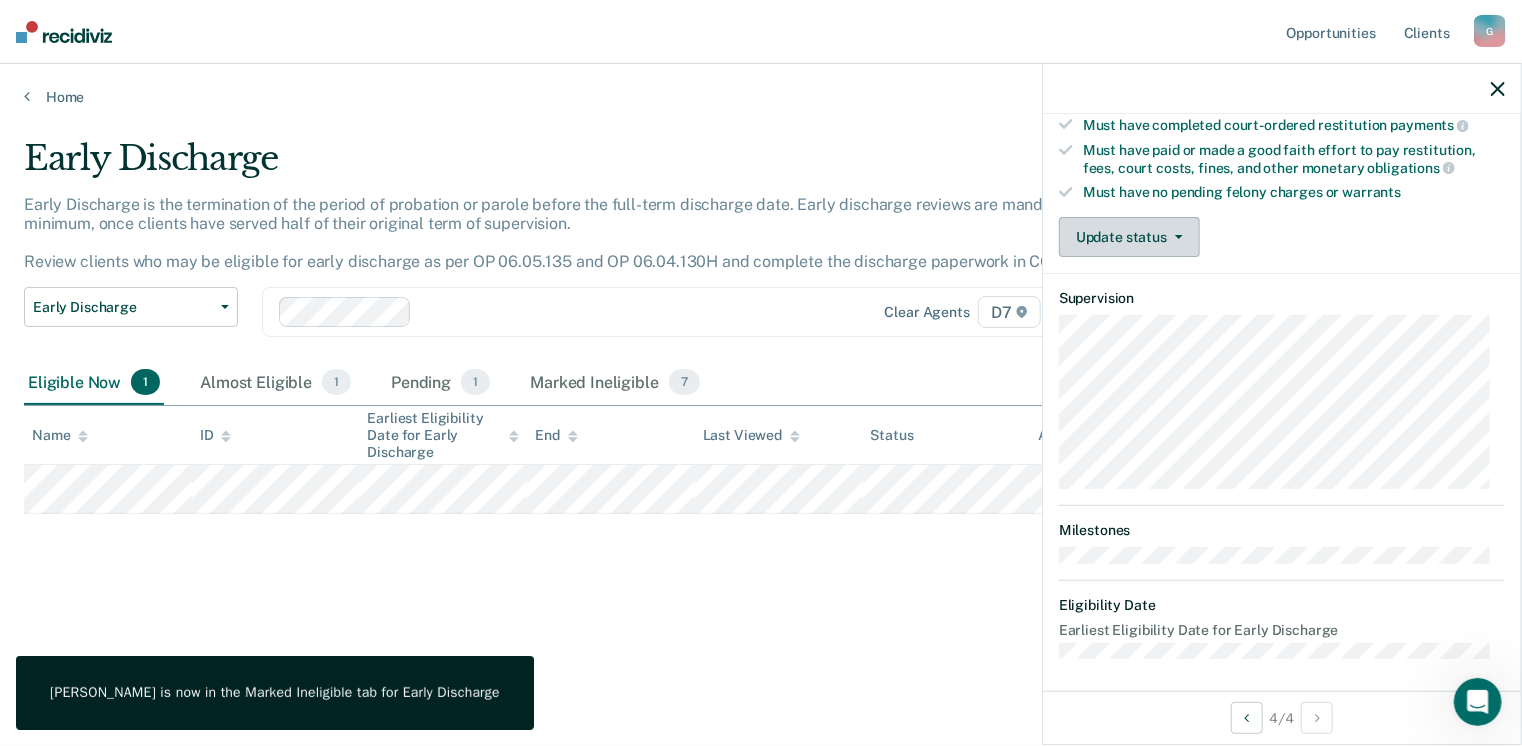 click on "Update status" at bounding box center (1129, 237) 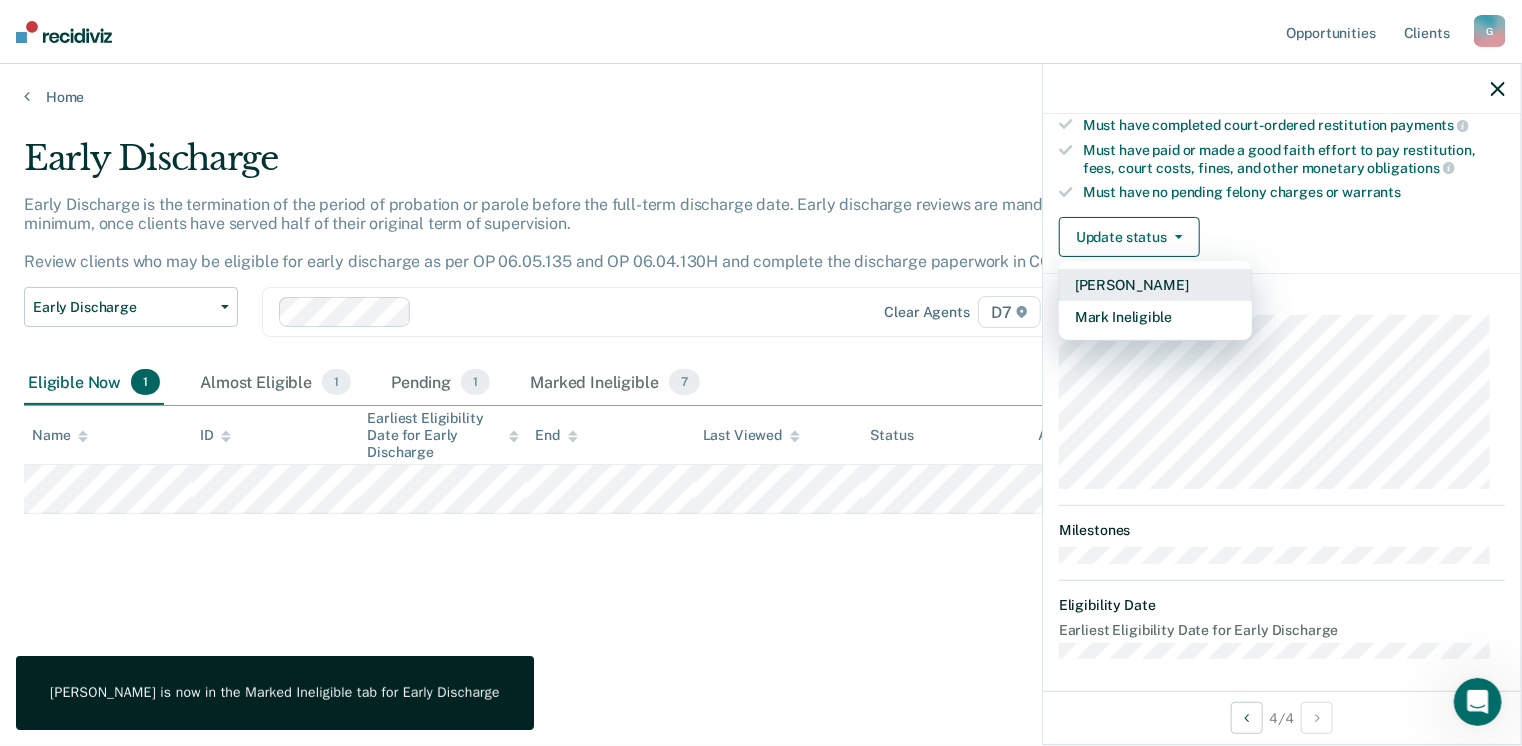 click on "[PERSON_NAME]" at bounding box center (1155, 285) 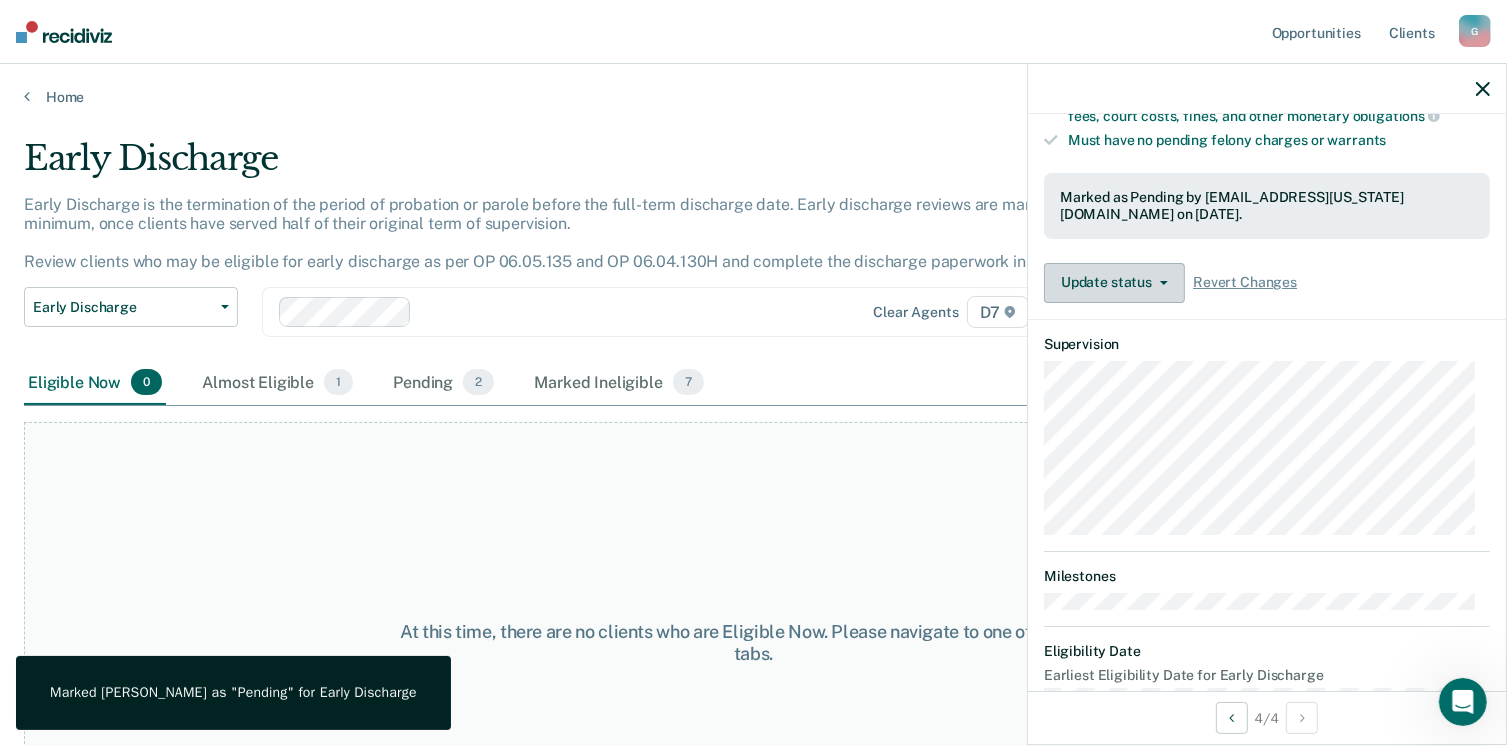 scroll, scrollTop: 452, scrollLeft: 0, axis: vertical 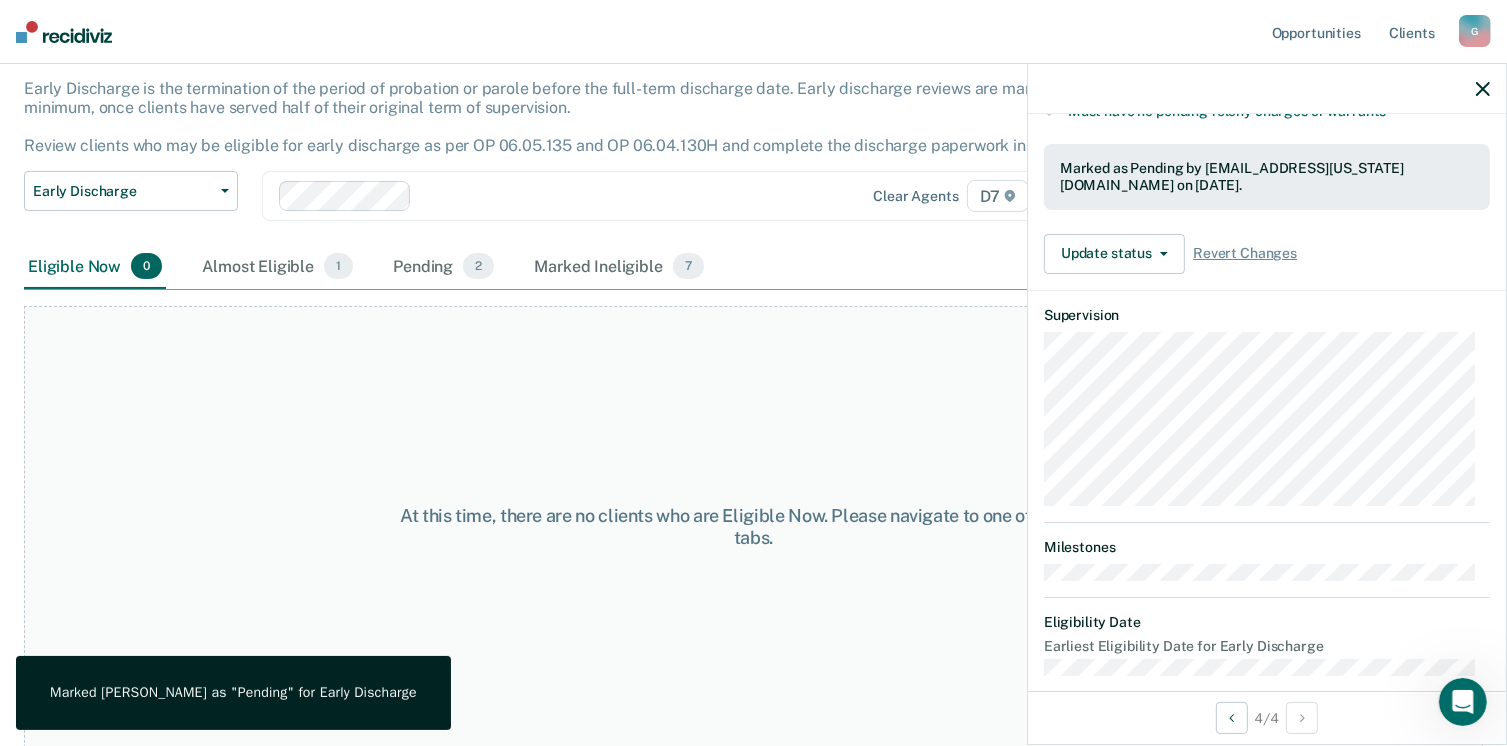 click on "At this time, there are no clients who are Eligible Now. Please navigate to one of the other tabs." at bounding box center [753, 527] 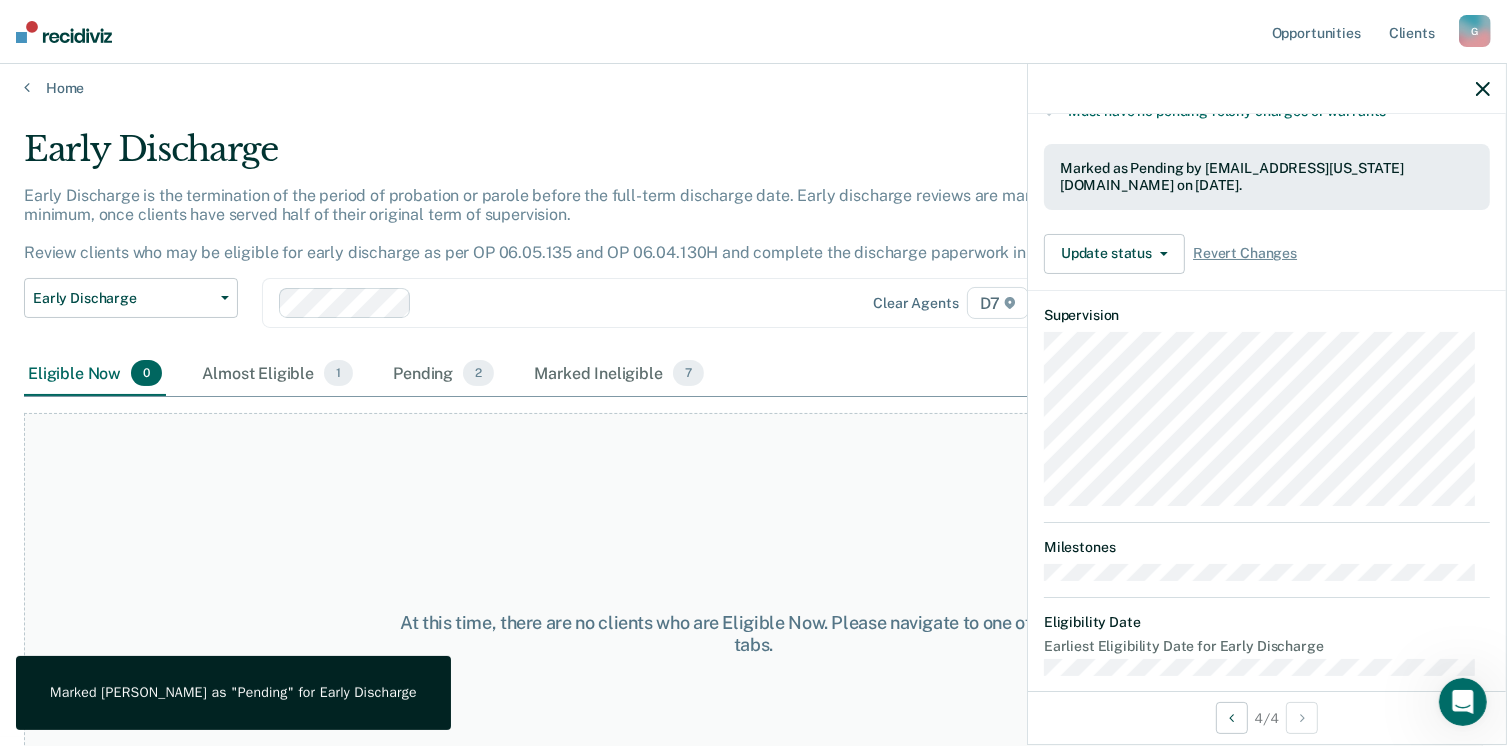 scroll, scrollTop: 0, scrollLeft: 0, axis: both 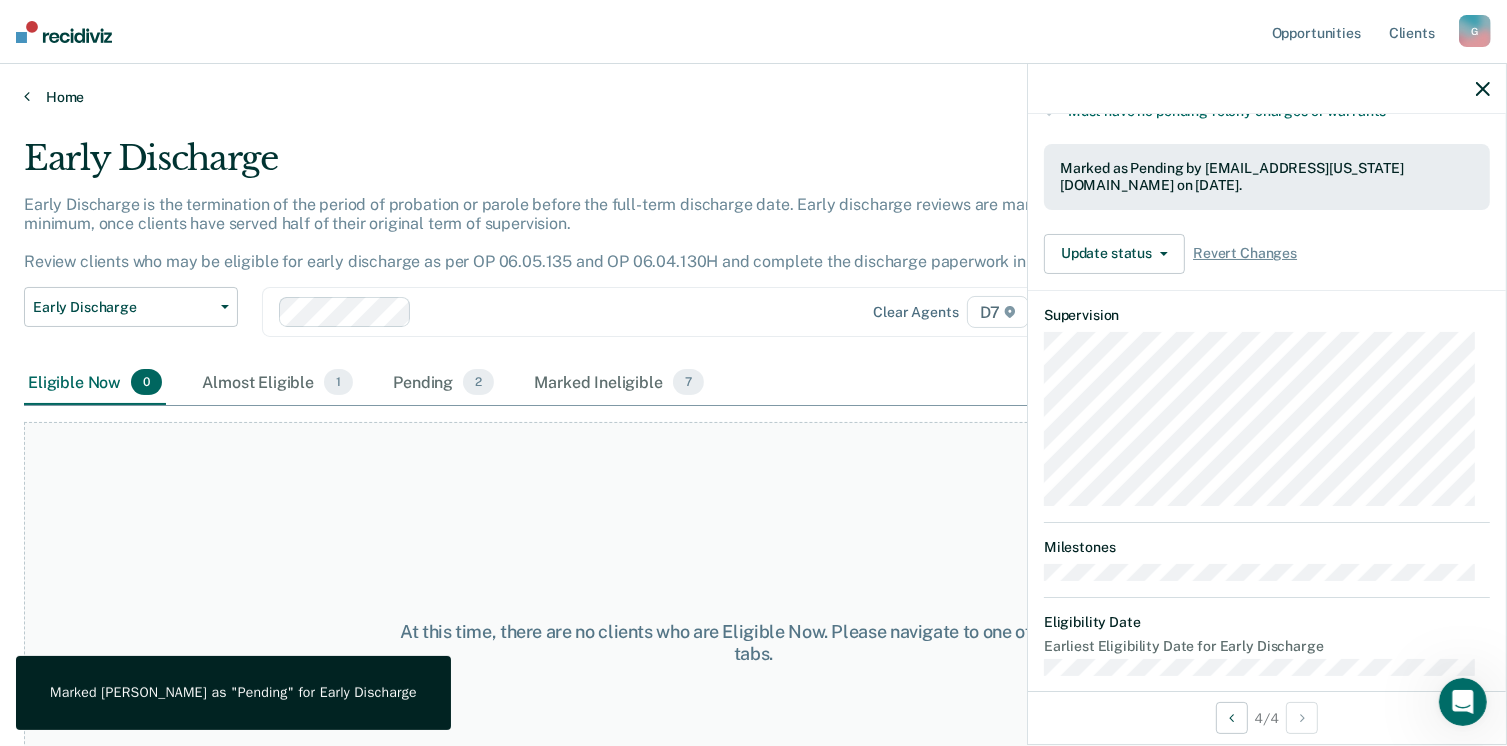 click on "Home" at bounding box center [753, 97] 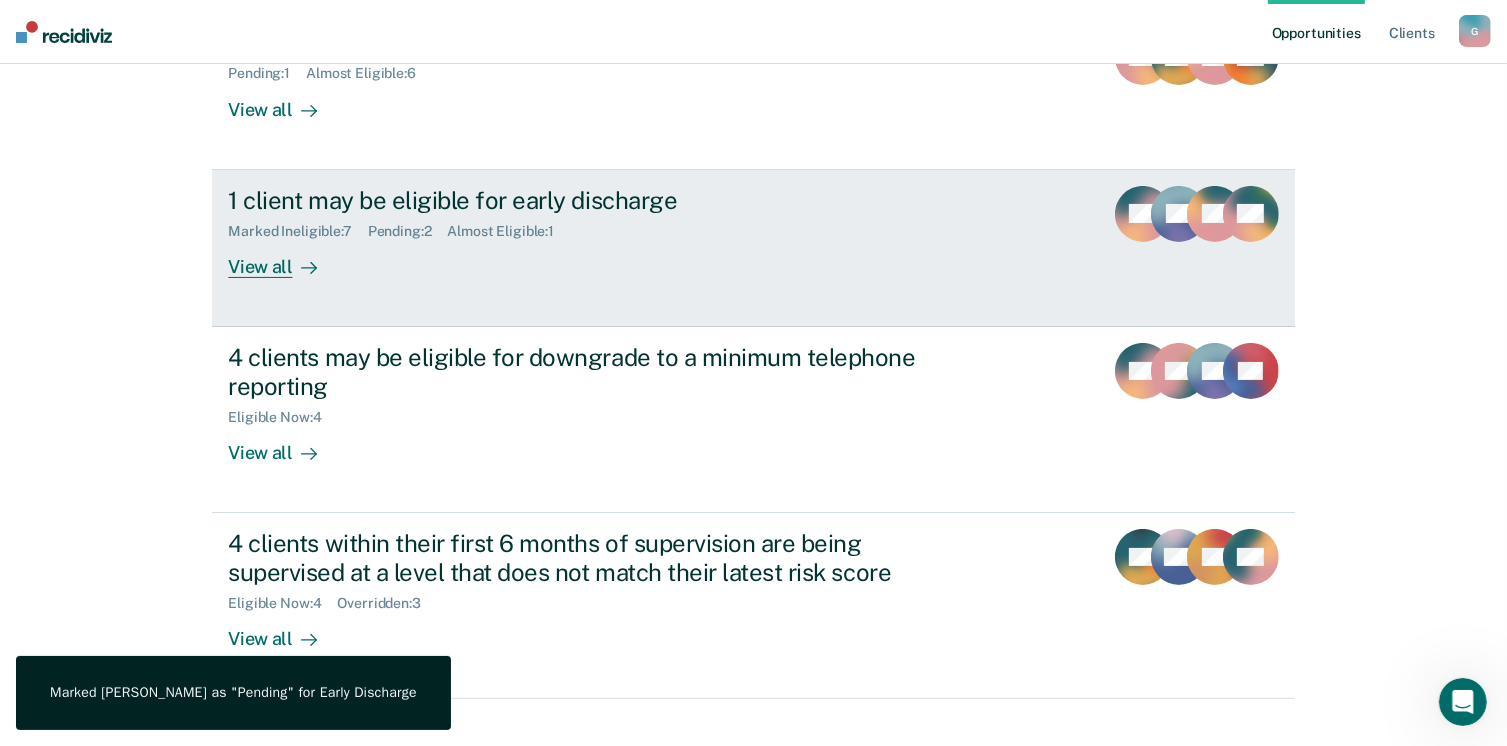 scroll, scrollTop: 300, scrollLeft: 0, axis: vertical 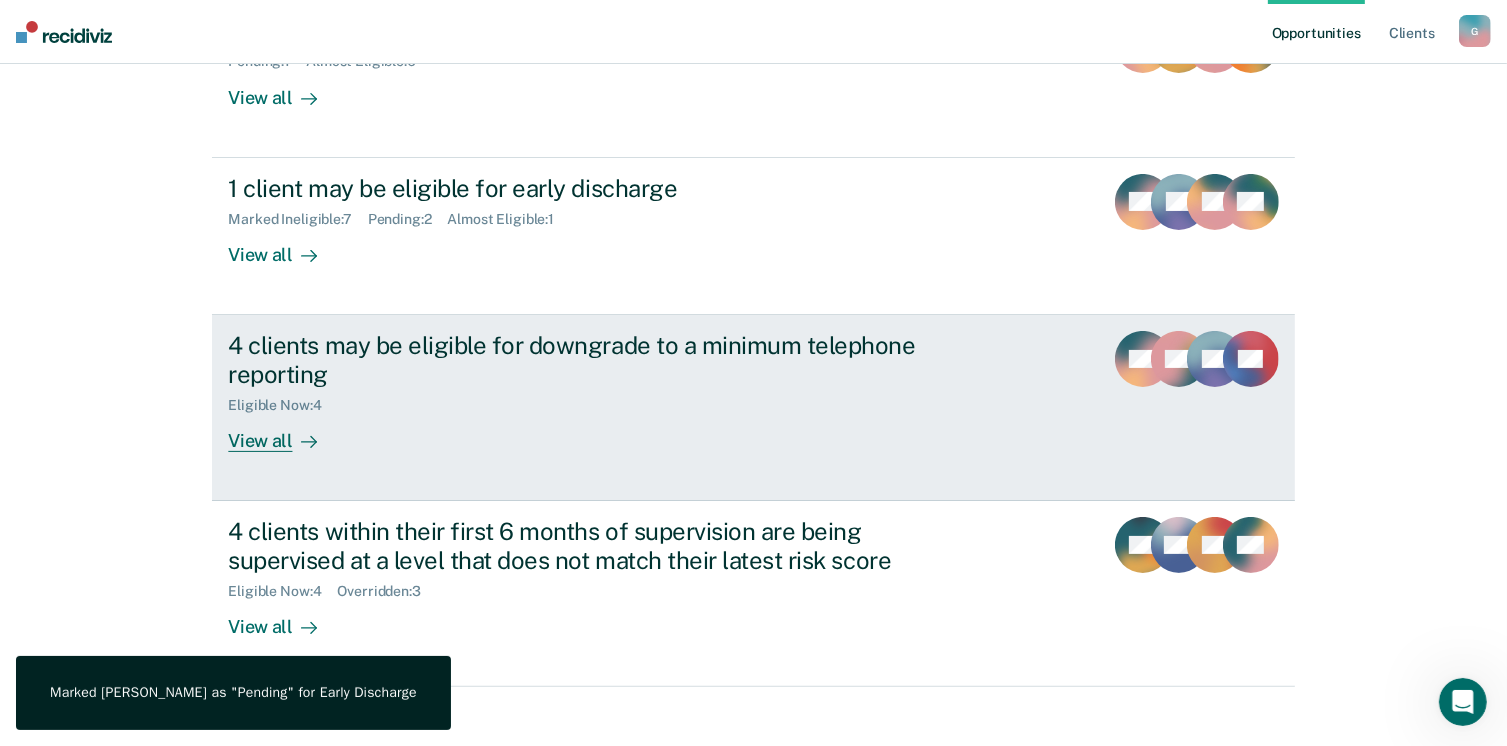 click on "4 clients may be eligible for downgrade to a minimum telephone reporting Eligible Now :  4 View all" at bounding box center [603, 391] 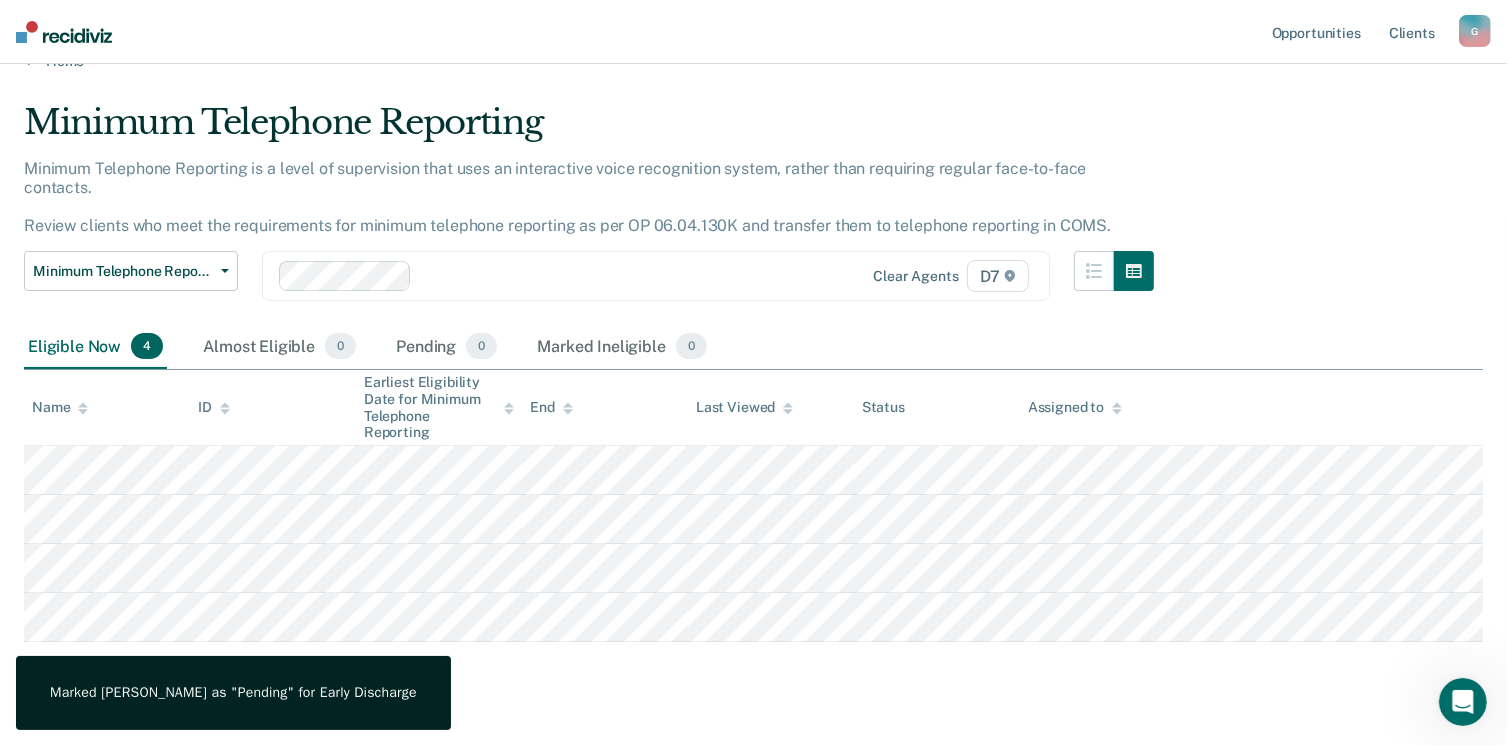 scroll, scrollTop: 54, scrollLeft: 0, axis: vertical 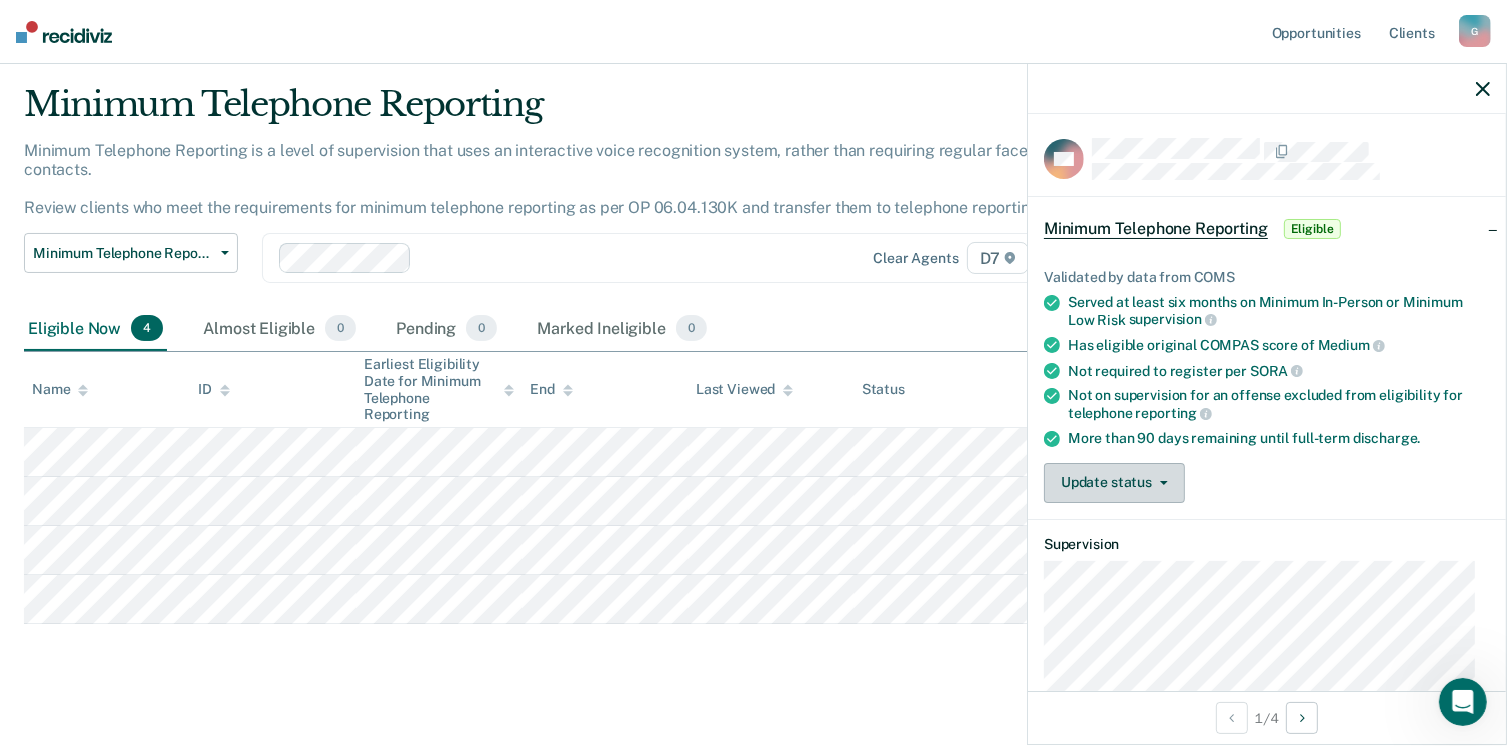 click on "Update status" at bounding box center (1114, 483) 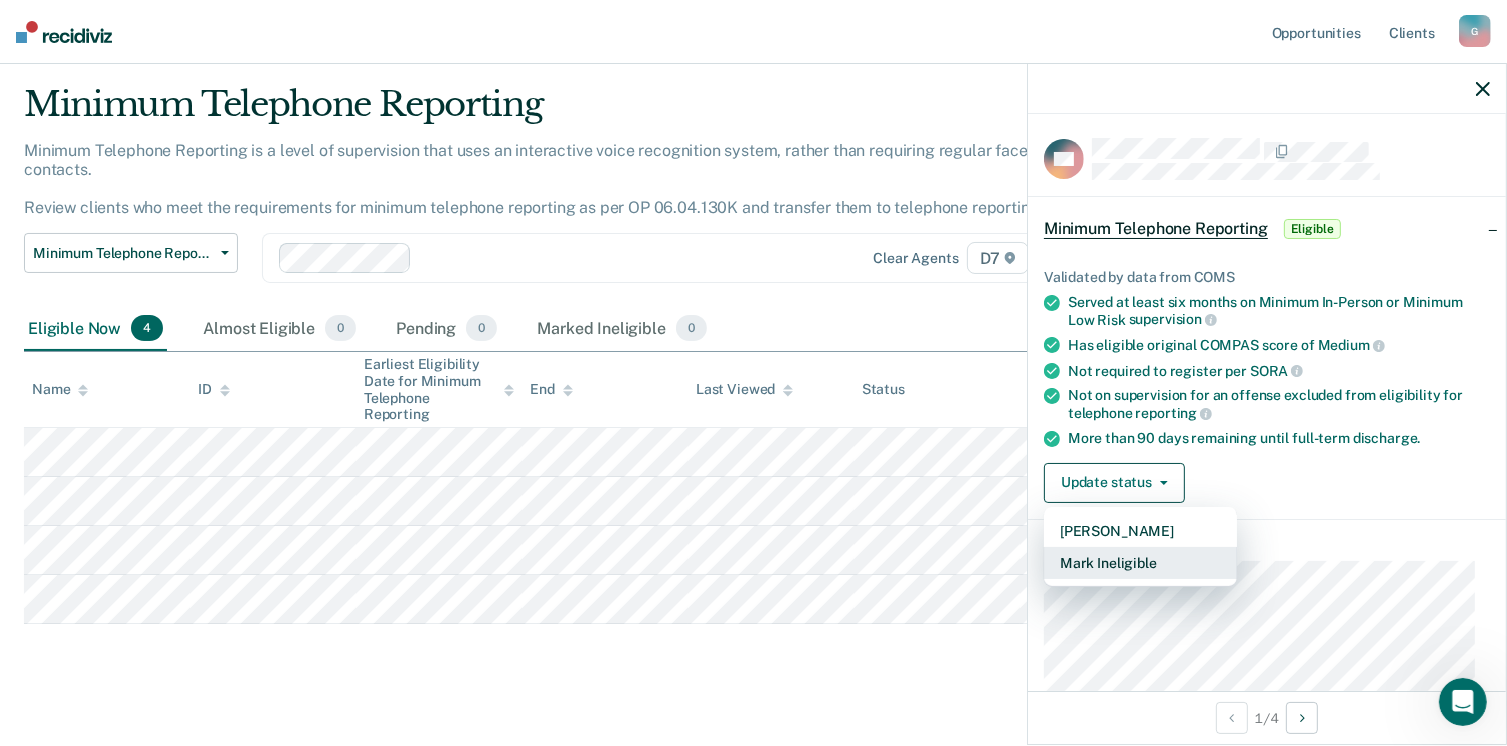 click on "Mark Ineligible" at bounding box center (1140, 563) 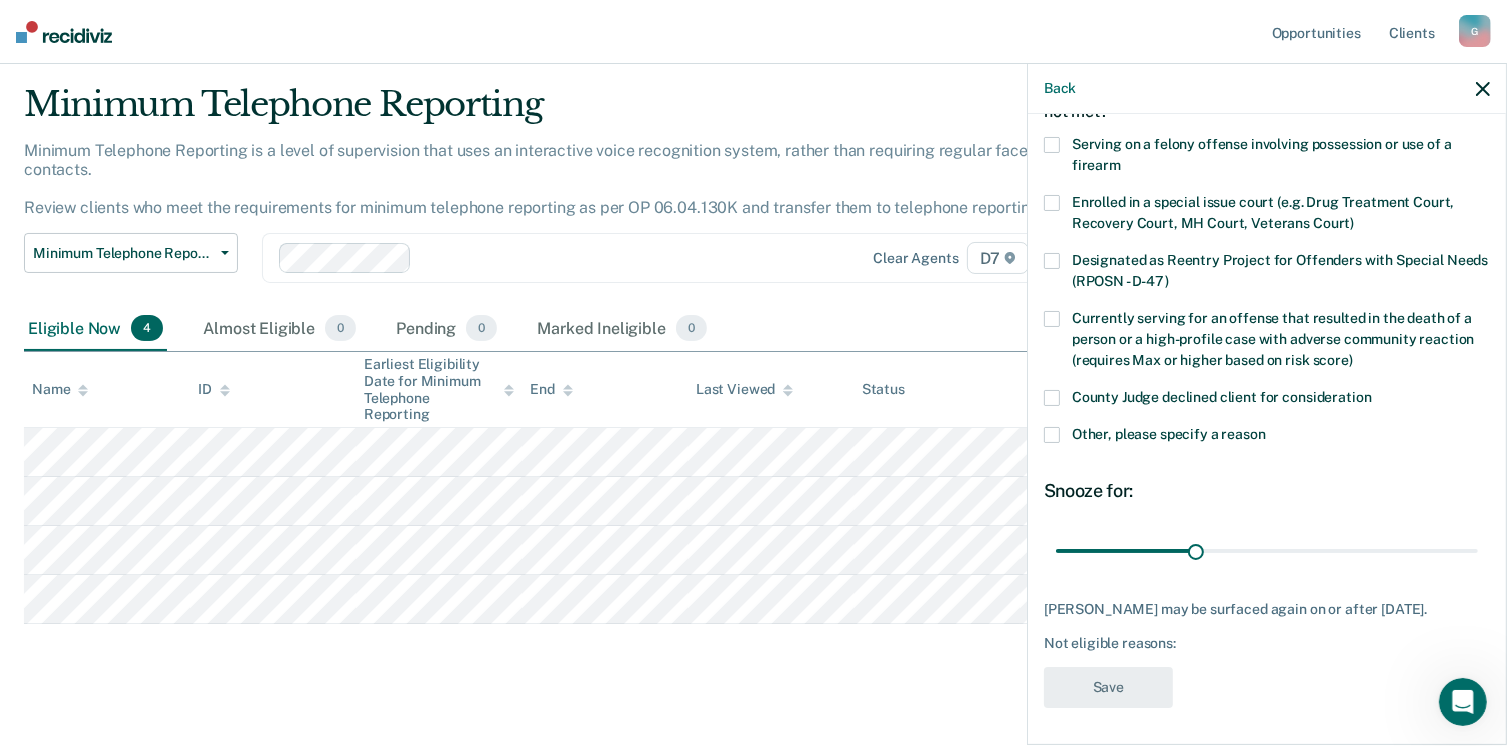 scroll, scrollTop: 146, scrollLeft: 0, axis: vertical 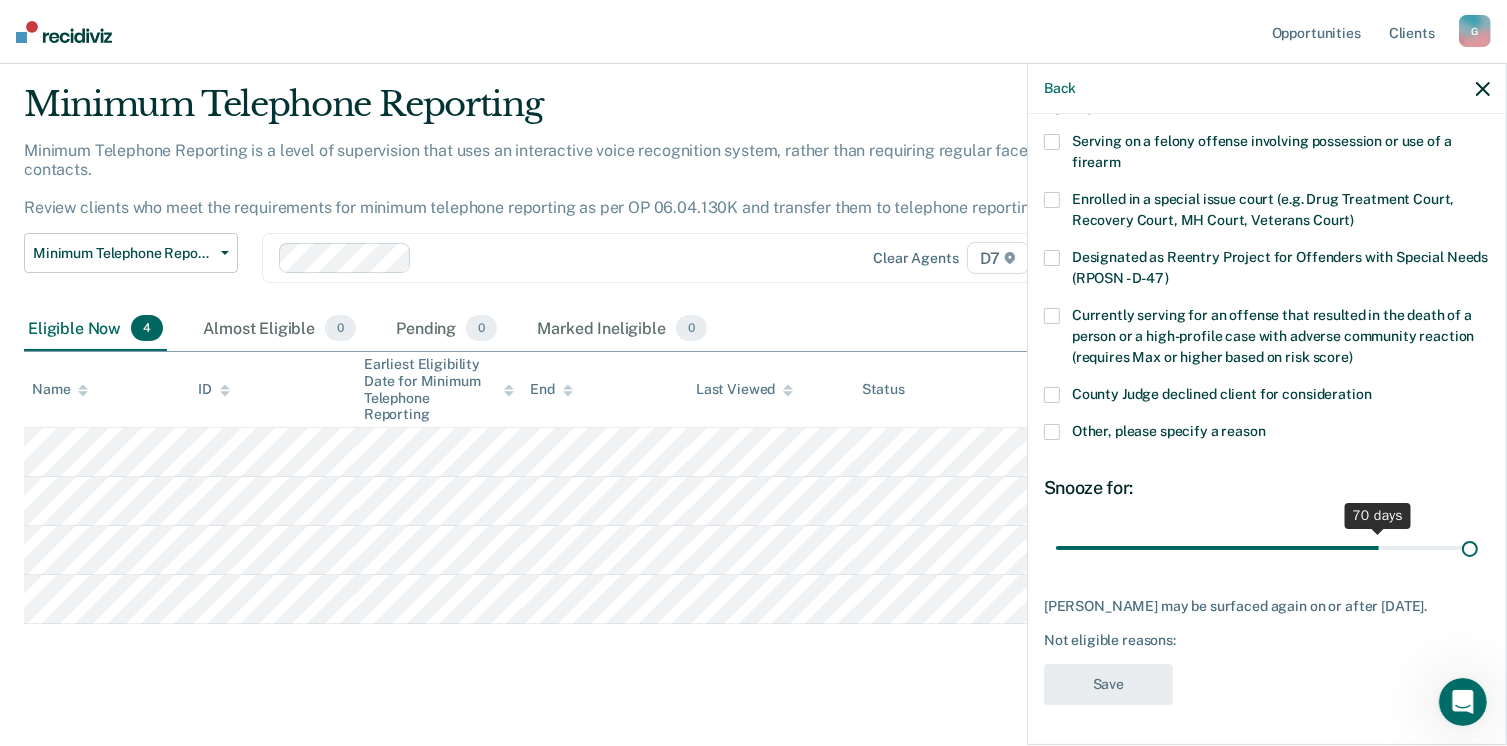 drag, startPoint x: 1195, startPoint y: 535, endPoint x: 1768, endPoint y: 503, distance: 573.8928 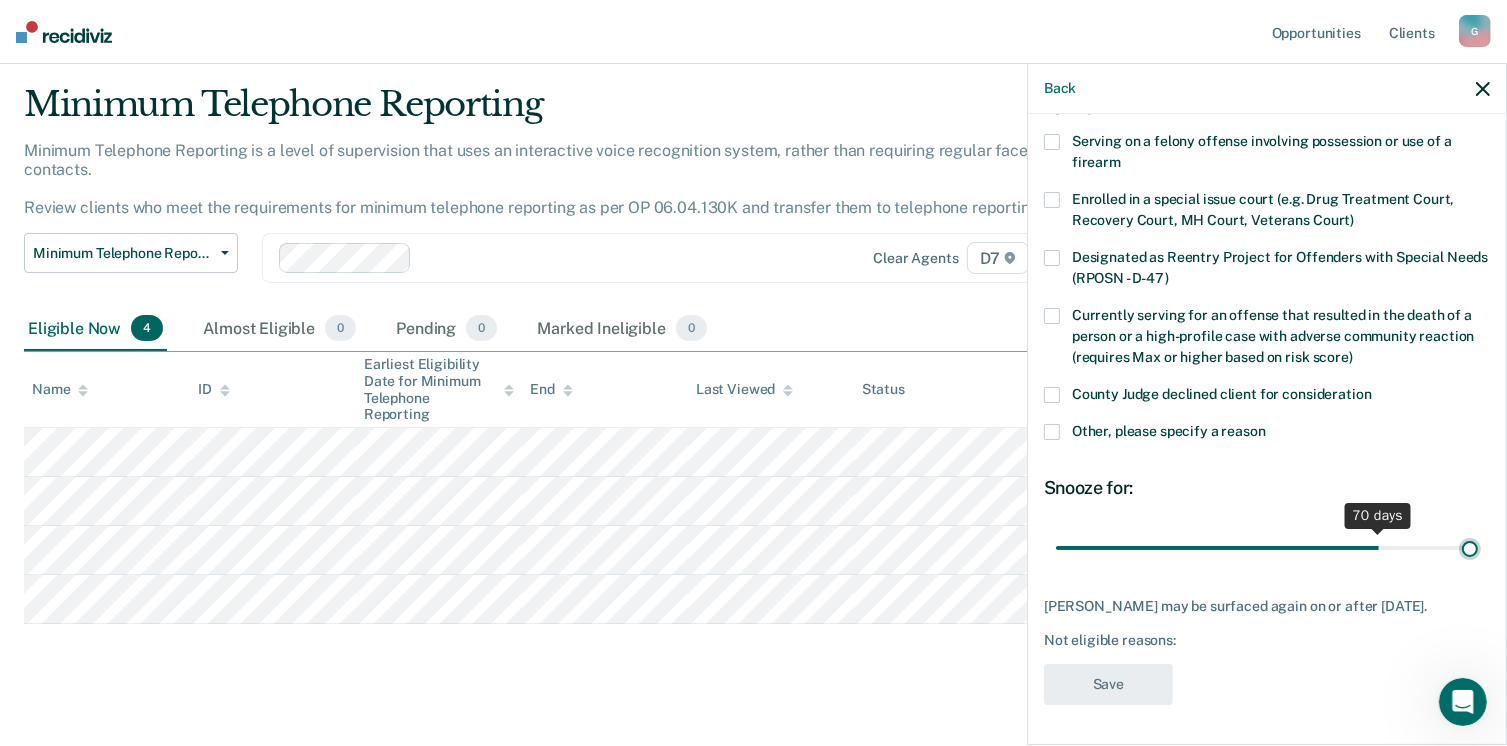 type on "90" 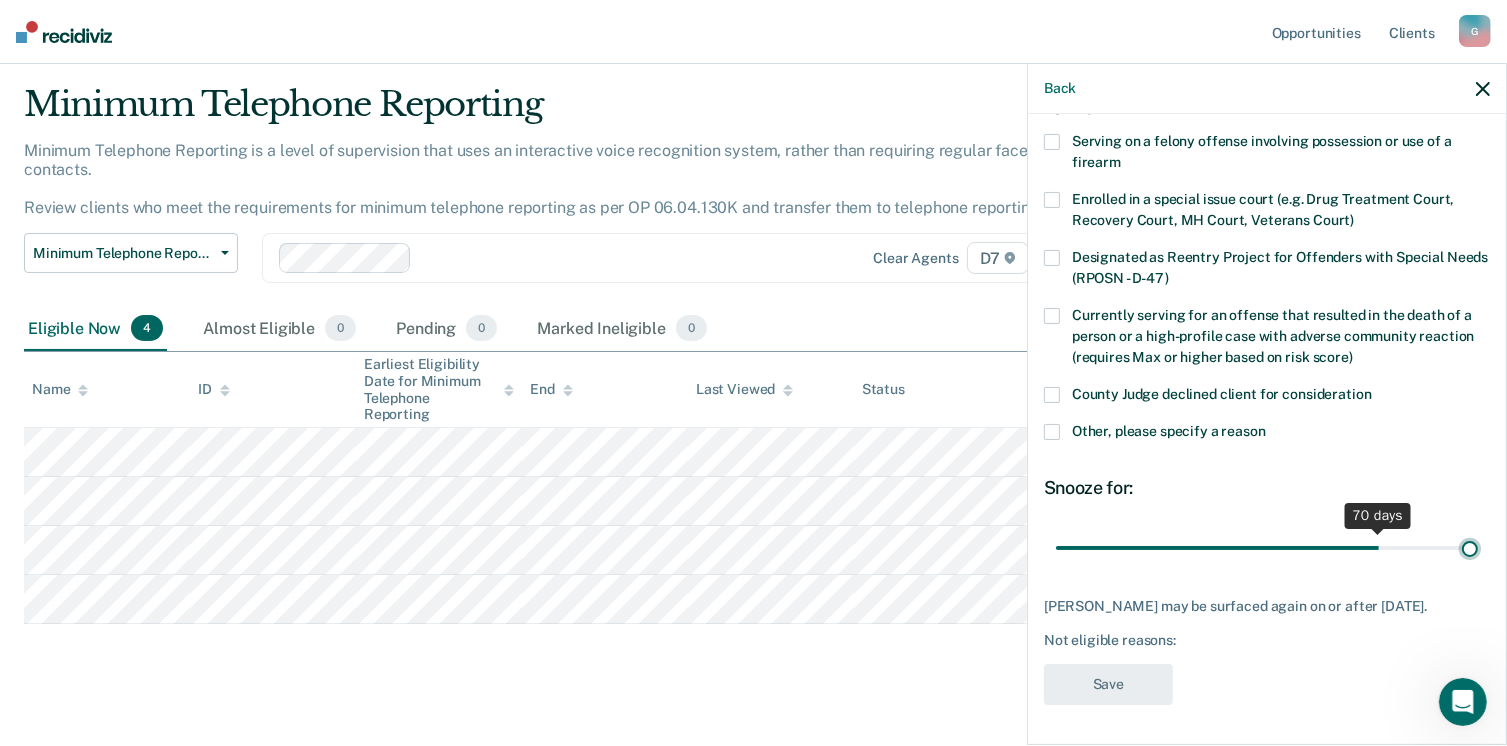 click at bounding box center (1267, 548) 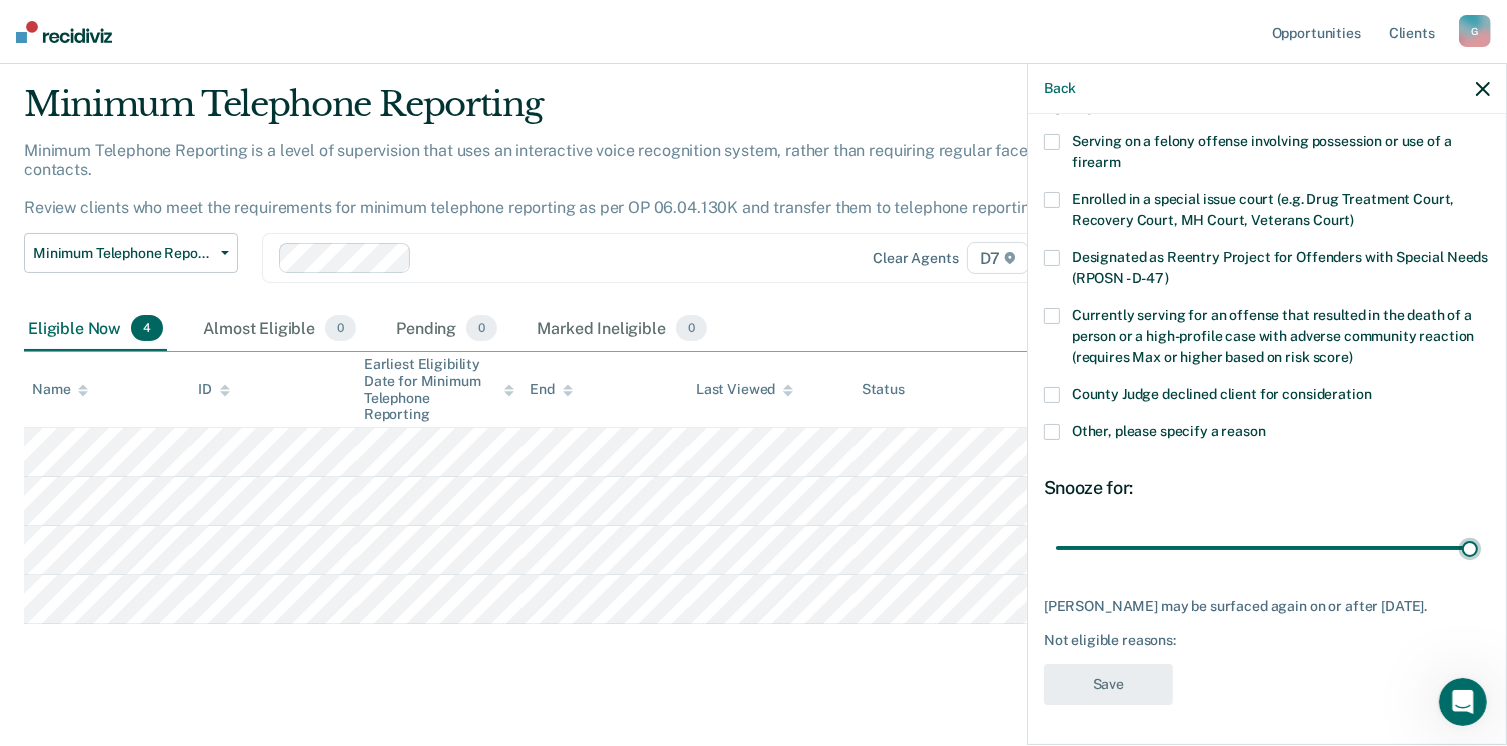 scroll, scrollTop: 46, scrollLeft: 0, axis: vertical 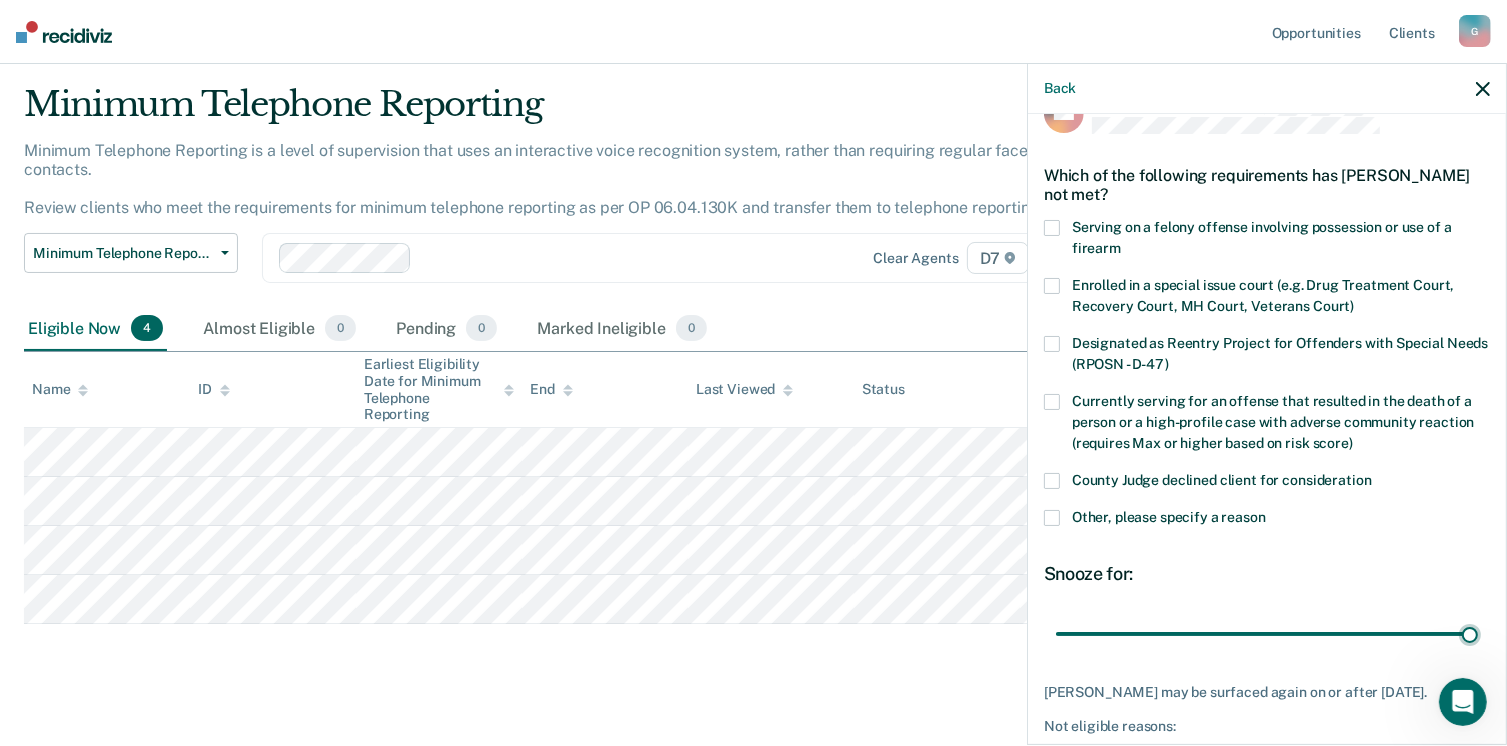 click at bounding box center (1052, 518) 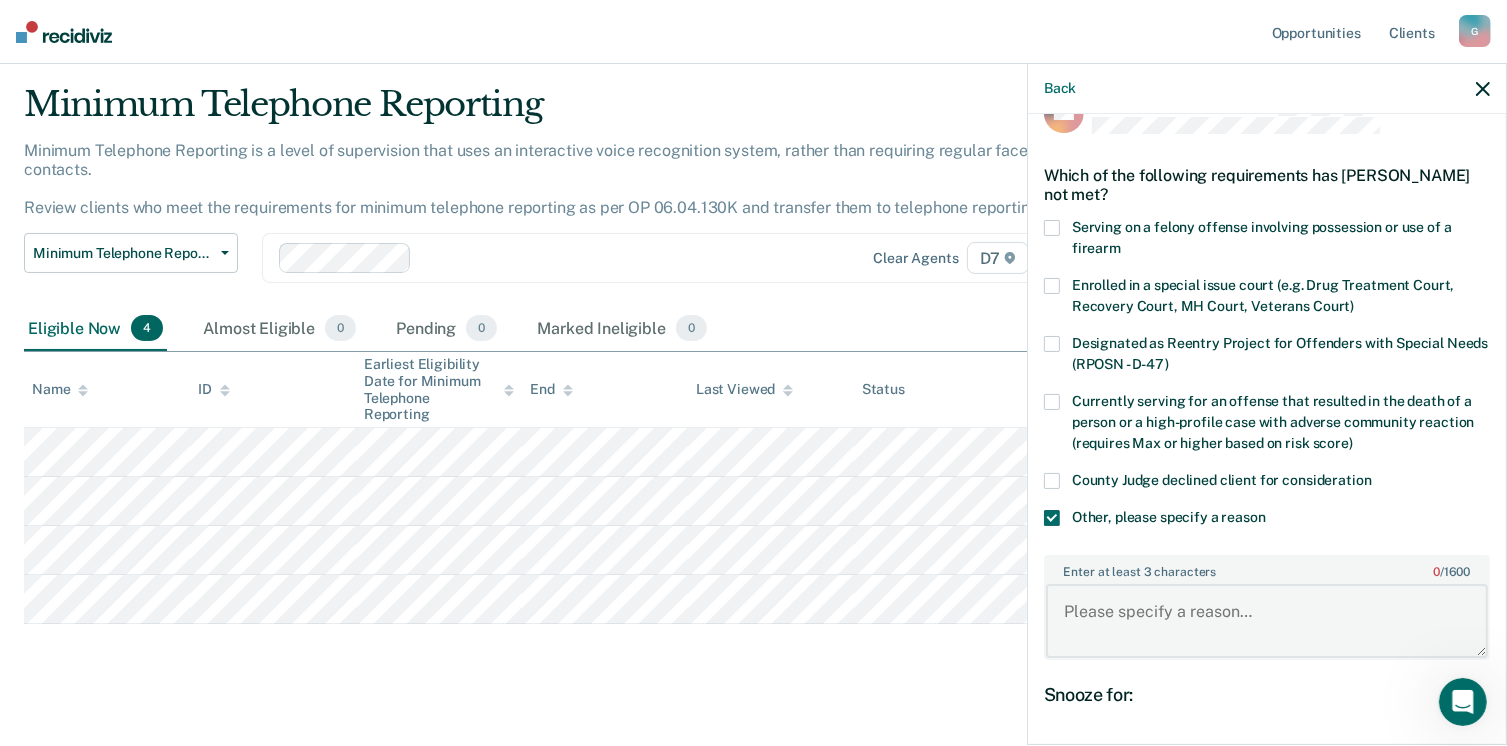 click on "Enter at least 3 characters 0  /  1600" at bounding box center (1267, 621) 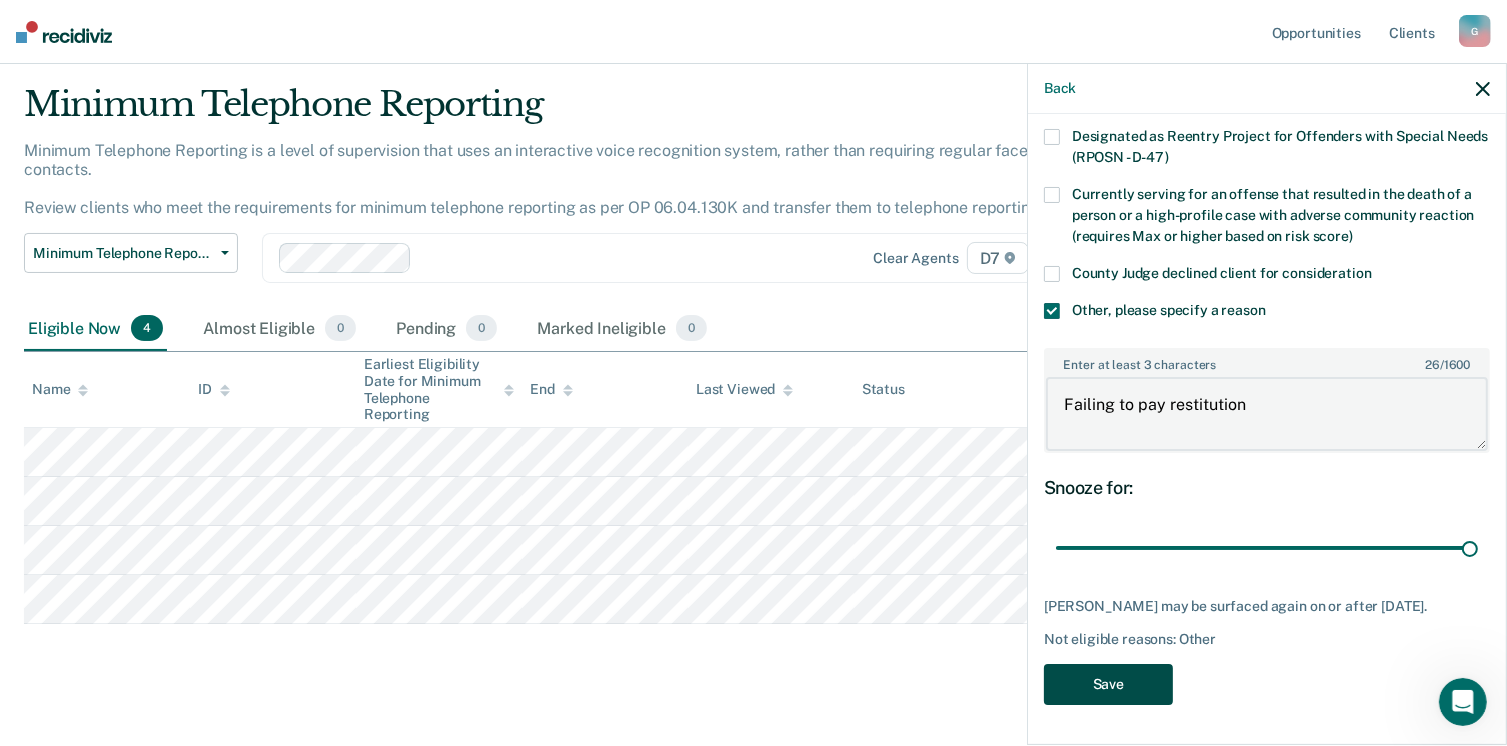 scroll, scrollTop: 265, scrollLeft: 0, axis: vertical 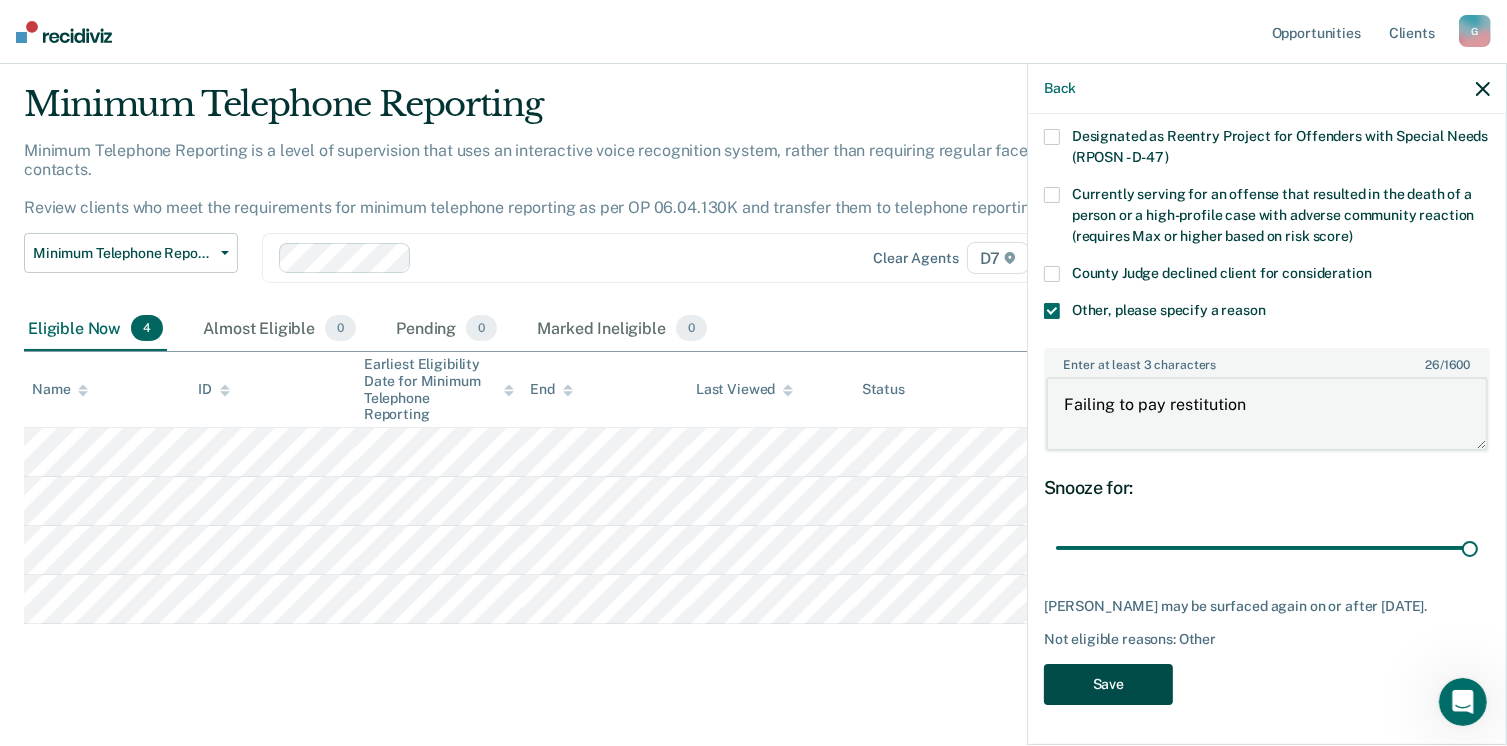 type on "Failing to pay restitution" 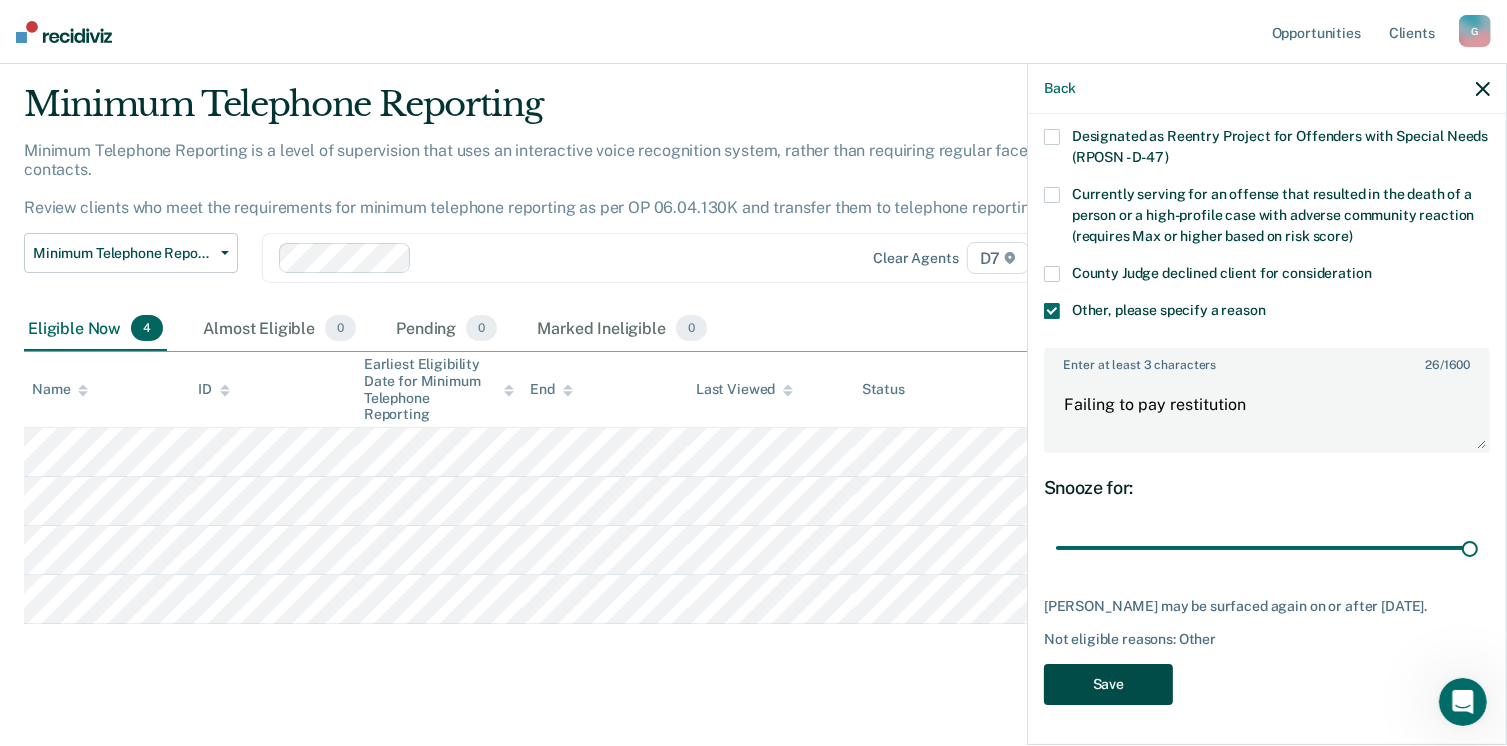 click on "Save" at bounding box center [1108, 684] 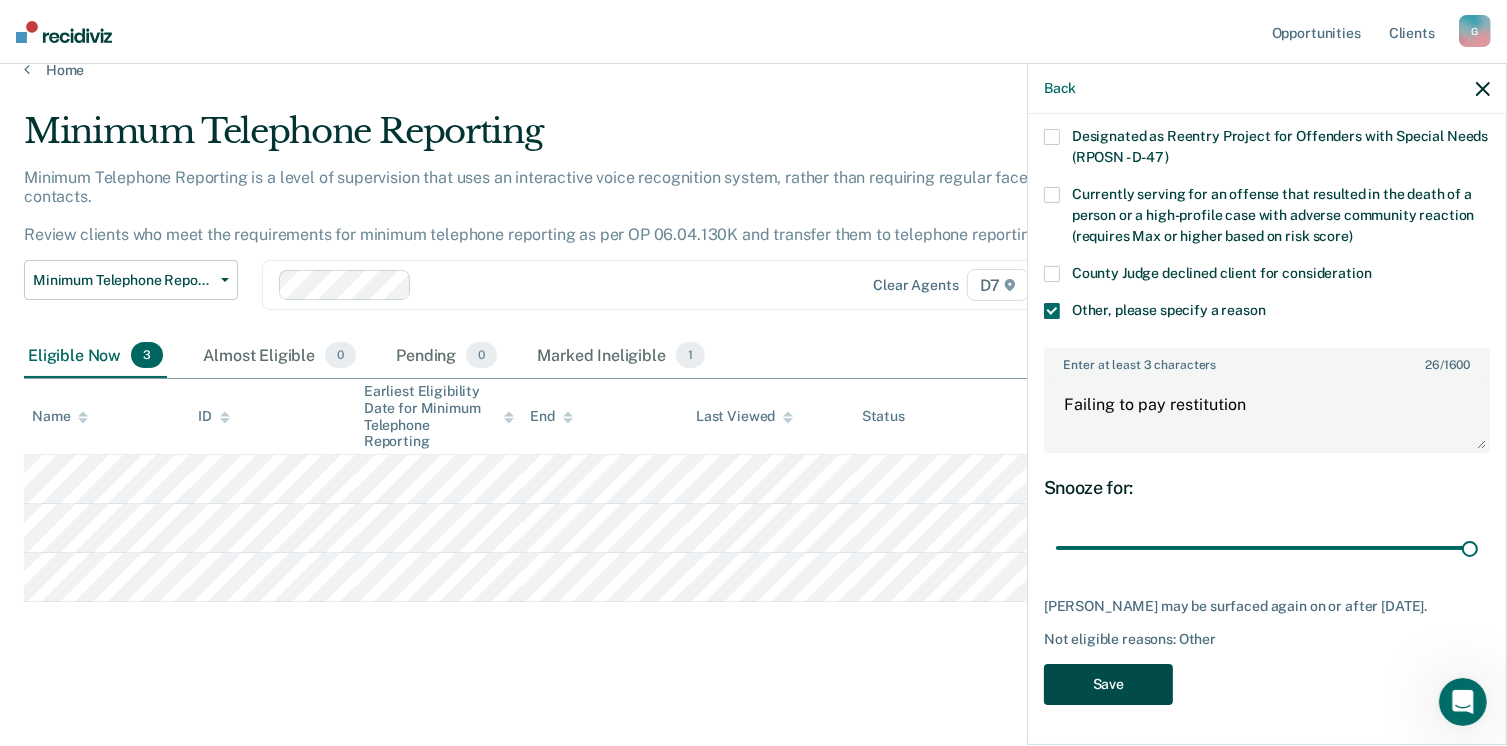 scroll, scrollTop: 5, scrollLeft: 0, axis: vertical 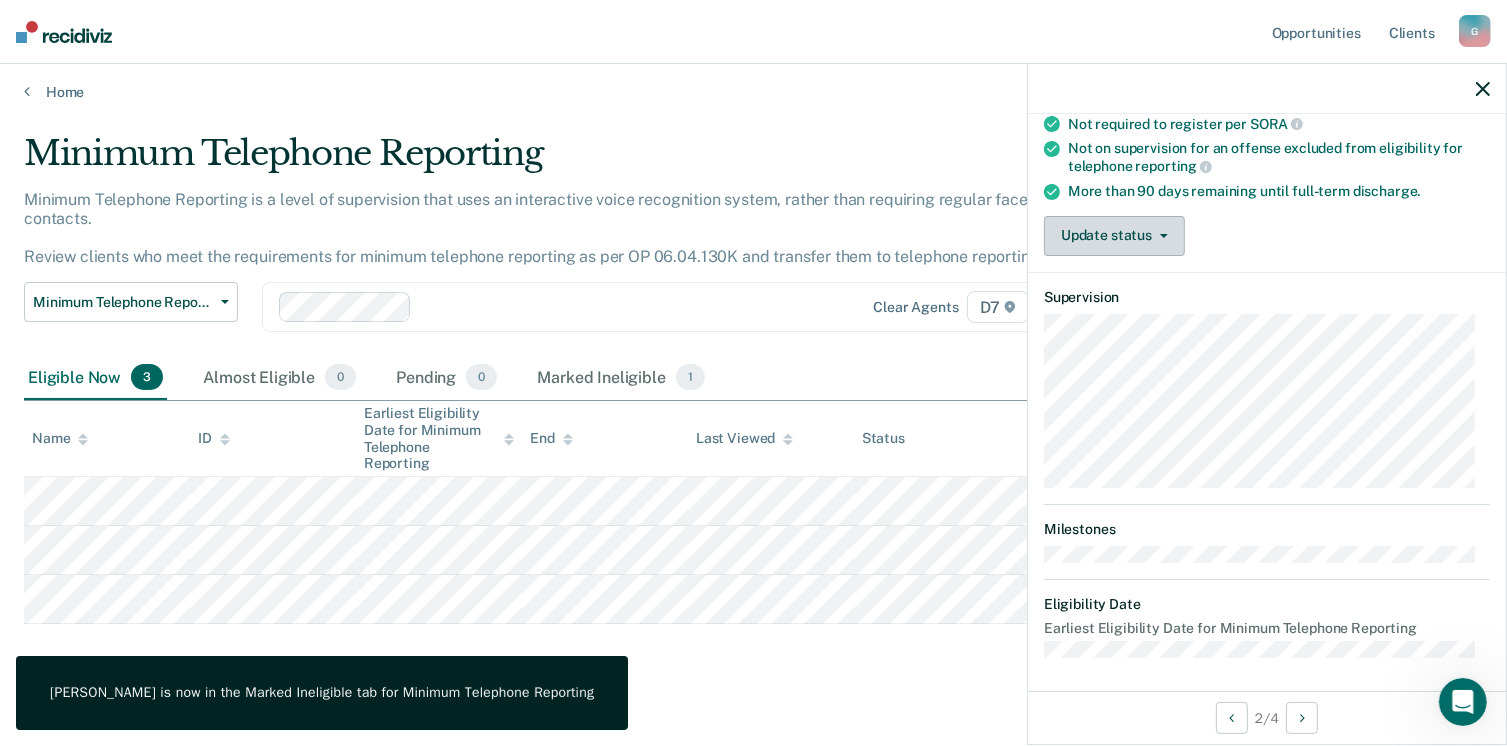 click on "Update status" at bounding box center (1114, 236) 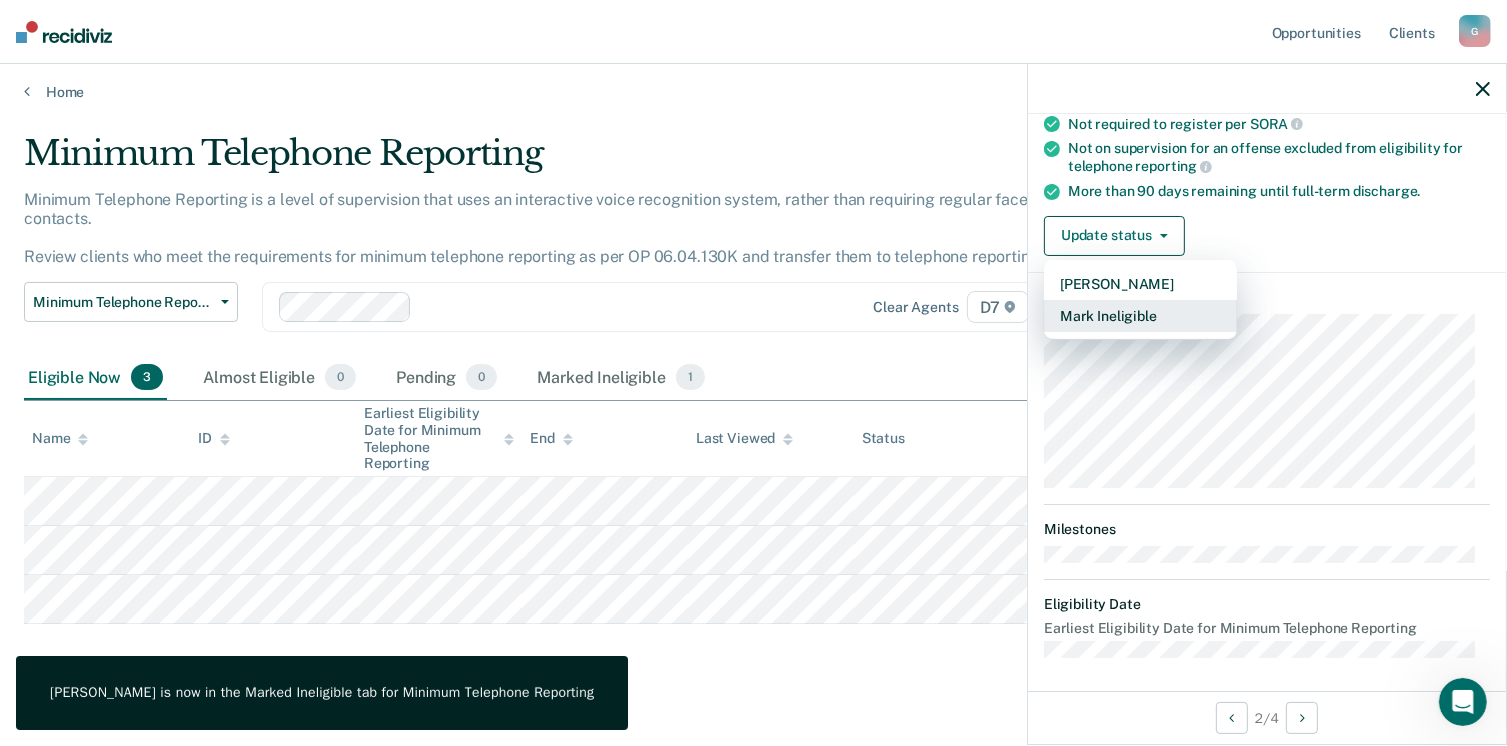 click on "Mark Ineligible" at bounding box center (1140, 316) 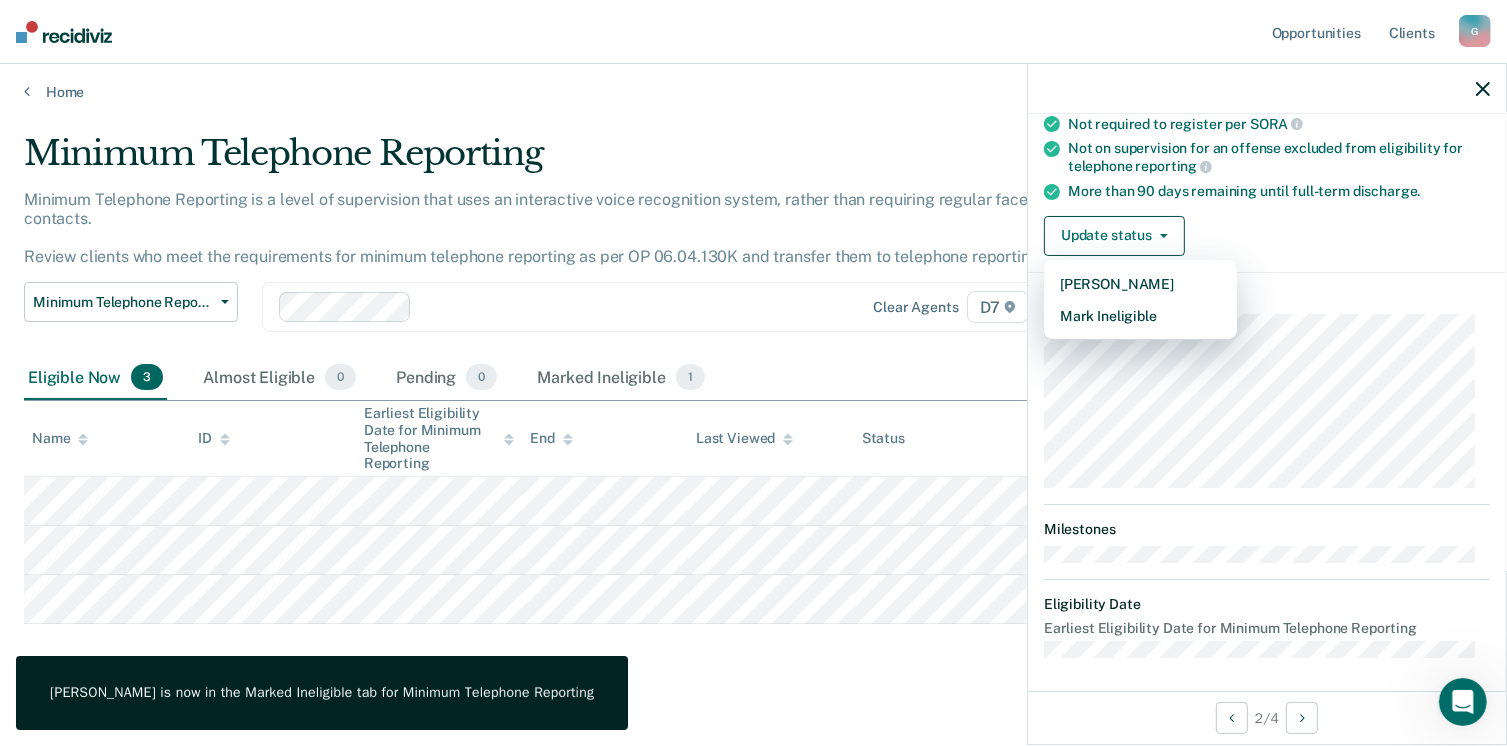 scroll, scrollTop: 146, scrollLeft: 0, axis: vertical 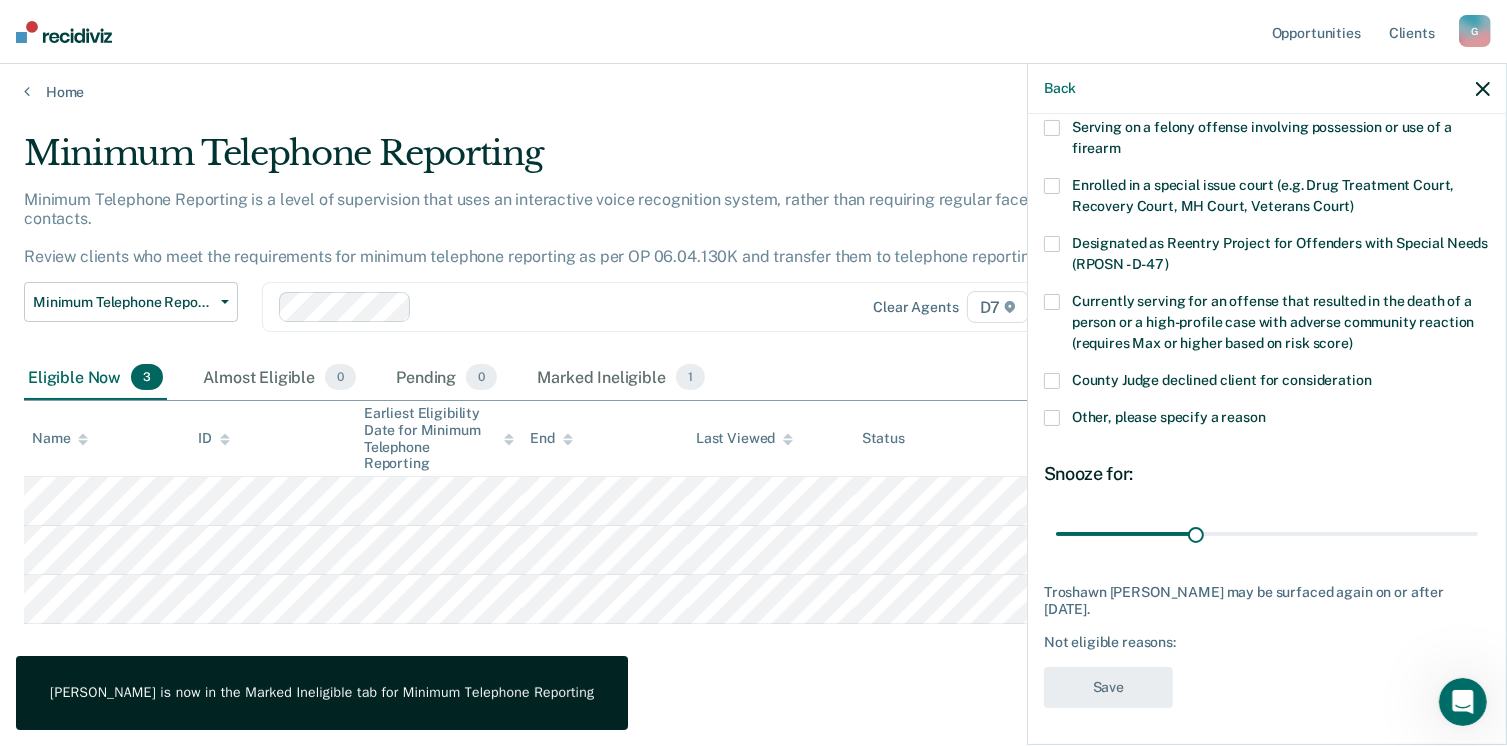 click at bounding box center (1052, 418) 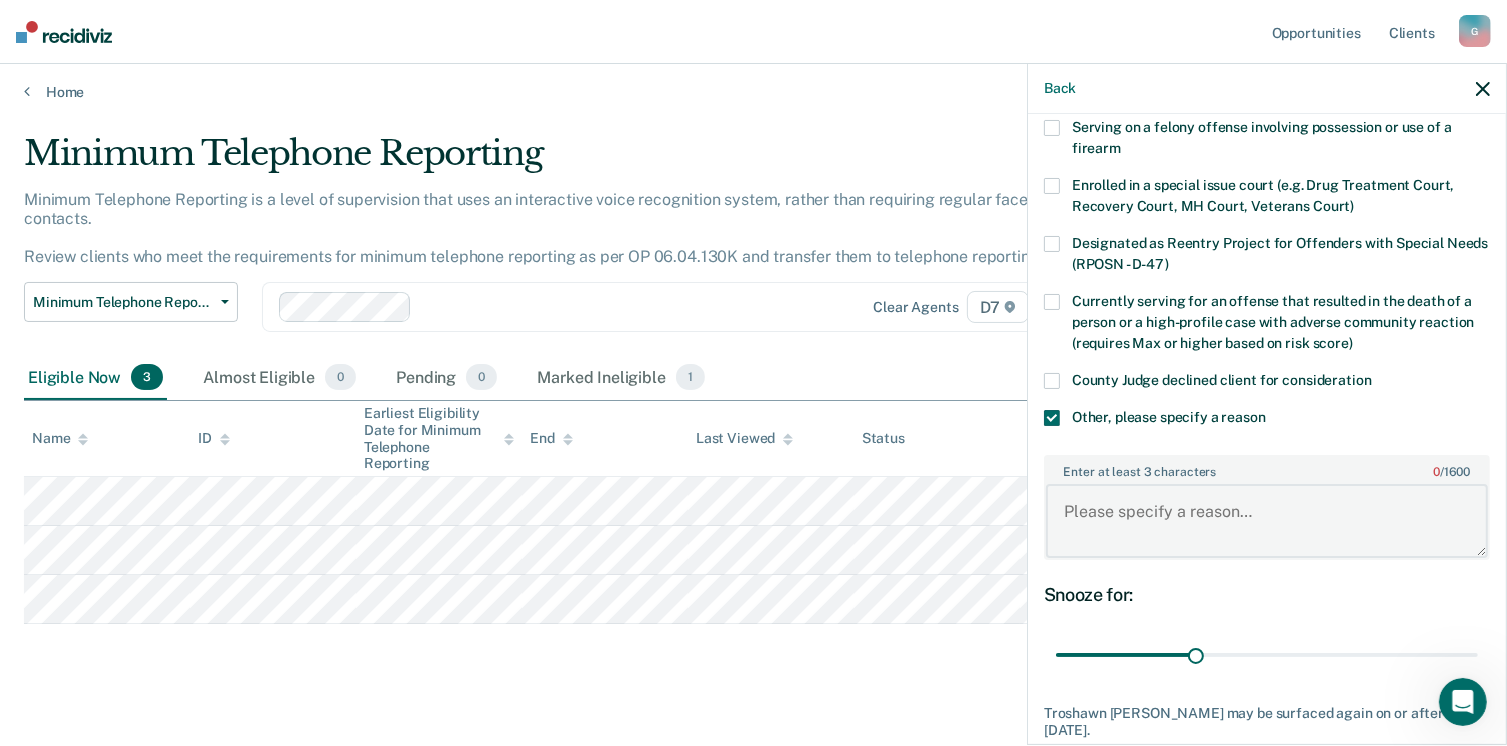 click on "Enter at least 3 characters 0  /  1600" at bounding box center [1267, 521] 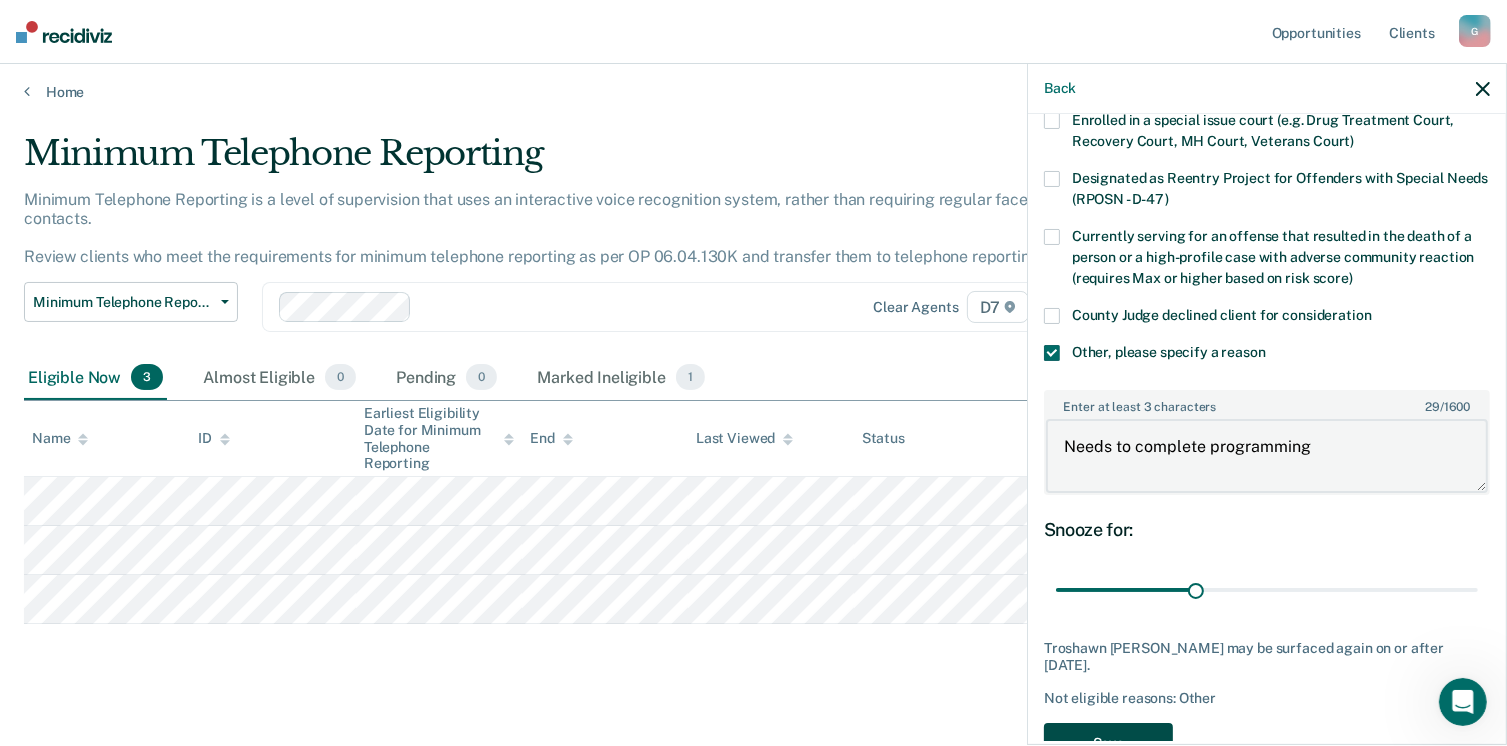 scroll, scrollTop: 265, scrollLeft: 0, axis: vertical 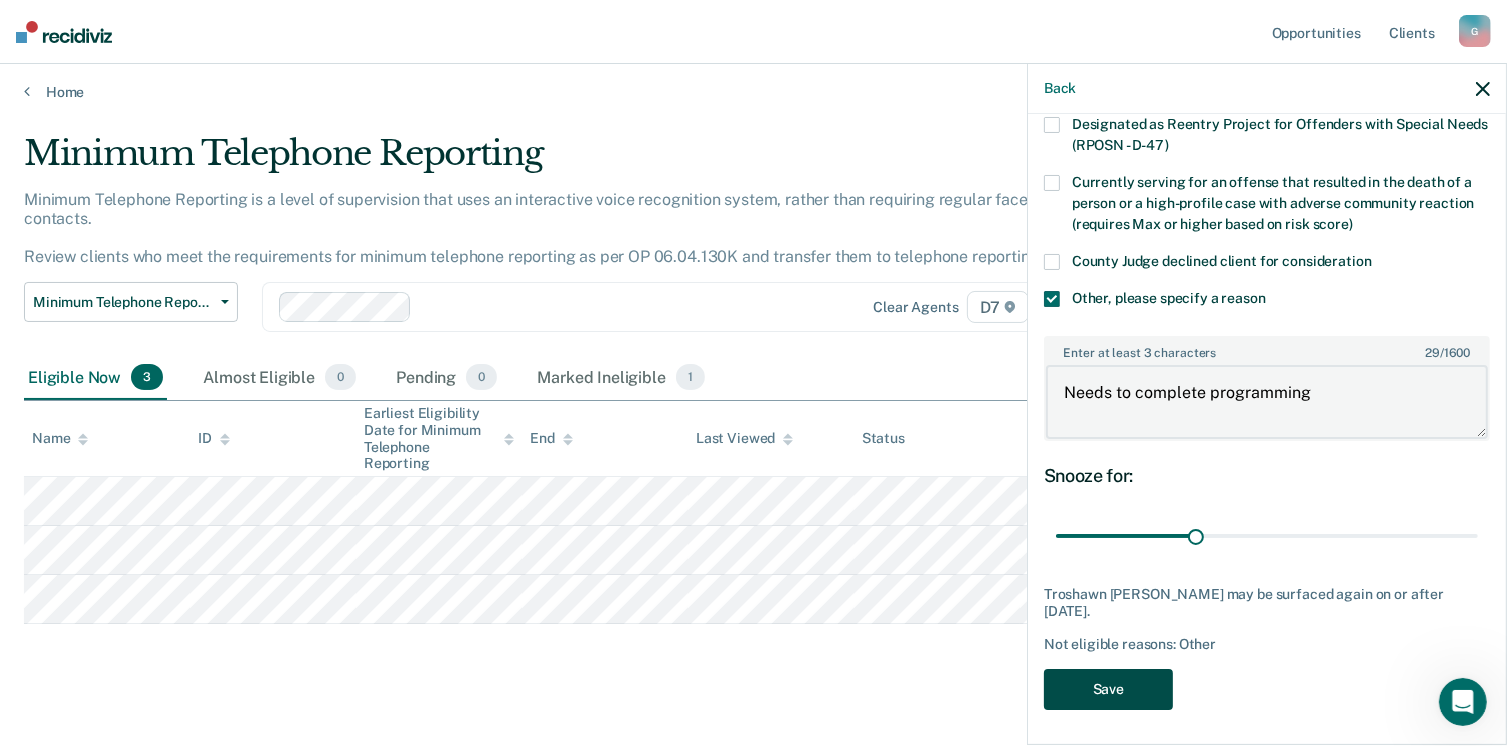 type on "Needs to complete programming" 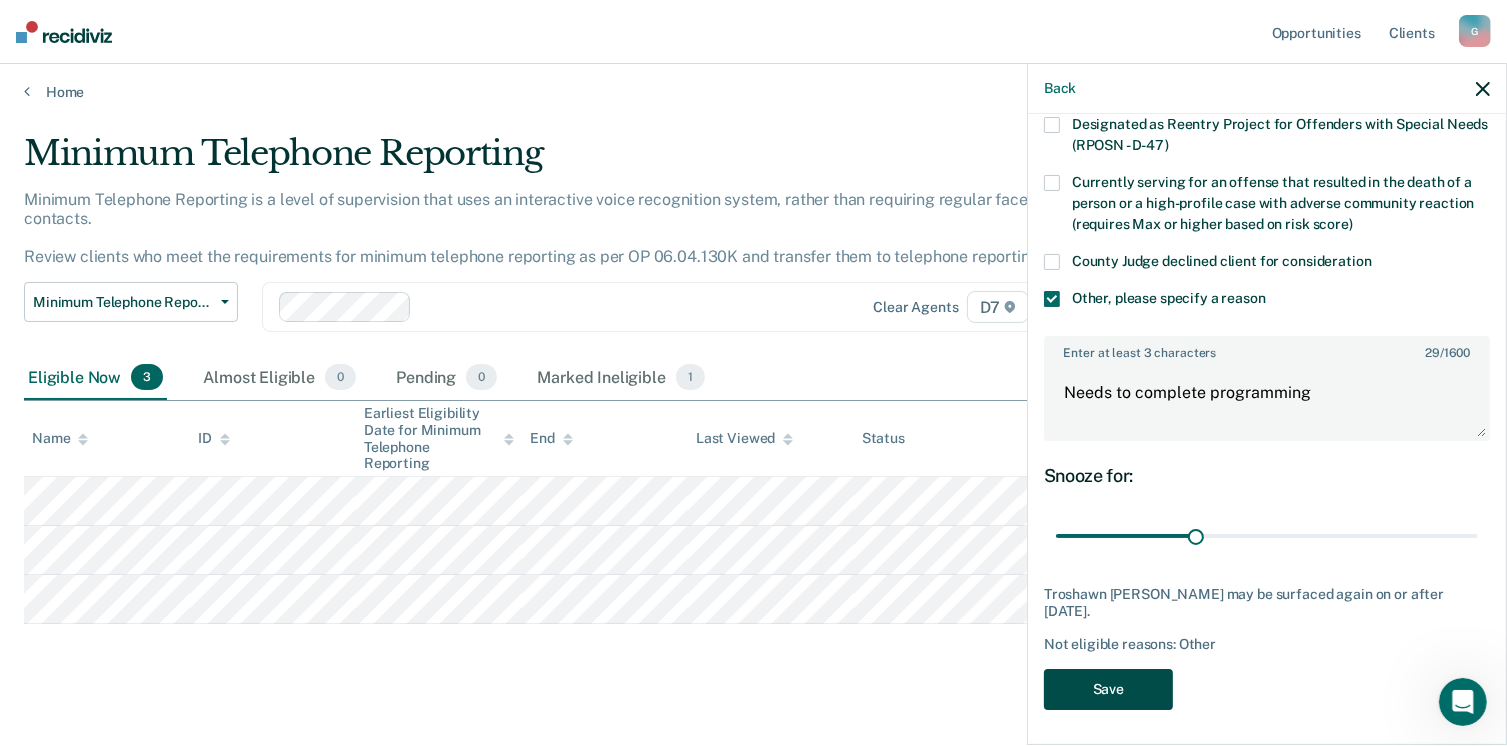 click on "Save" at bounding box center (1108, 689) 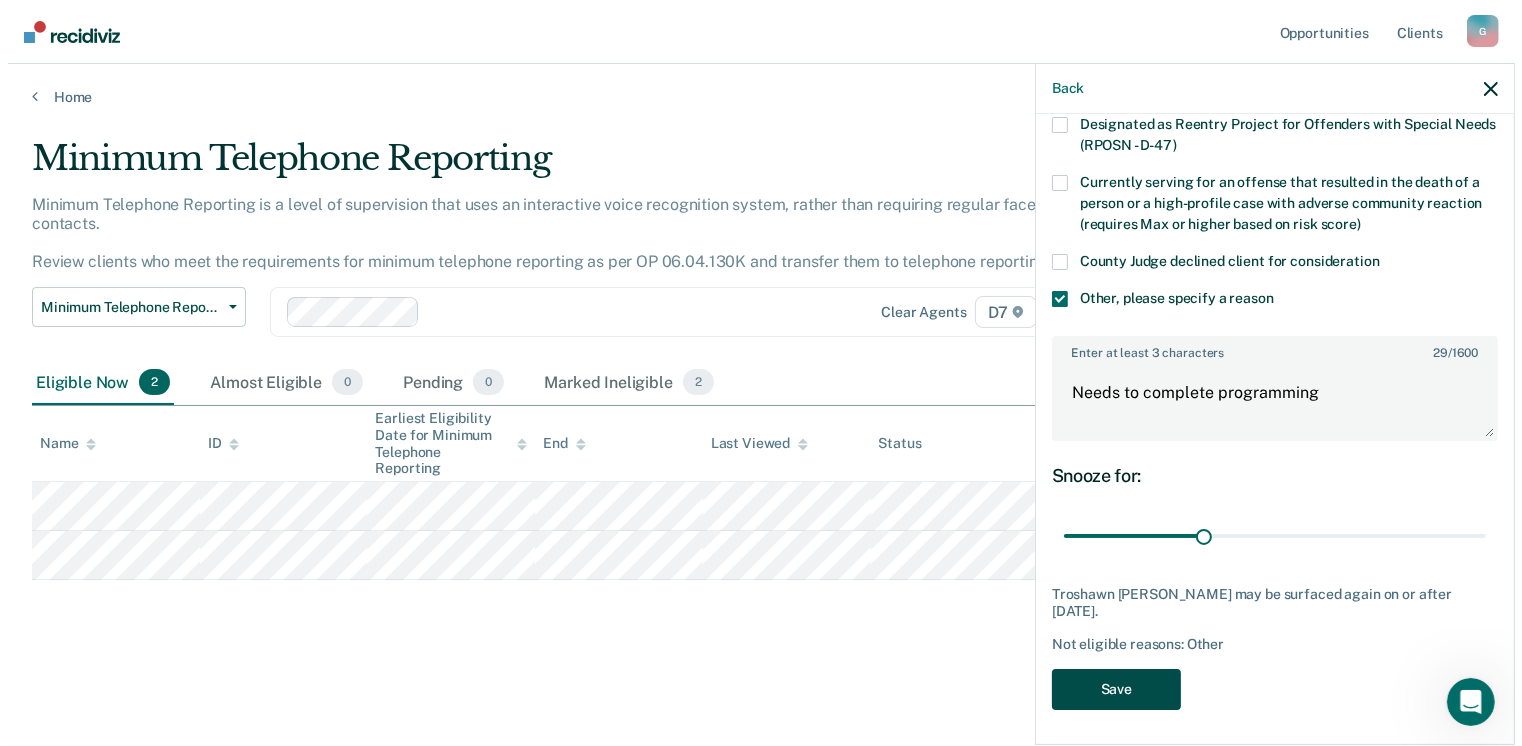 scroll, scrollTop: 0, scrollLeft: 0, axis: both 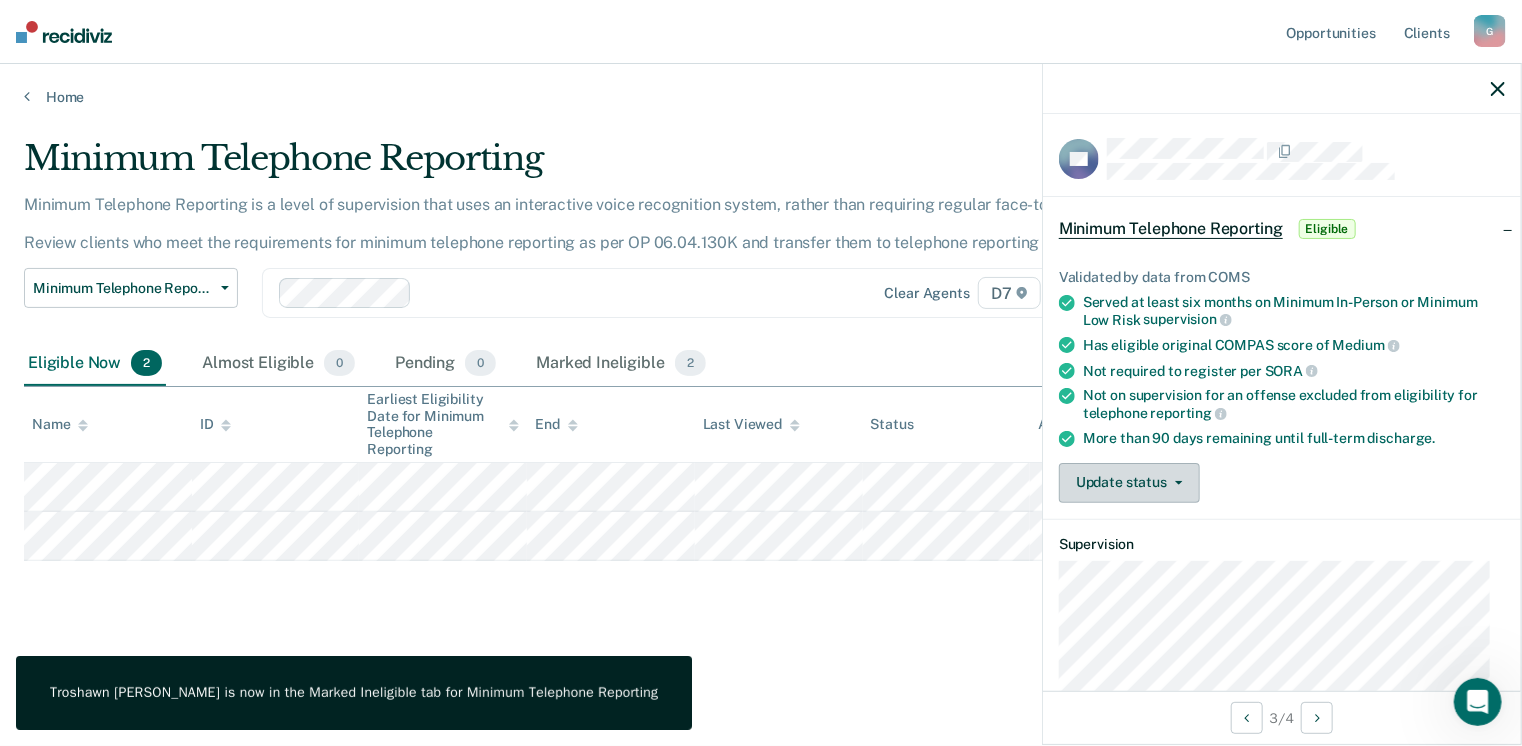 click on "Update status" at bounding box center (1129, 483) 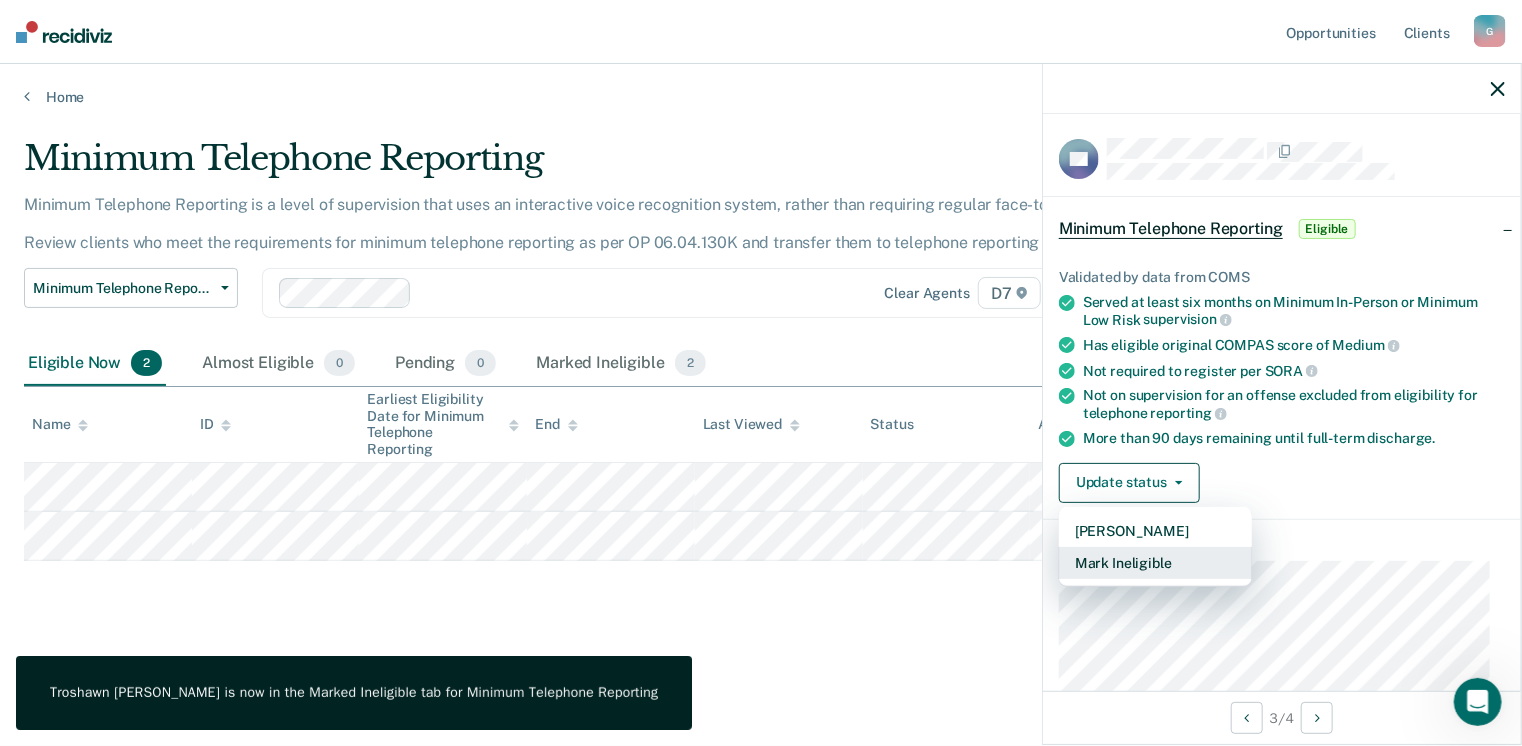click on "Mark Ineligible" at bounding box center (1155, 563) 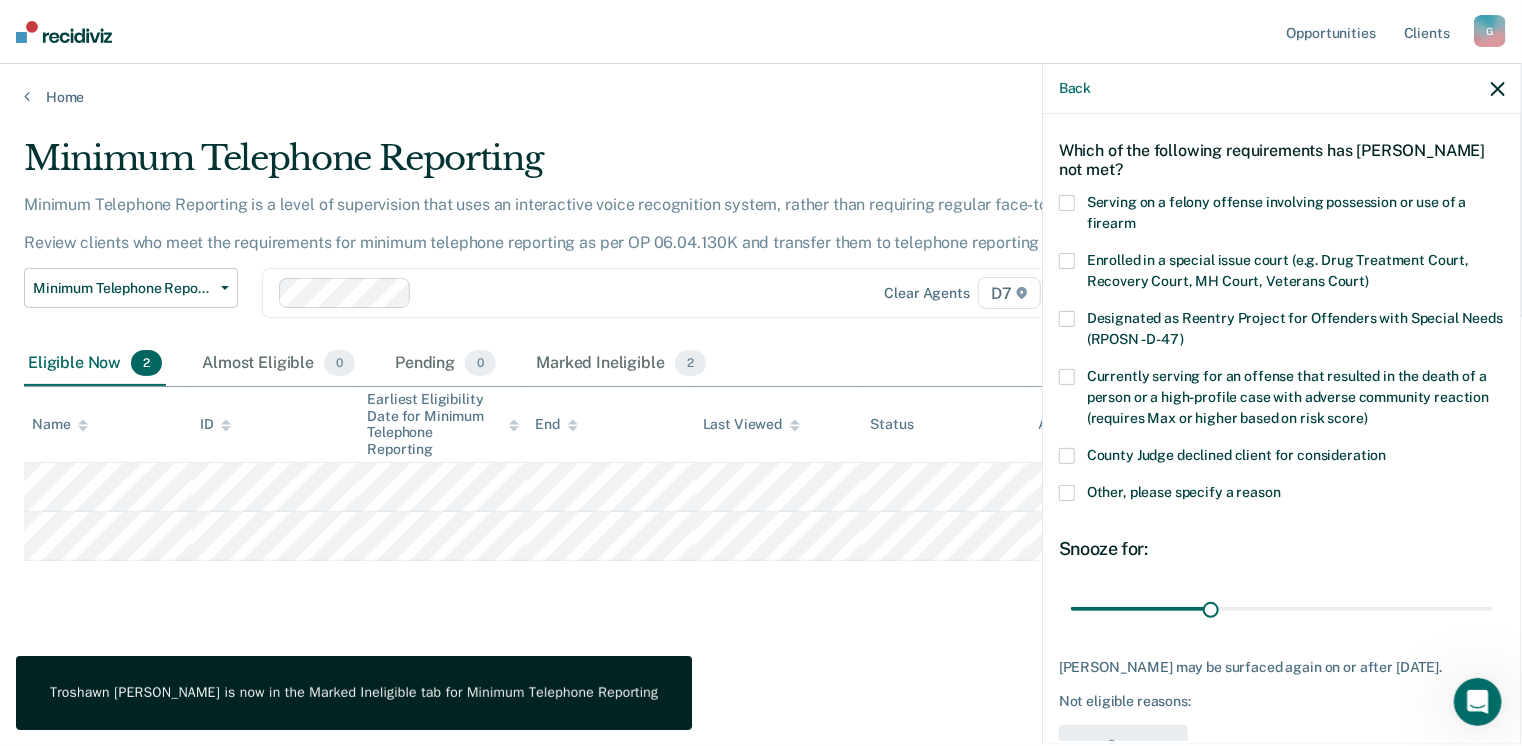 scroll, scrollTop: 129, scrollLeft: 0, axis: vertical 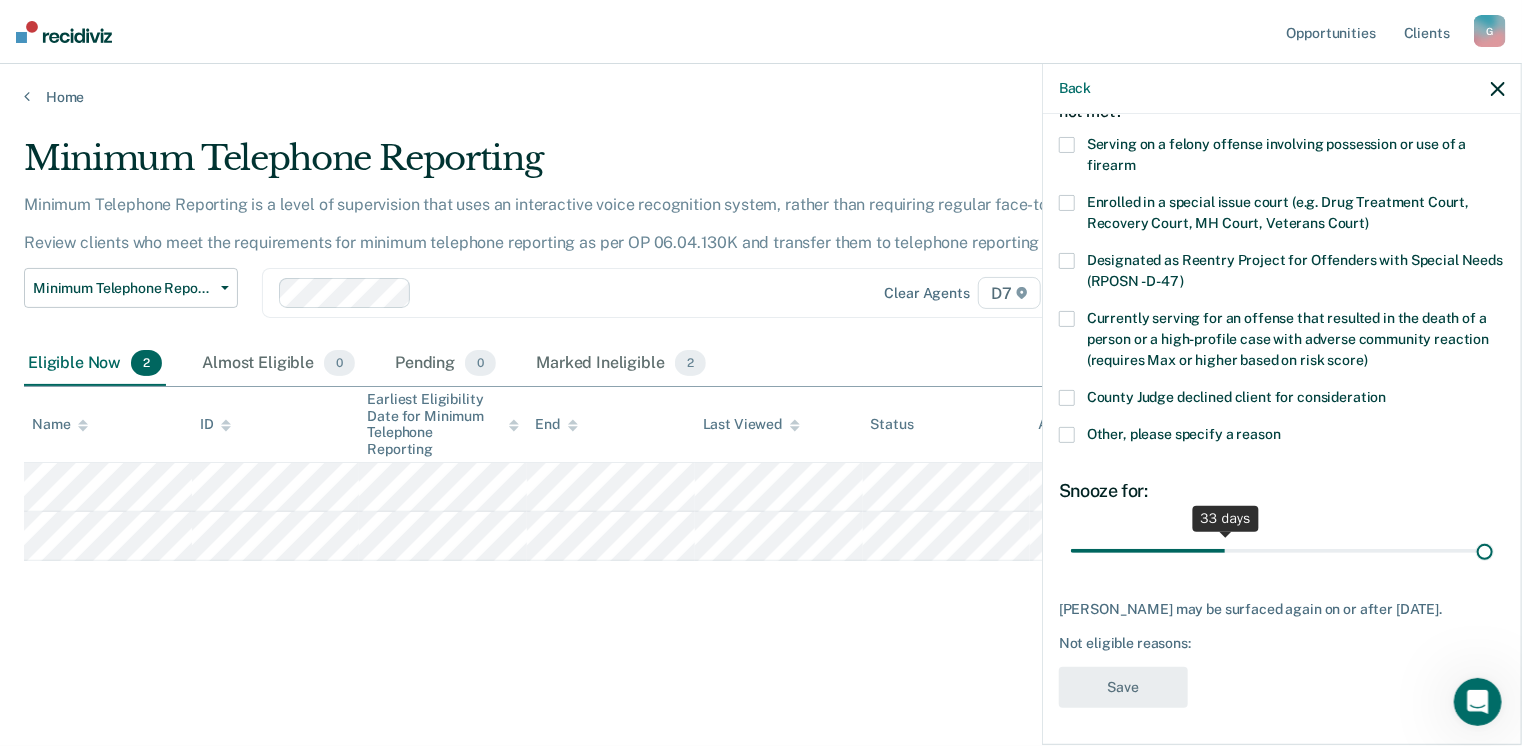 drag, startPoint x: 1204, startPoint y: 545, endPoint x: 1675, endPoint y: 545, distance: 471 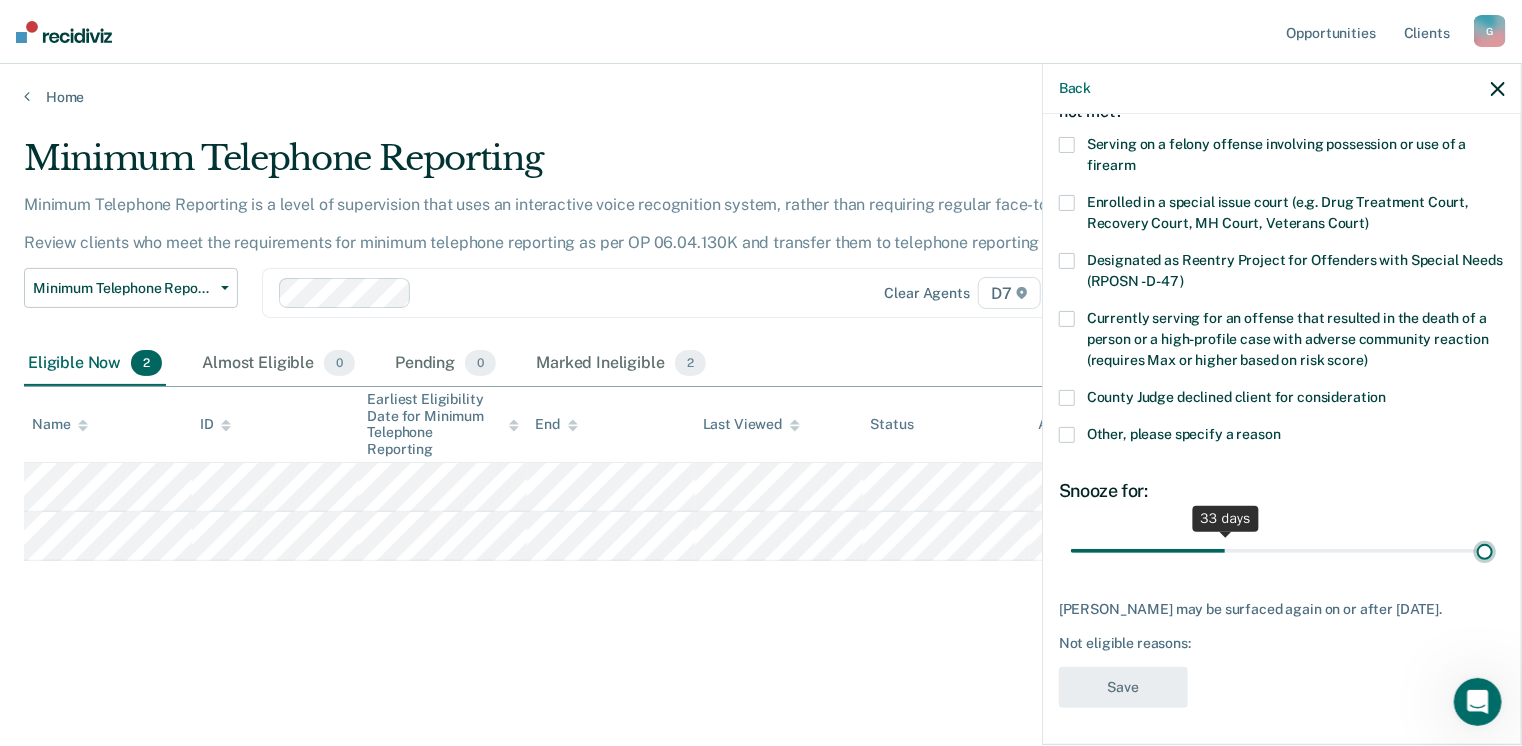 type on "90" 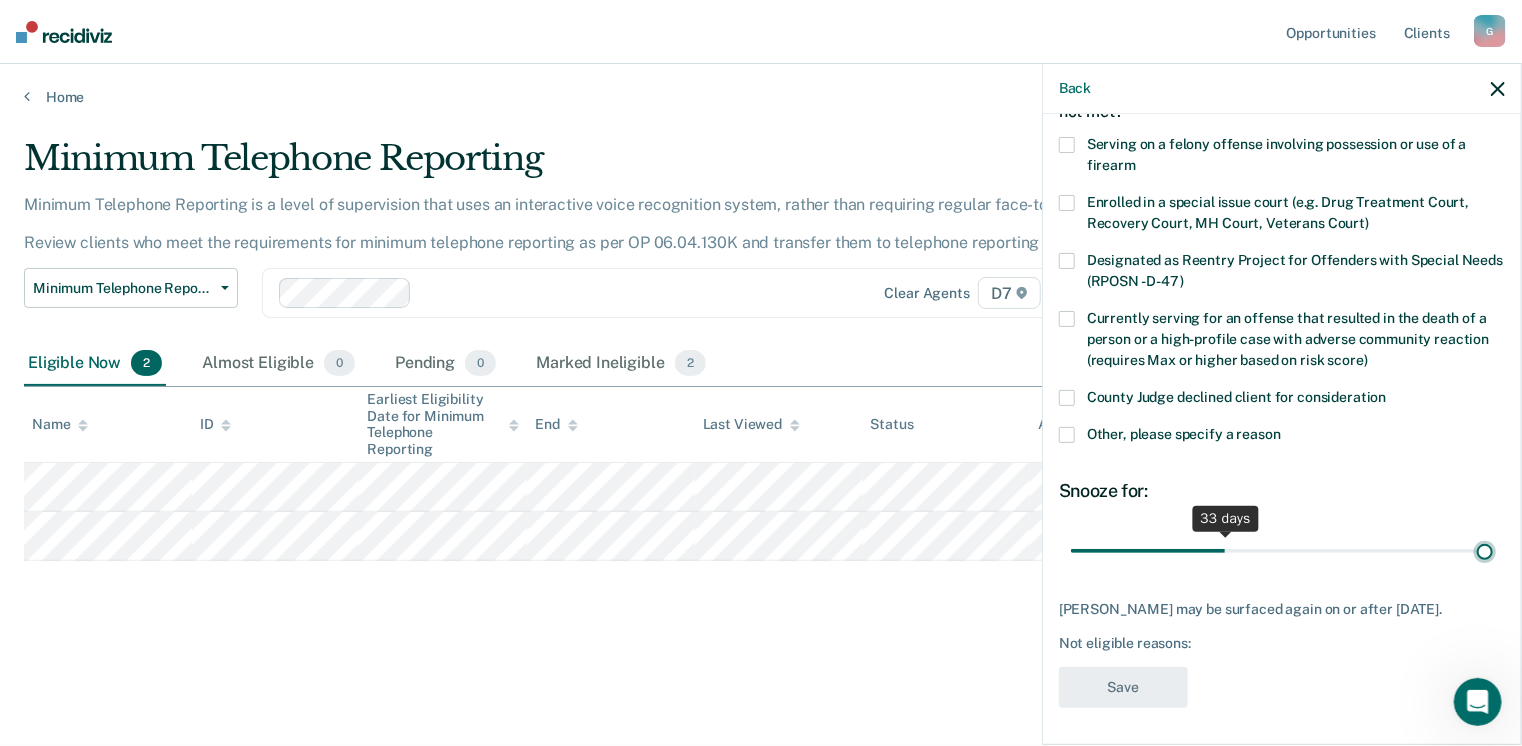 click at bounding box center [1282, 551] 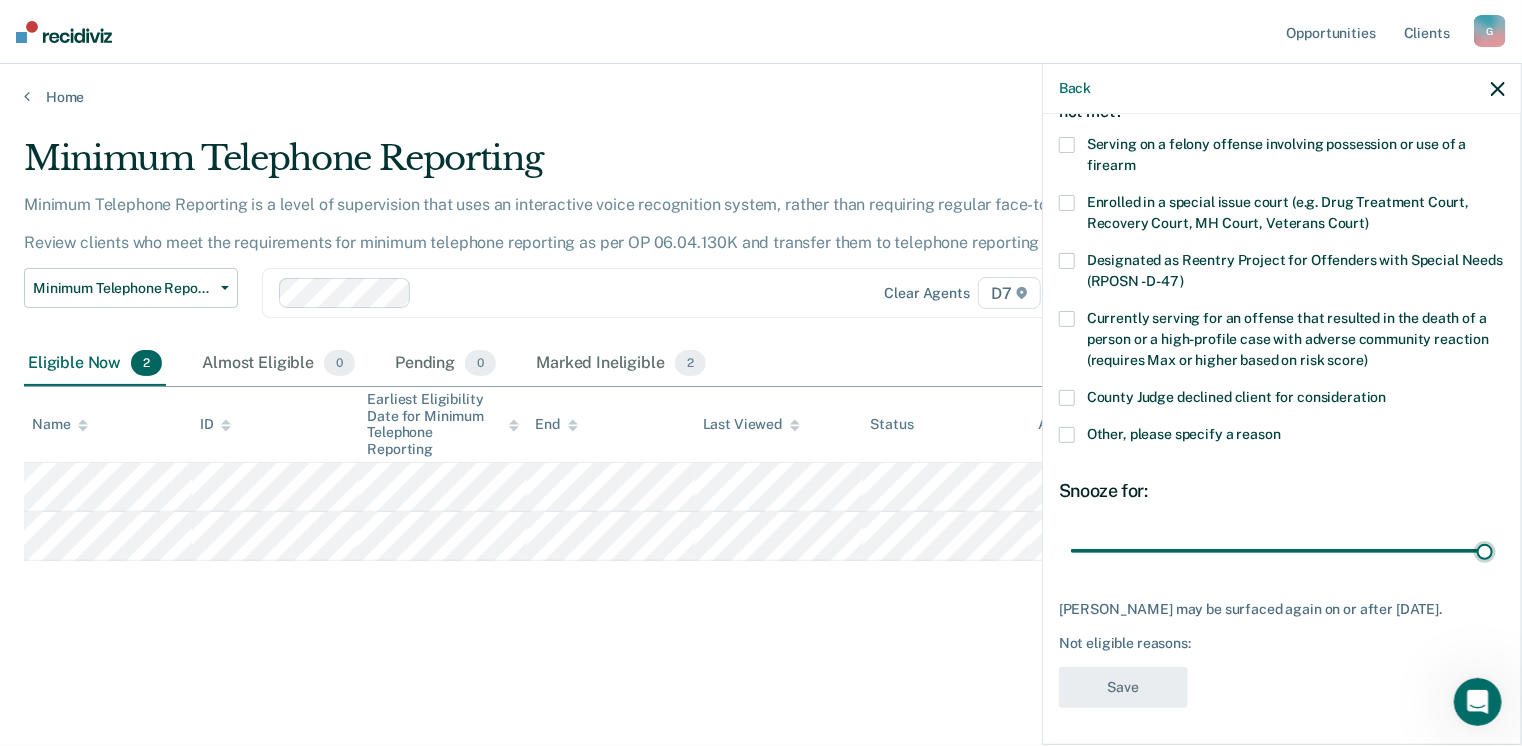 click on "Other, please specify a reason" at bounding box center (1282, 437) 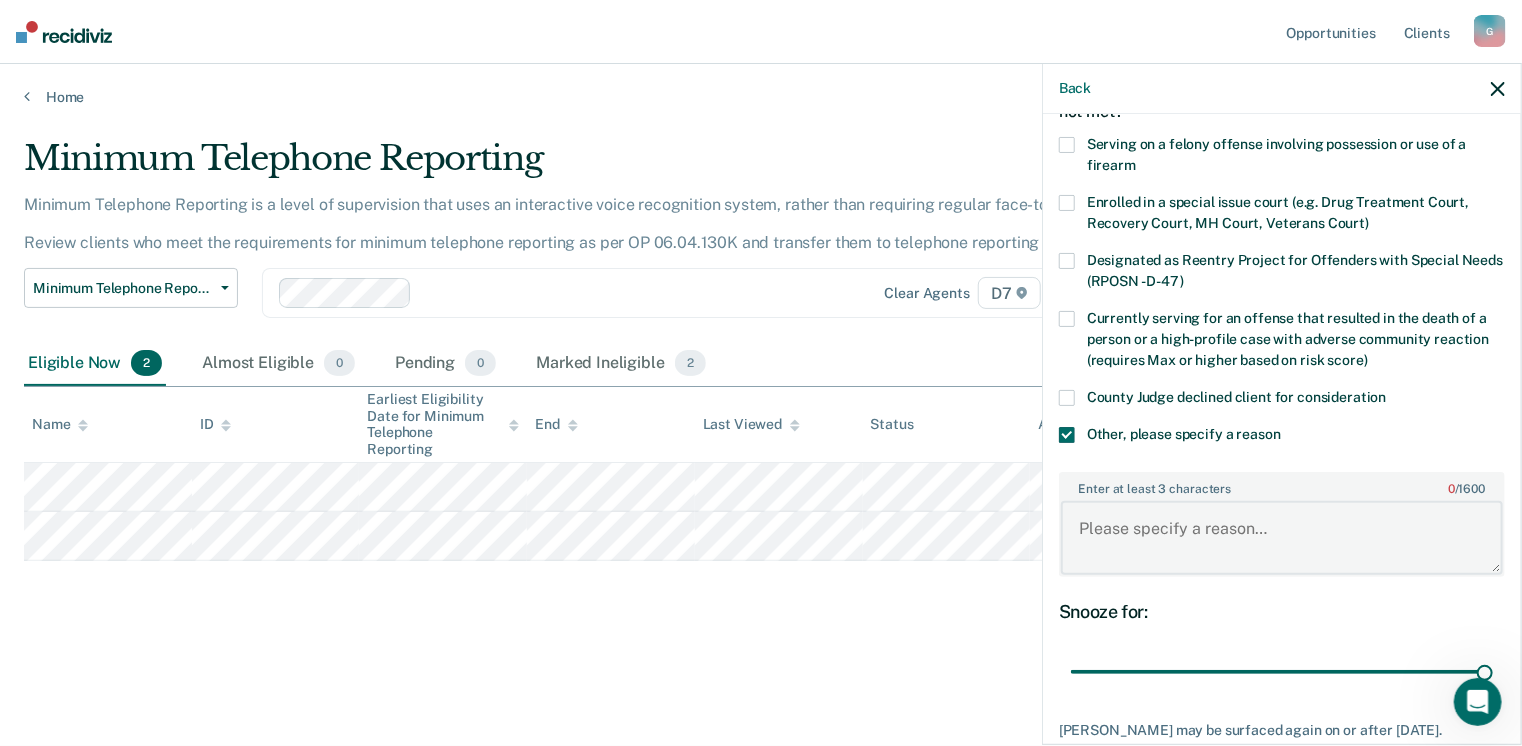 click on "Enter at least 3 characters 0  /  1600" at bounding box center (1282, 538) 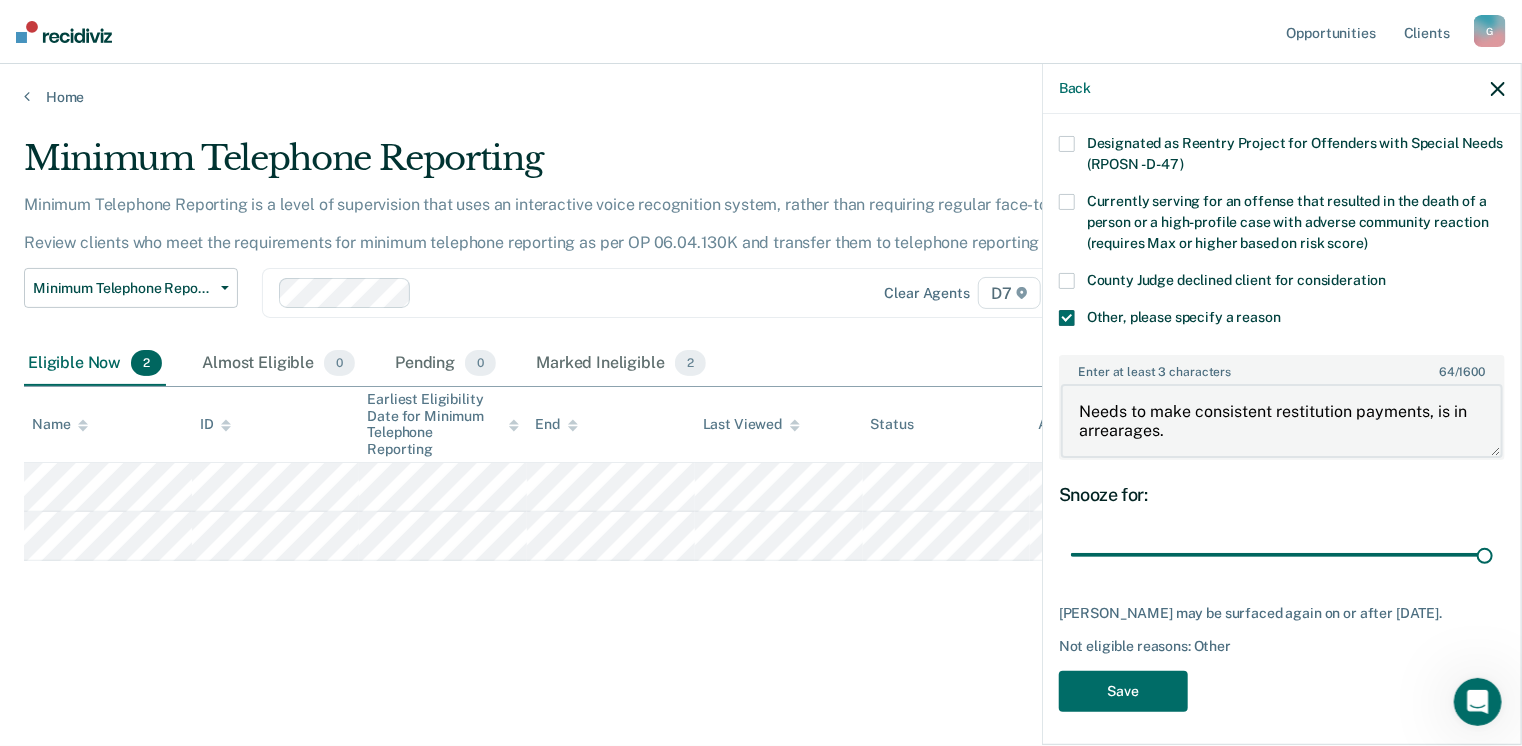 scroll, scrollTop: 248, scrollLeft: 0, axis: vertical 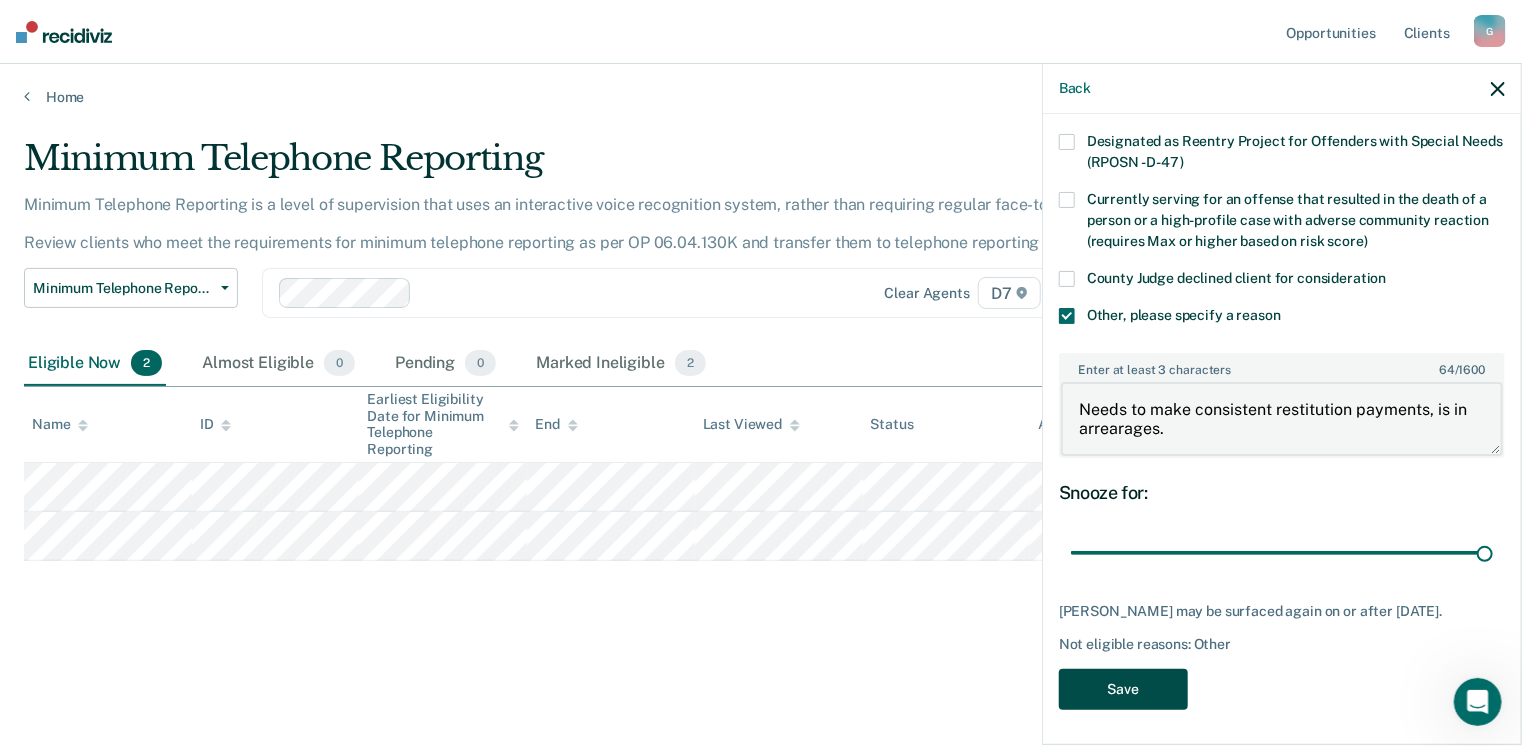 type on "Needs to make consistent restitution payments, is in arrearages." 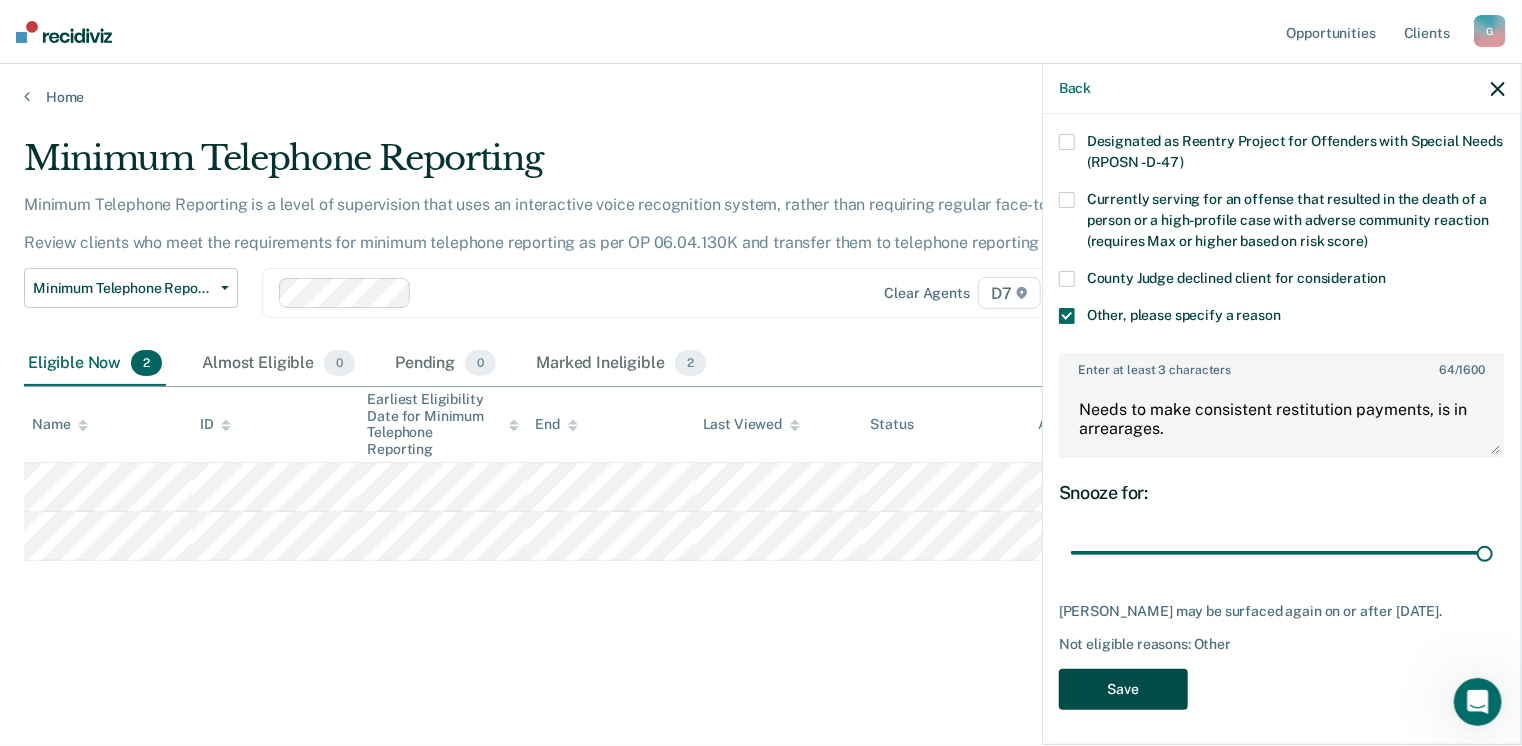 click on "Save" at bounding box center [1123, 689] 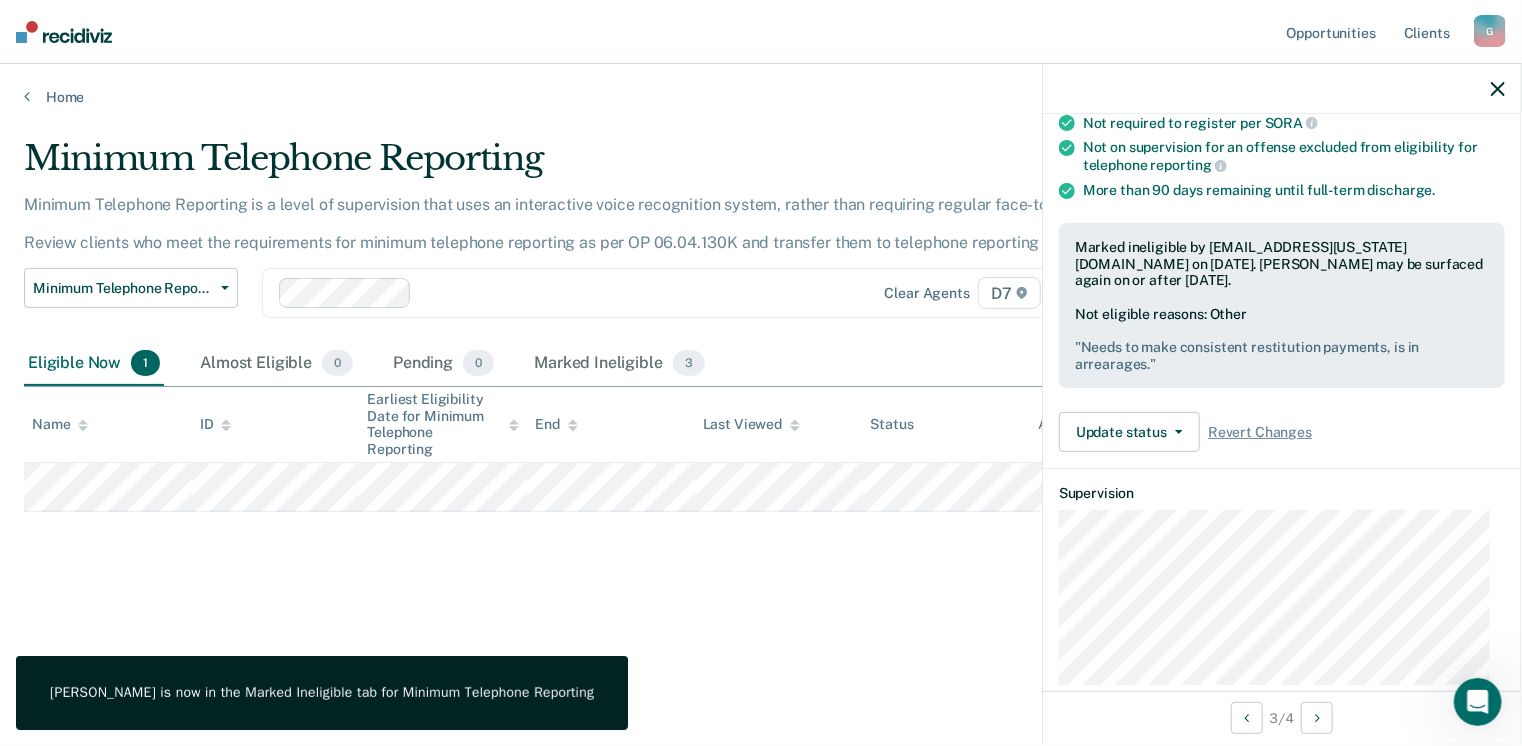 scroll, scrollTop: 247, scrollLeft: 0, axis: vertical 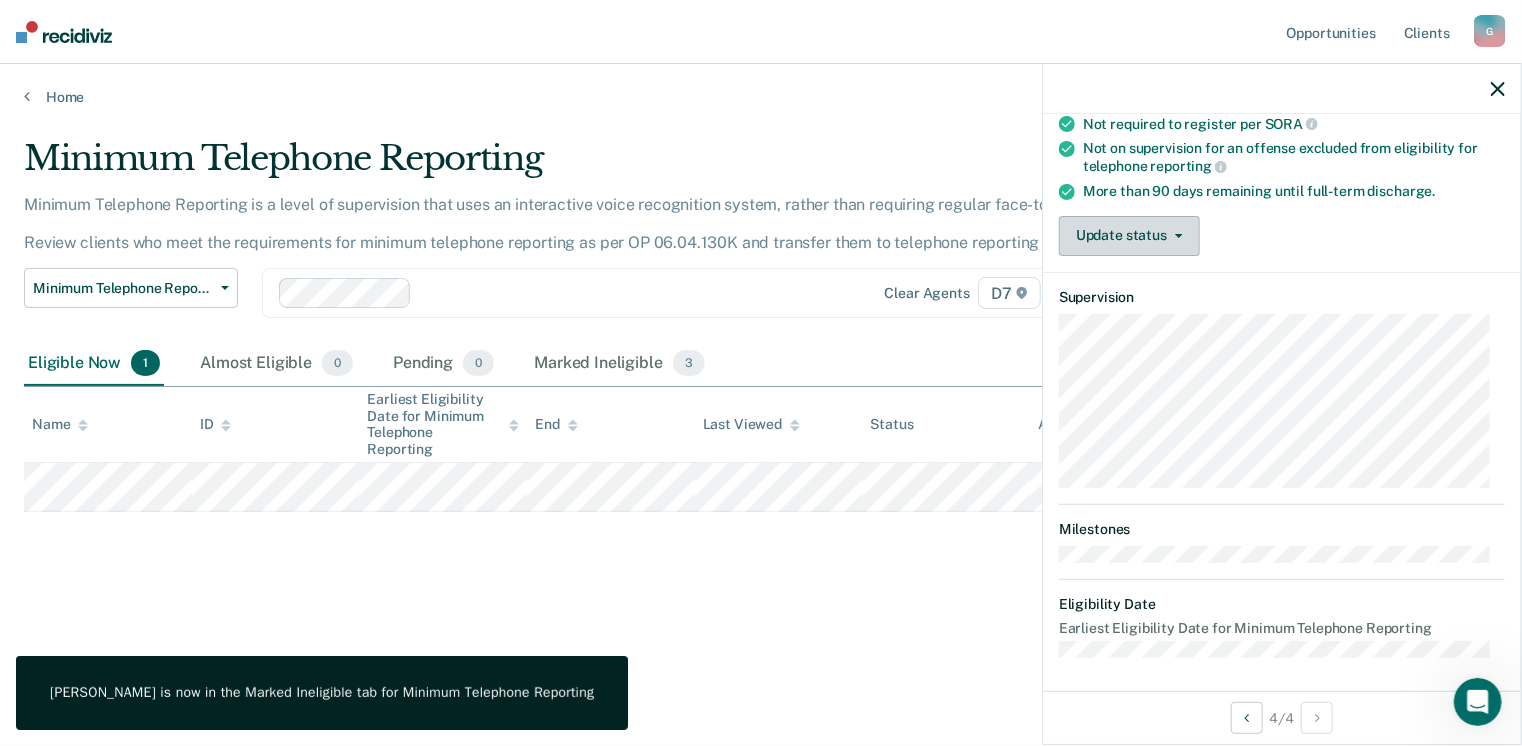 click on "Update status" at bounding box center [1129, 236] 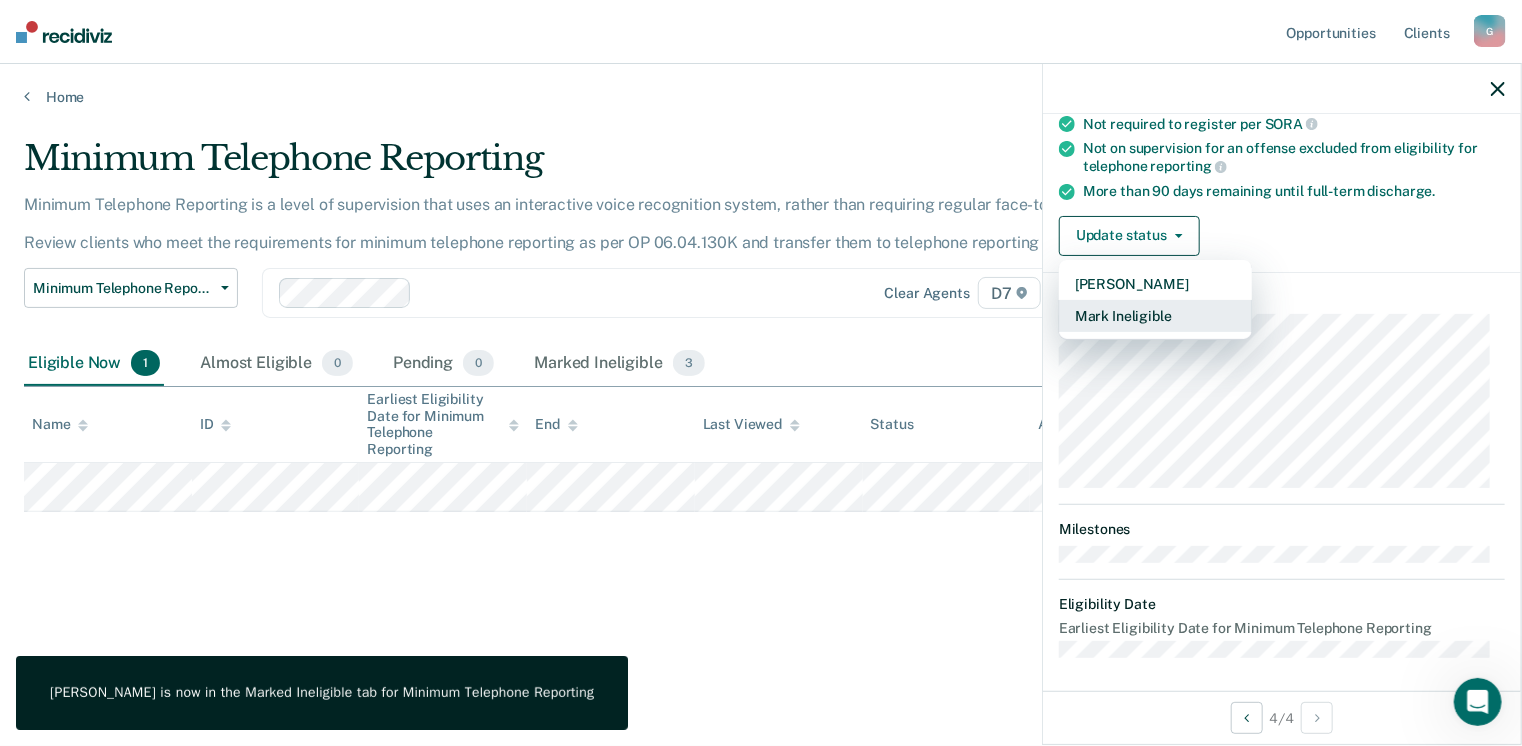 click on "Mark Ineligible" at bounding box center (1155, 316) 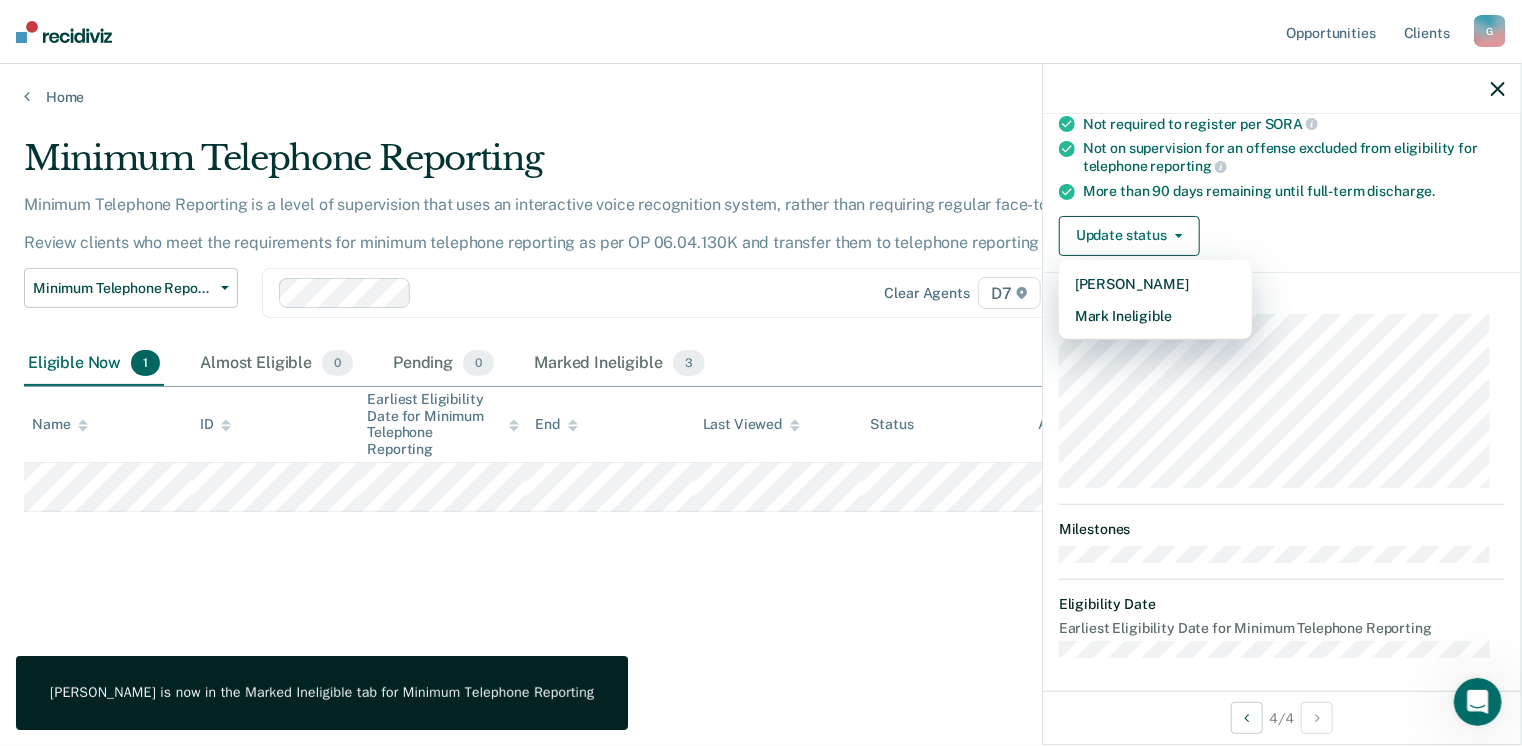 scroll, scrollTop: 129, scrollLeft: 0, axis: vertical 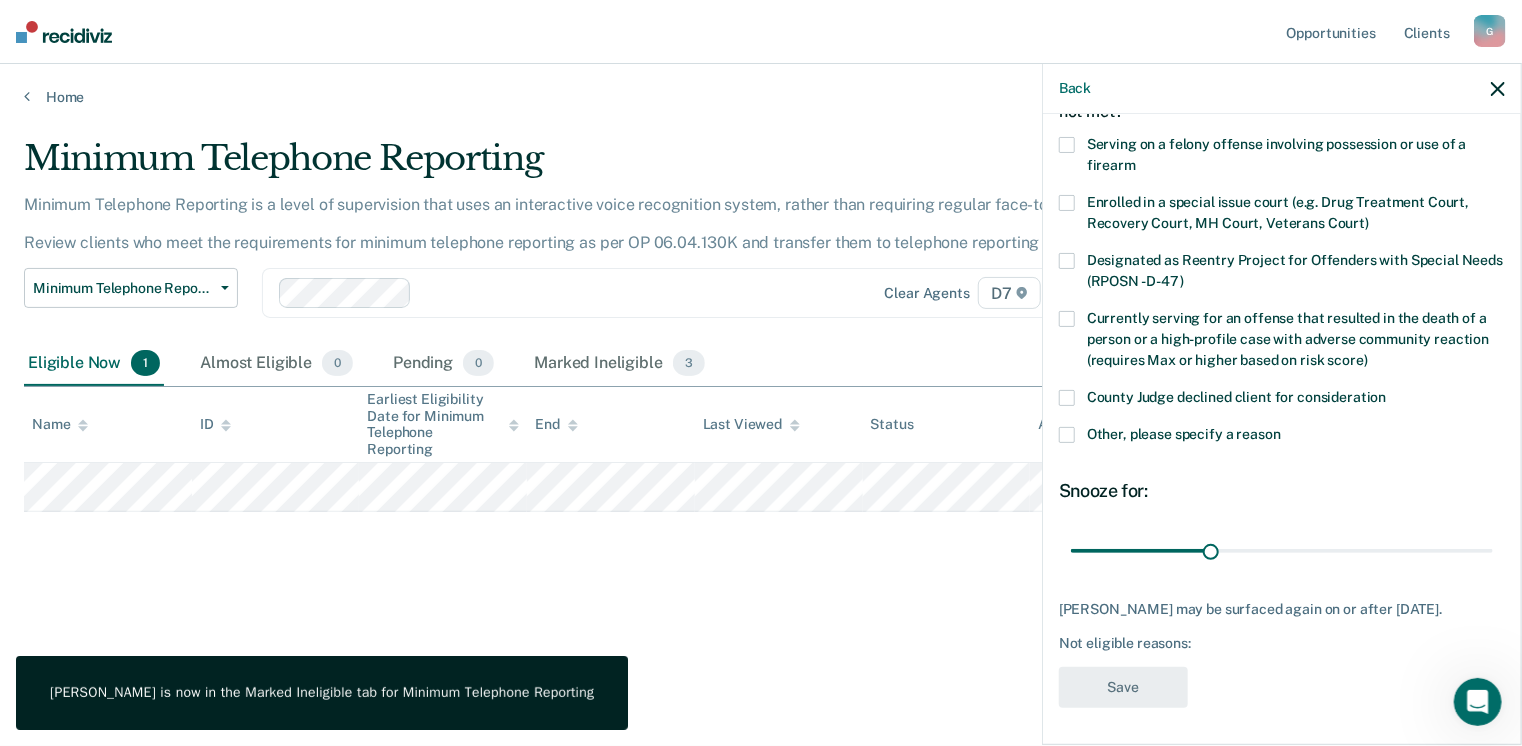 click on "Other, please specify a reason" at bounding box center [1282, 437] 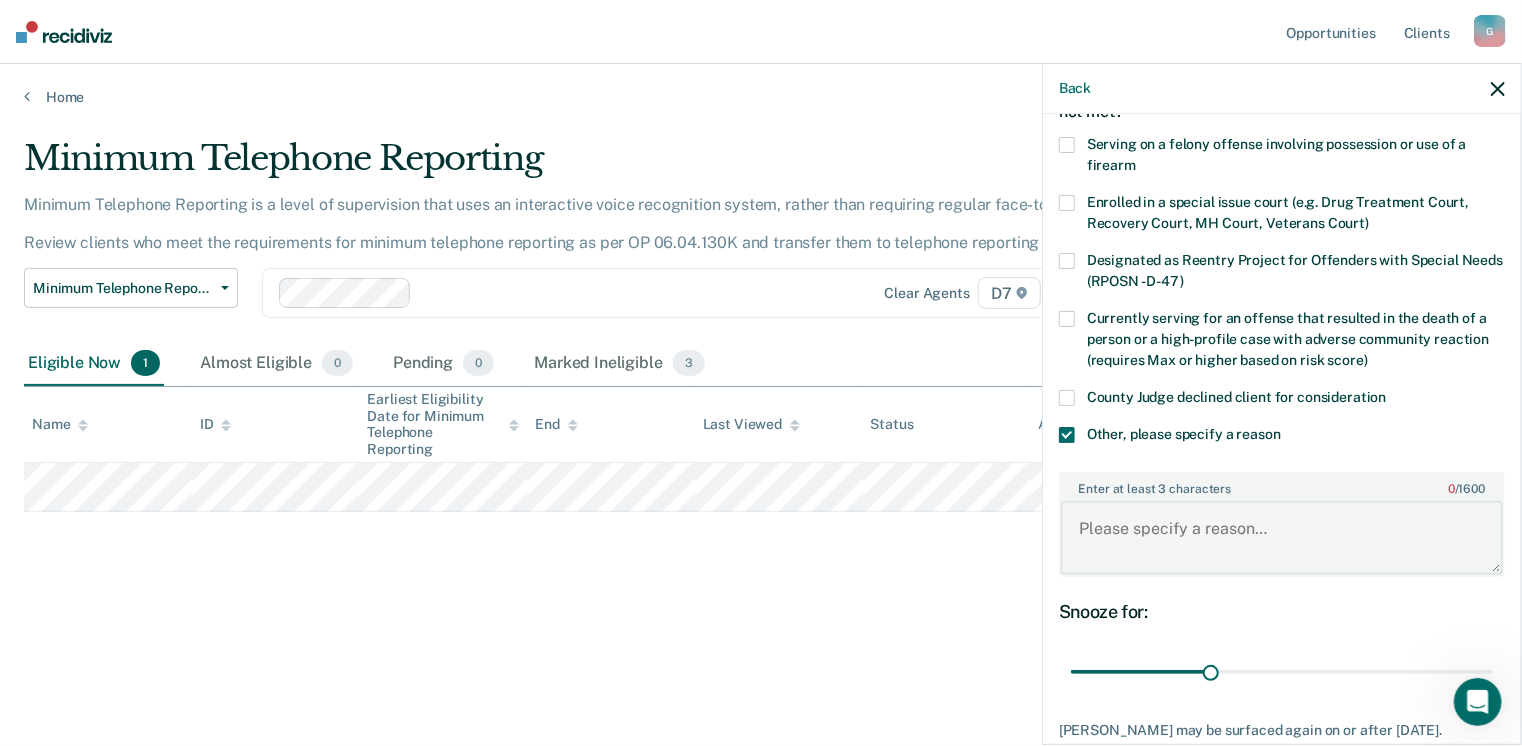 click on "Enter at least 3 characters 0  /  1600" at bounding box center (1282, 538) 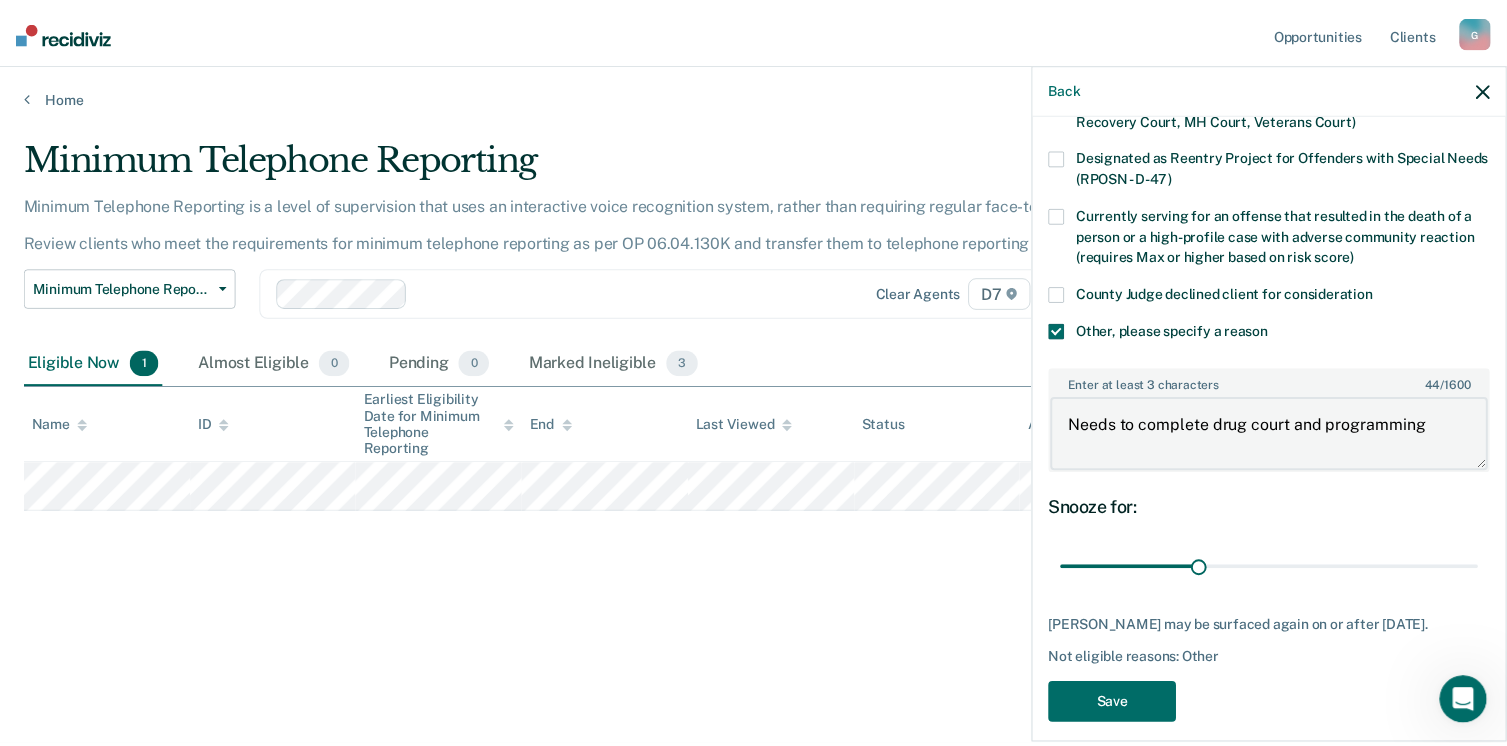 scroll, scrollTop: 248, scrollLeft: 0, axis: vertical 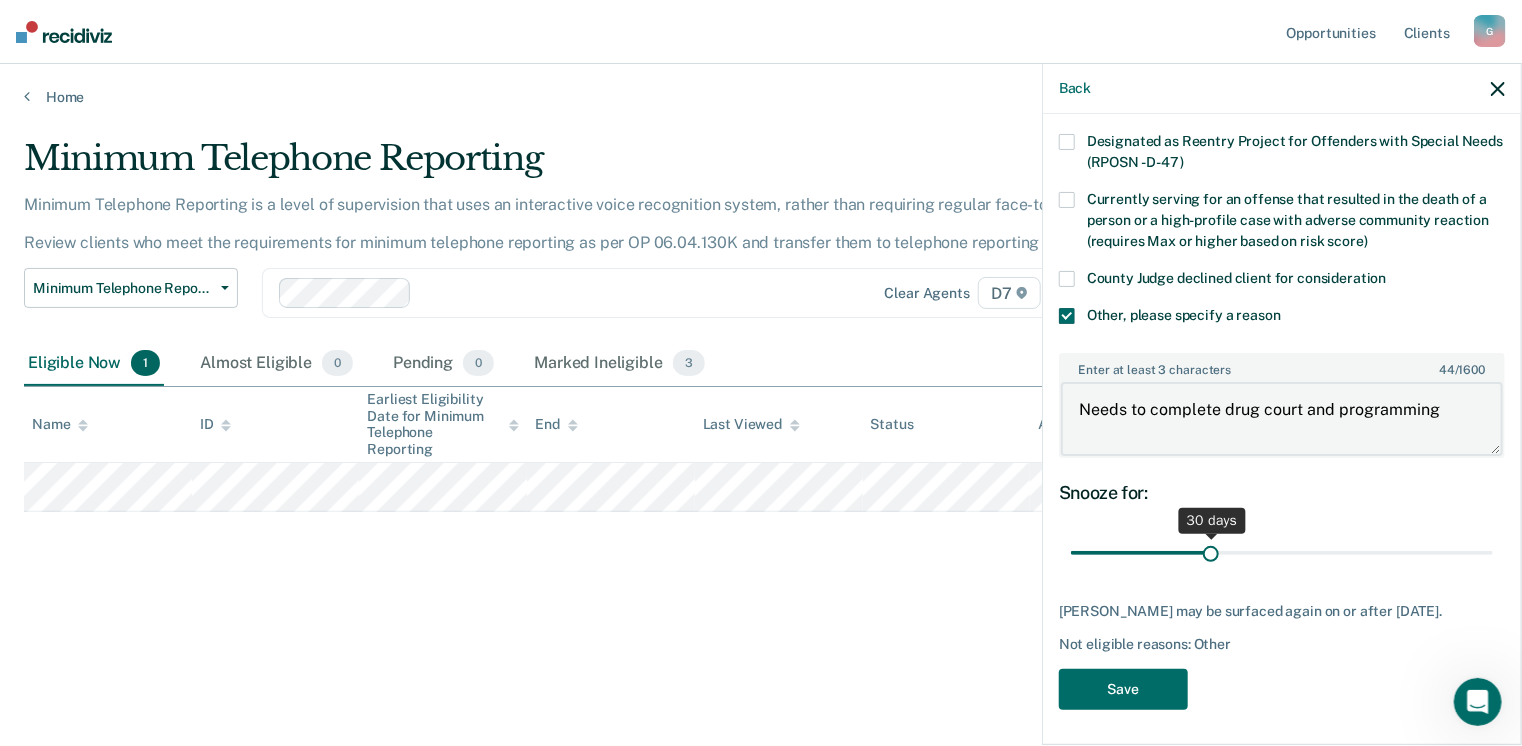 type on "Needs to complete drug court and programming" 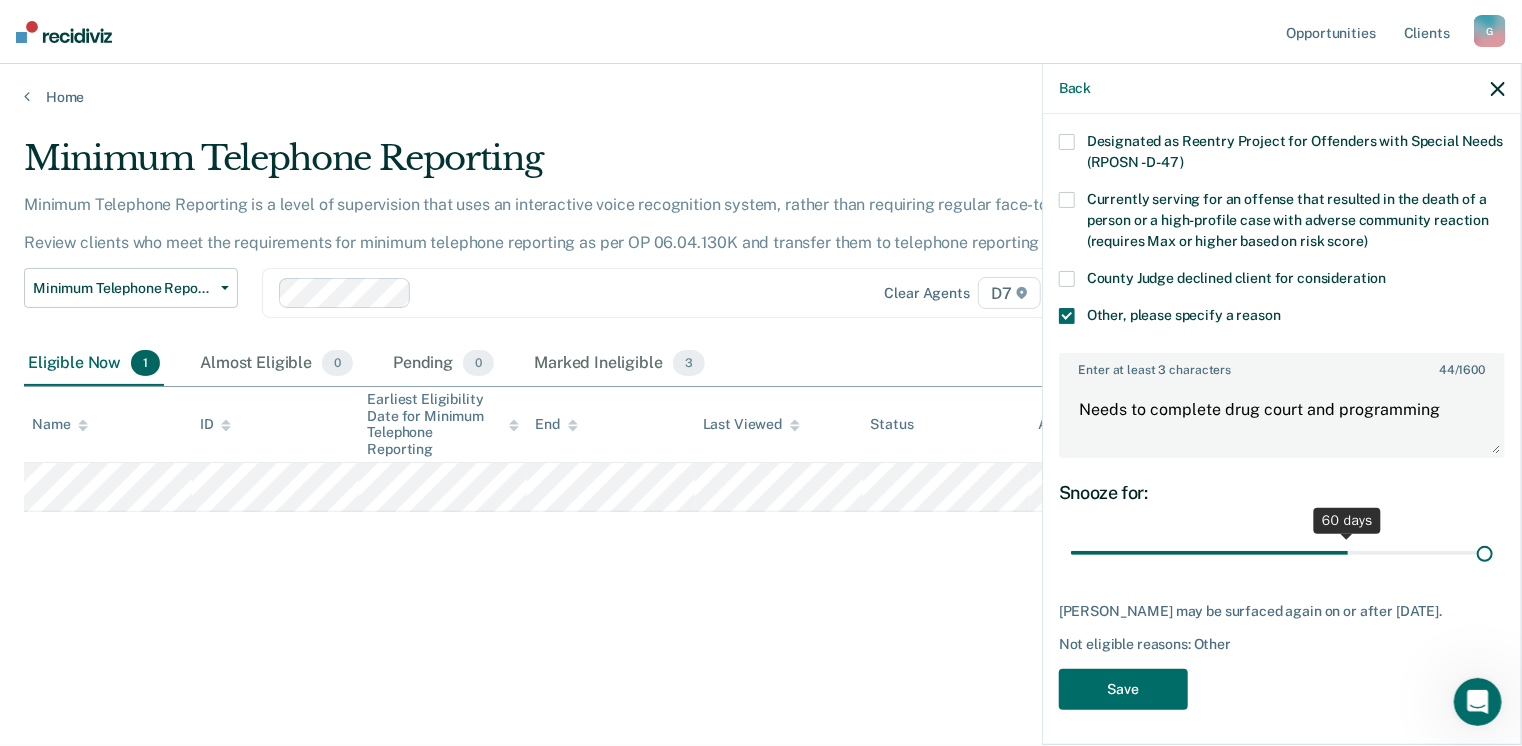 drag, startPoint x: 1203, startPoint y: 543, endPoint x: 1489, endPoint y: 564, distance: 286.76993 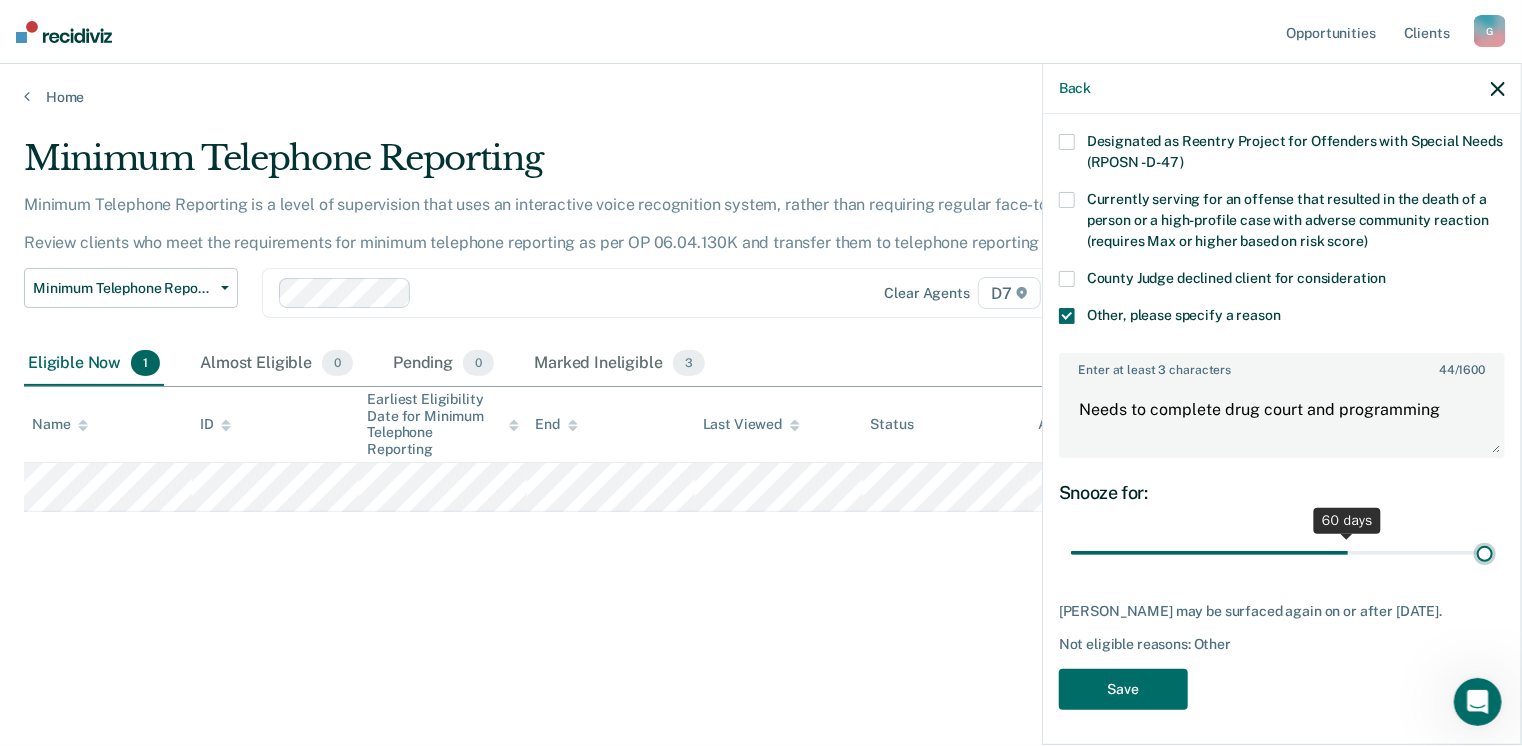 type on "90" 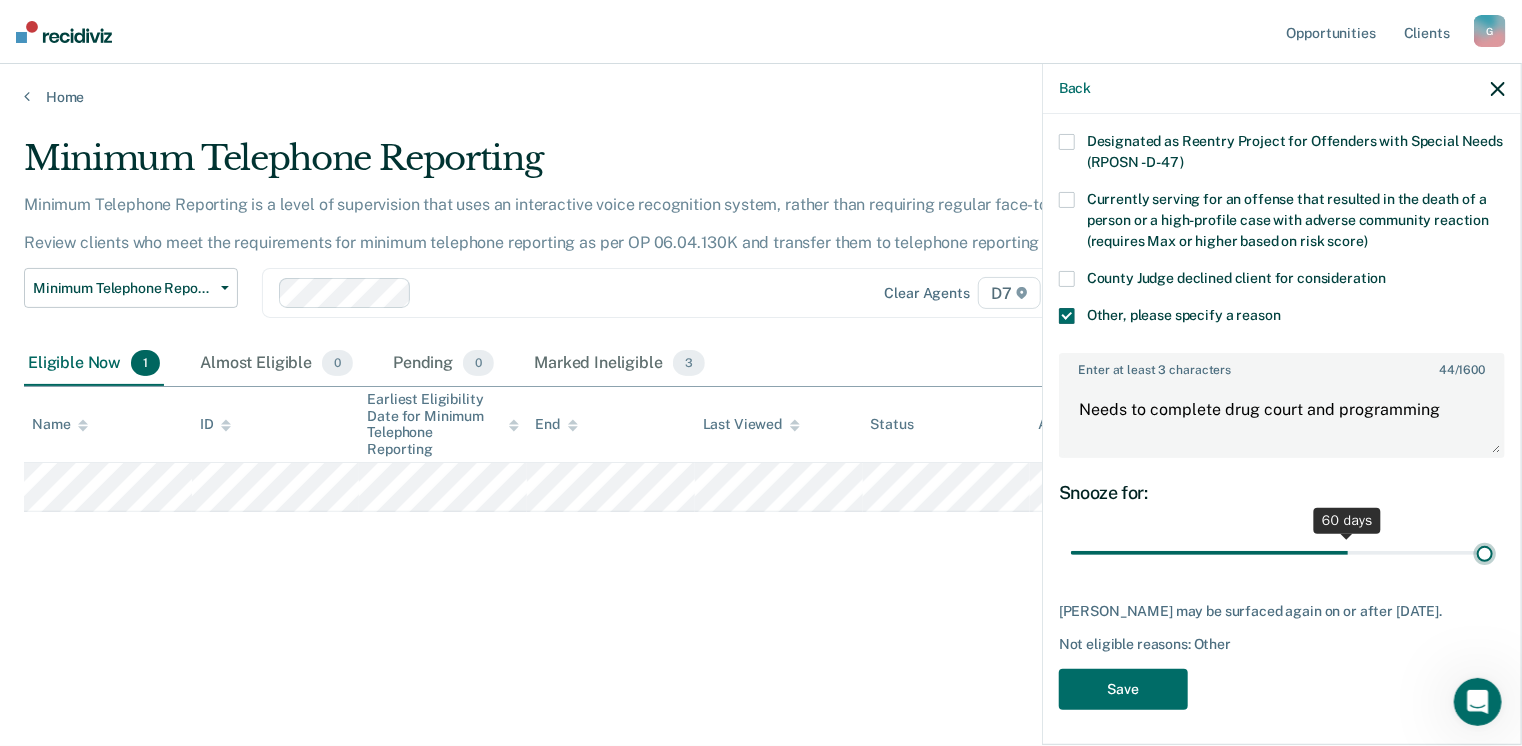 click at bounding box center [1282, 553] 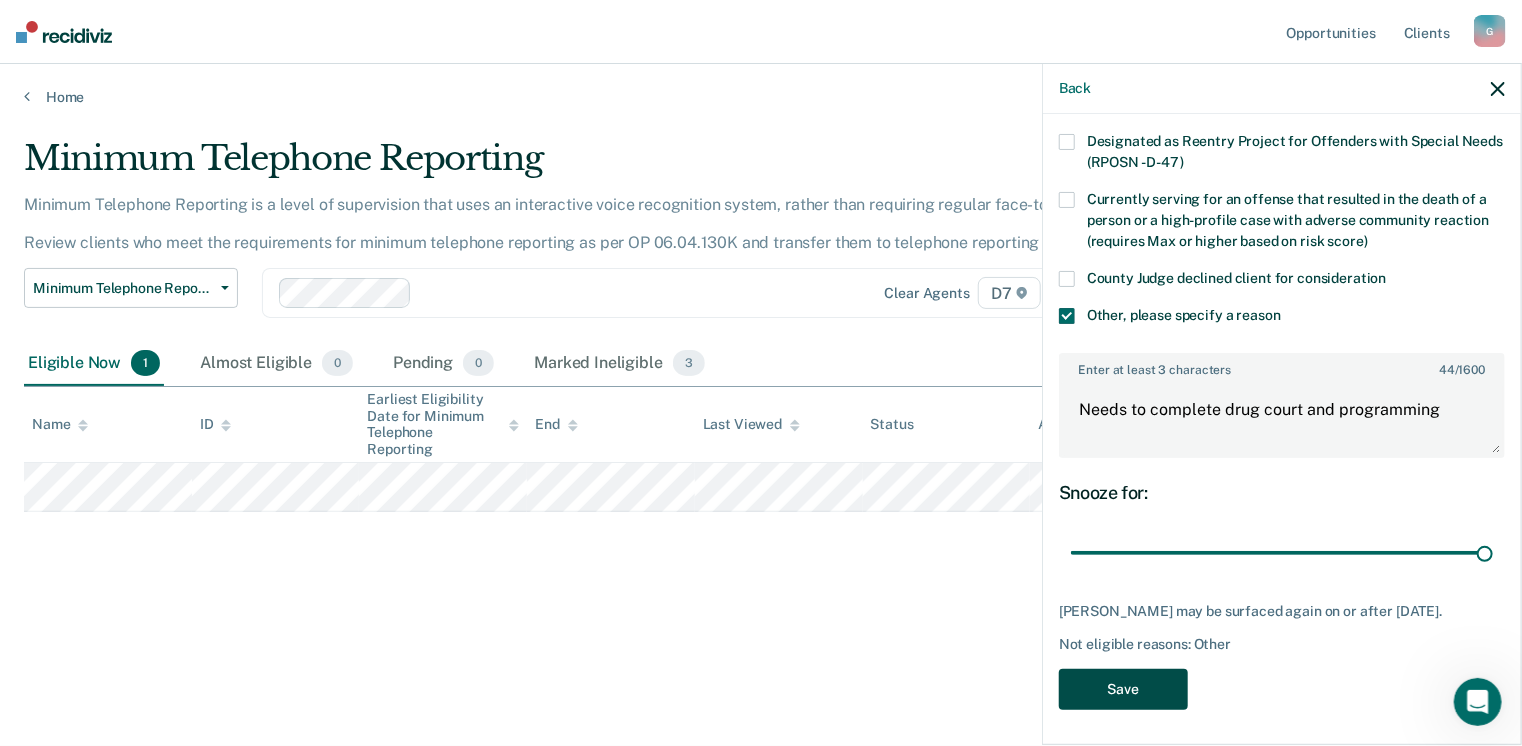 click on "Save" at bounding box center (1123, 689) 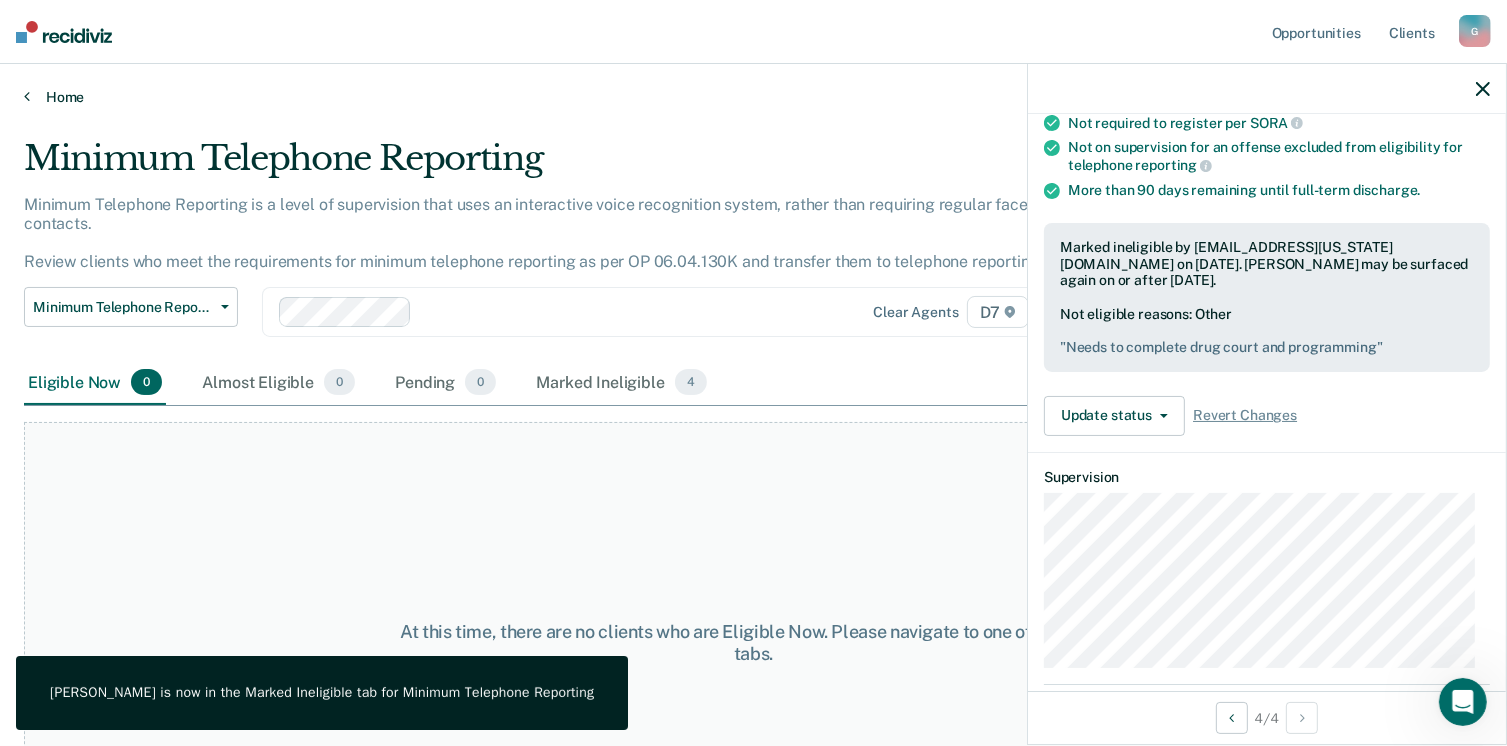 click on "Home" at bounding box center [753, 97] 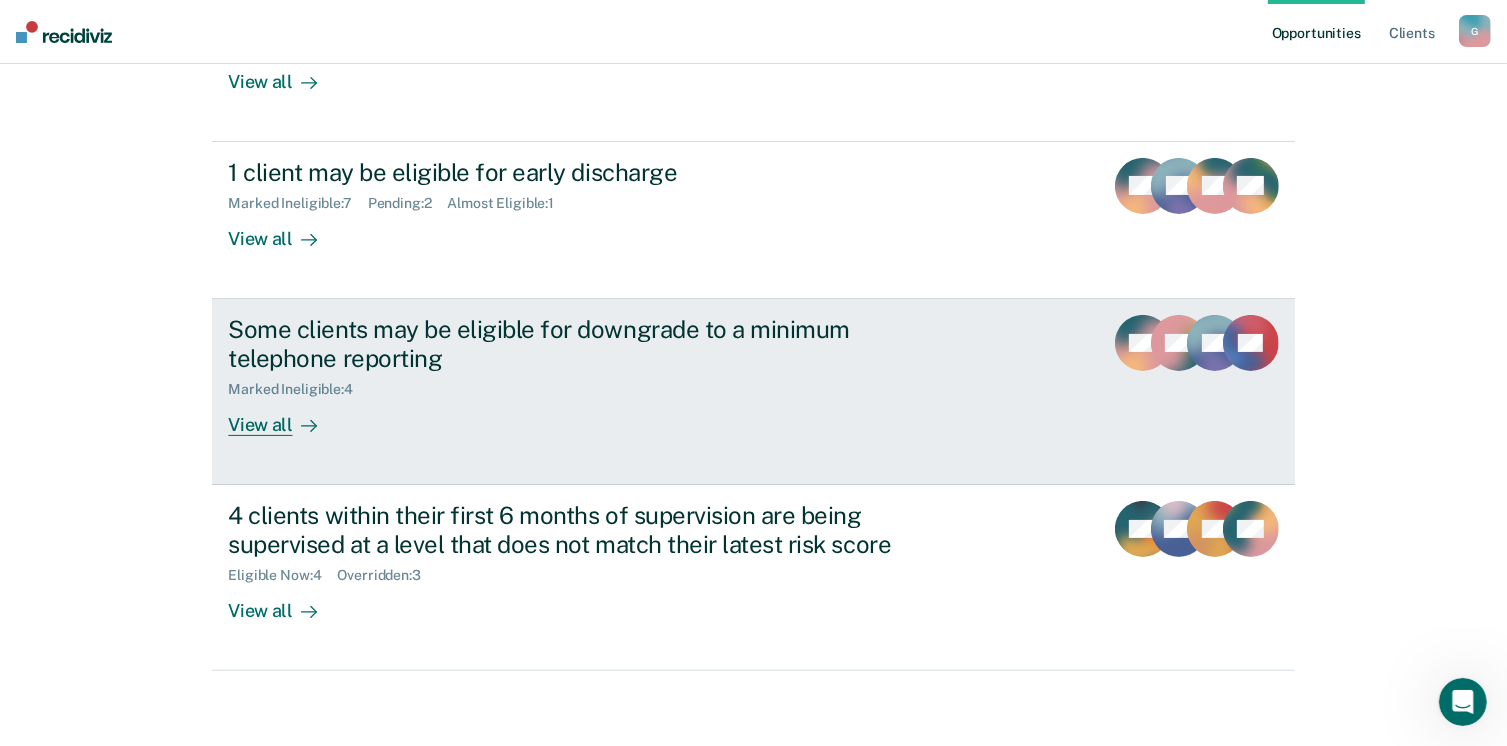 scroll, scrollTop: 319, scrollLeft: 0, axis: vertical 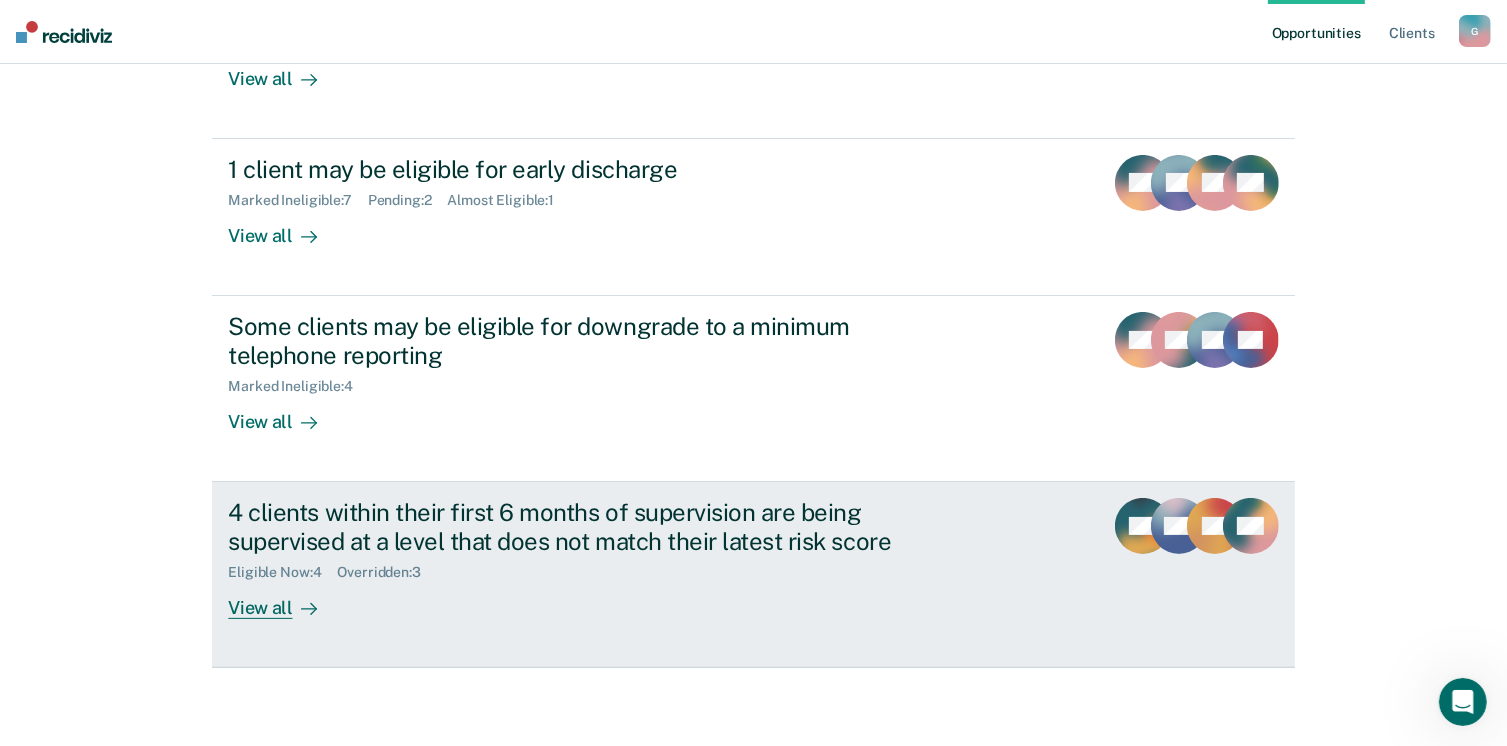 click on "4 clients within their first 6 months of supervision are being supervised at a level that does not match their latest risk score" at bounding box center (579, 527) 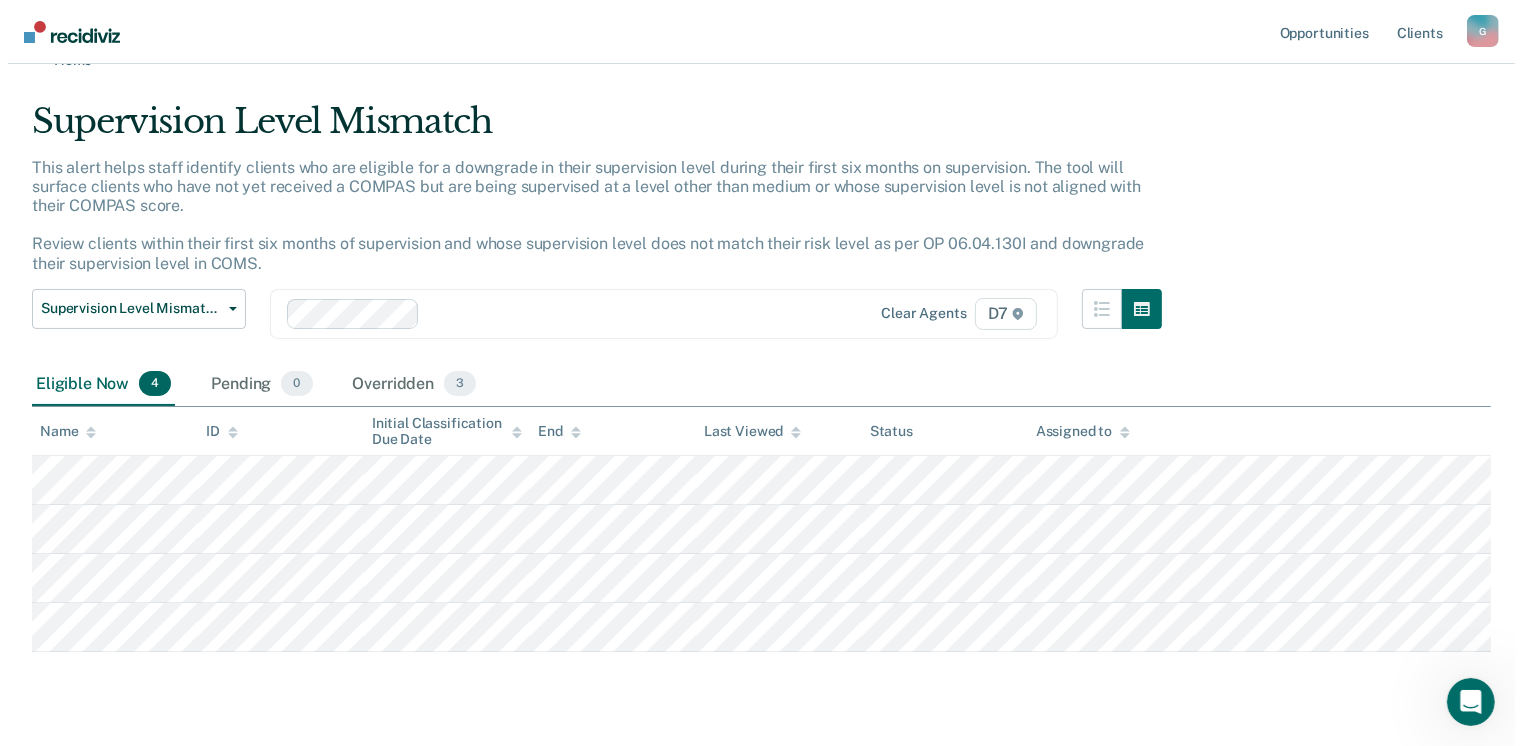 scroll, scrollTop: 0, scrollLeft: 0, axis: both 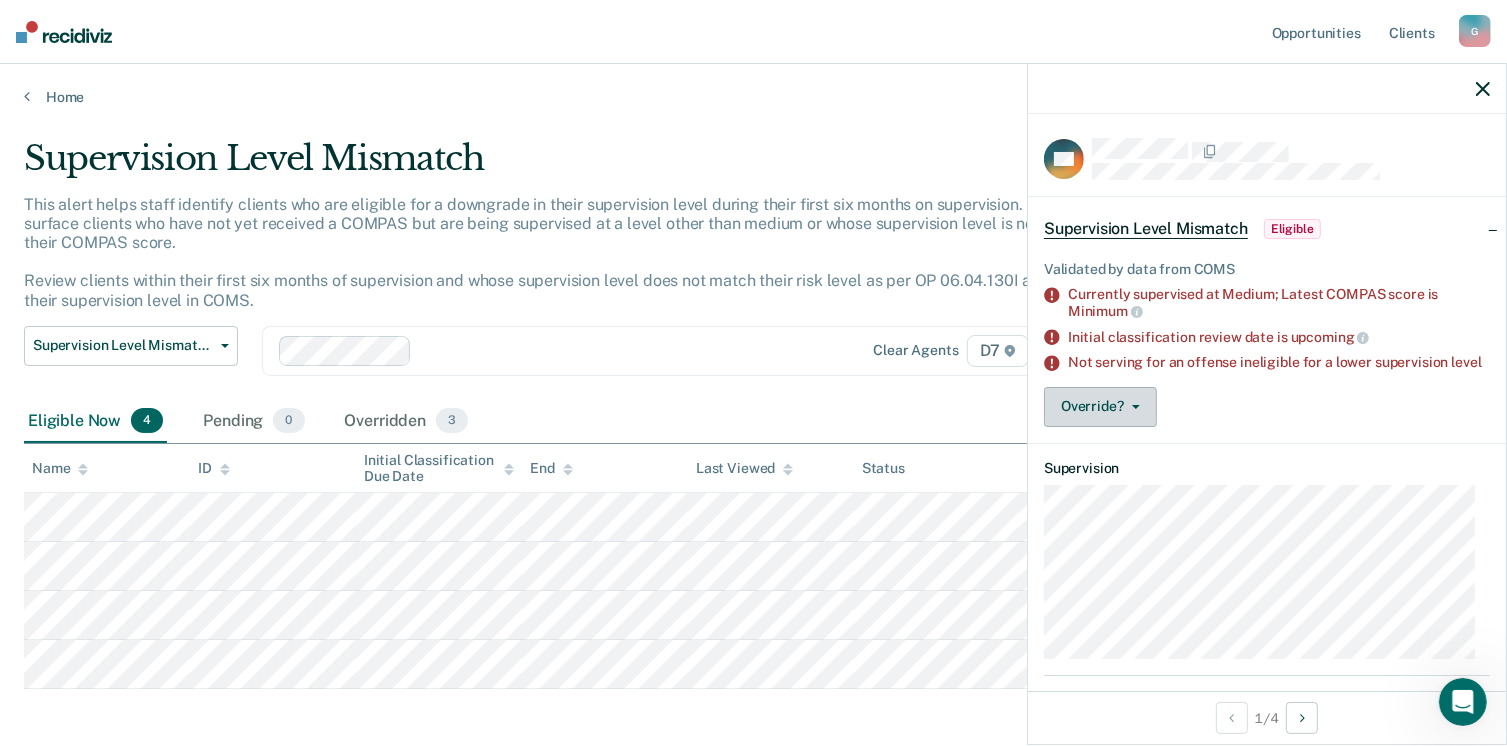 click on "Override?" at bounding box center [1100, 407] 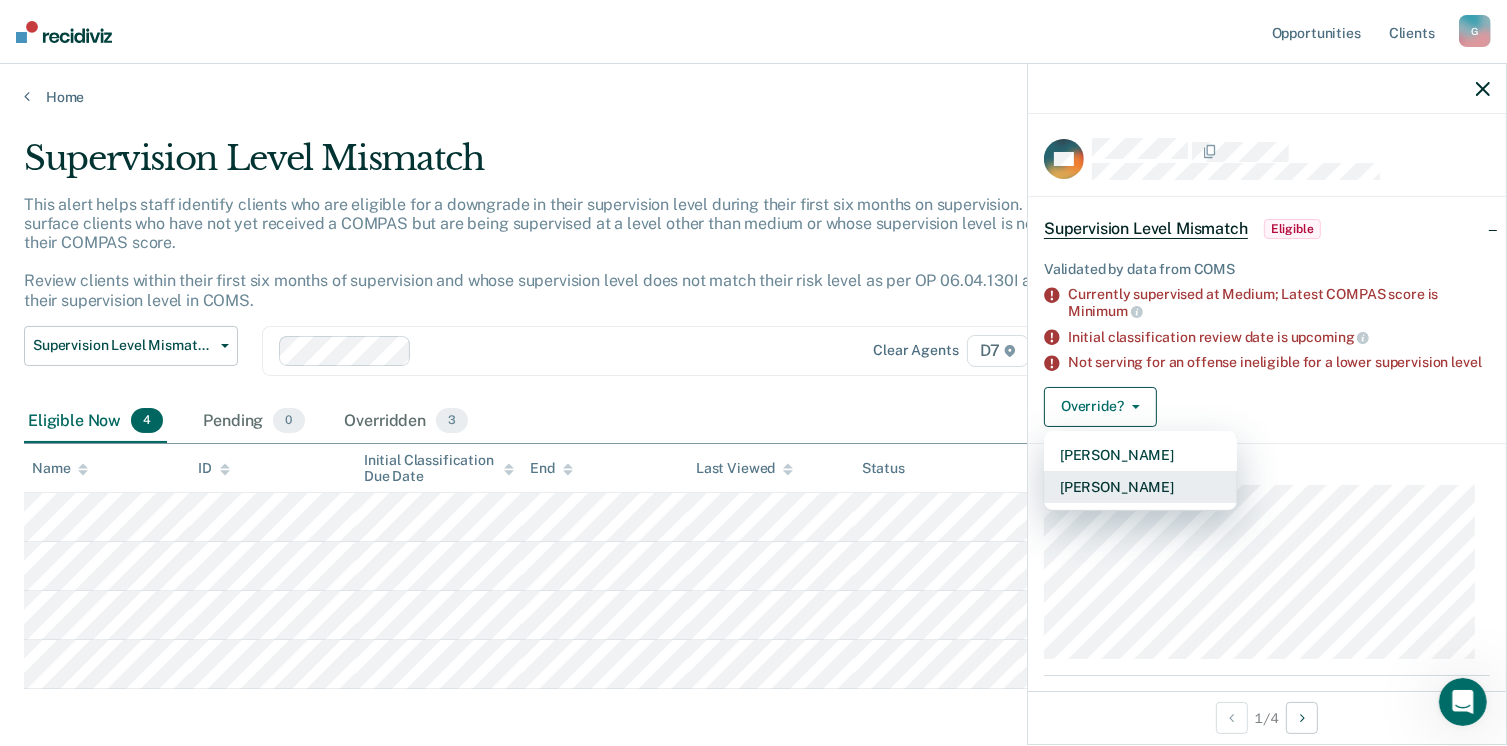 click on "[PERSON_NAME]" at bounding box center [1140, 487] 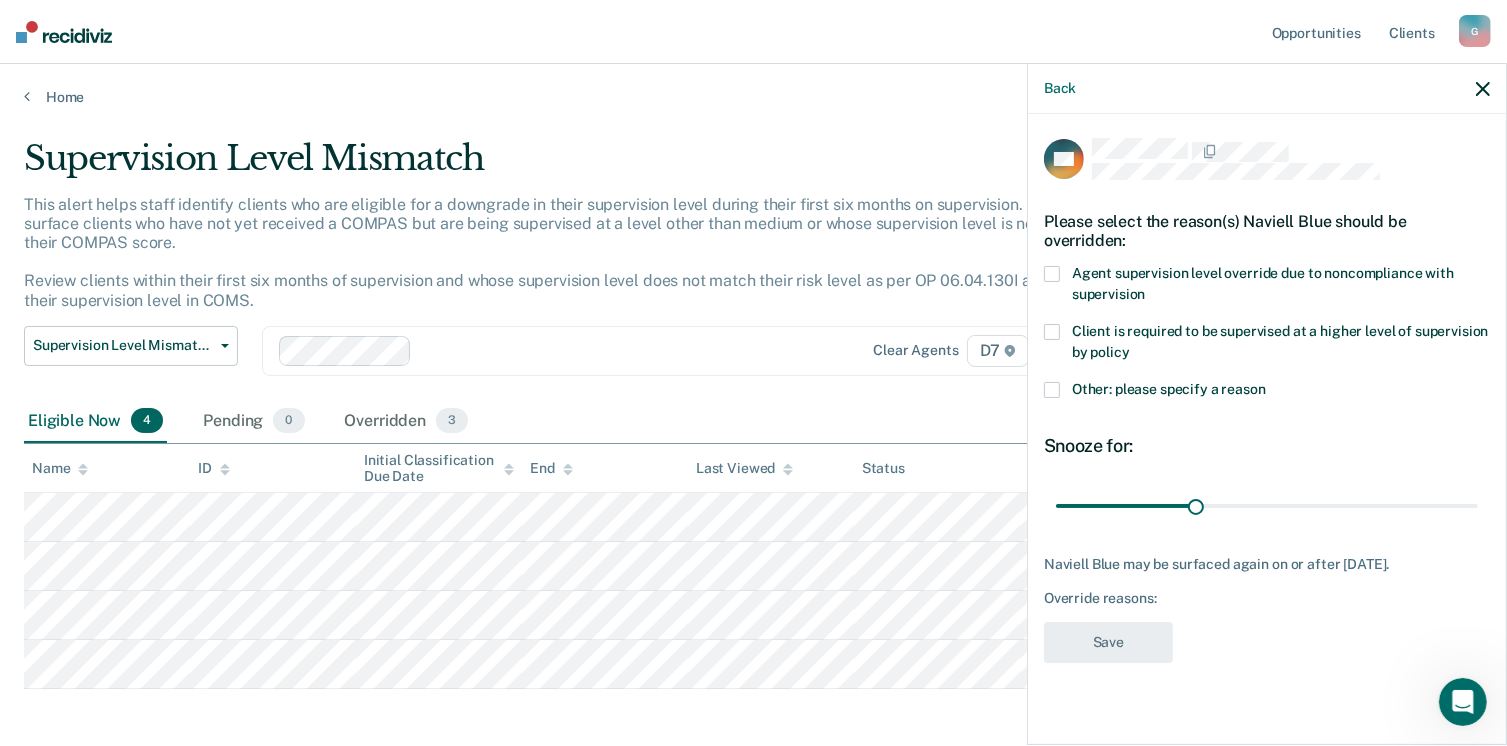 click at bounding box center [1052, 274] 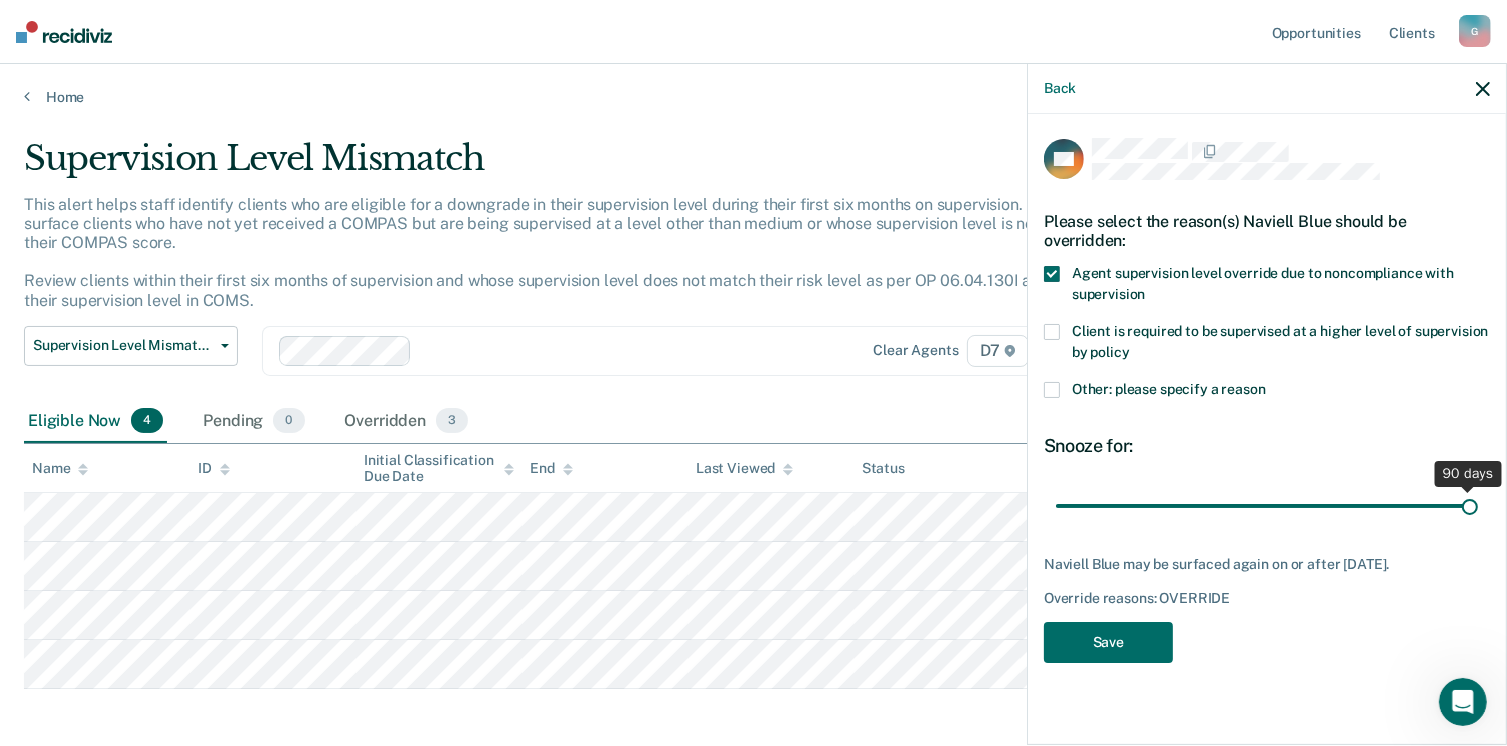 drag, startPoint x: 1191, startPoint y: 503, endPoint x: 1569, endPoint y: 500, distance: 378.0119 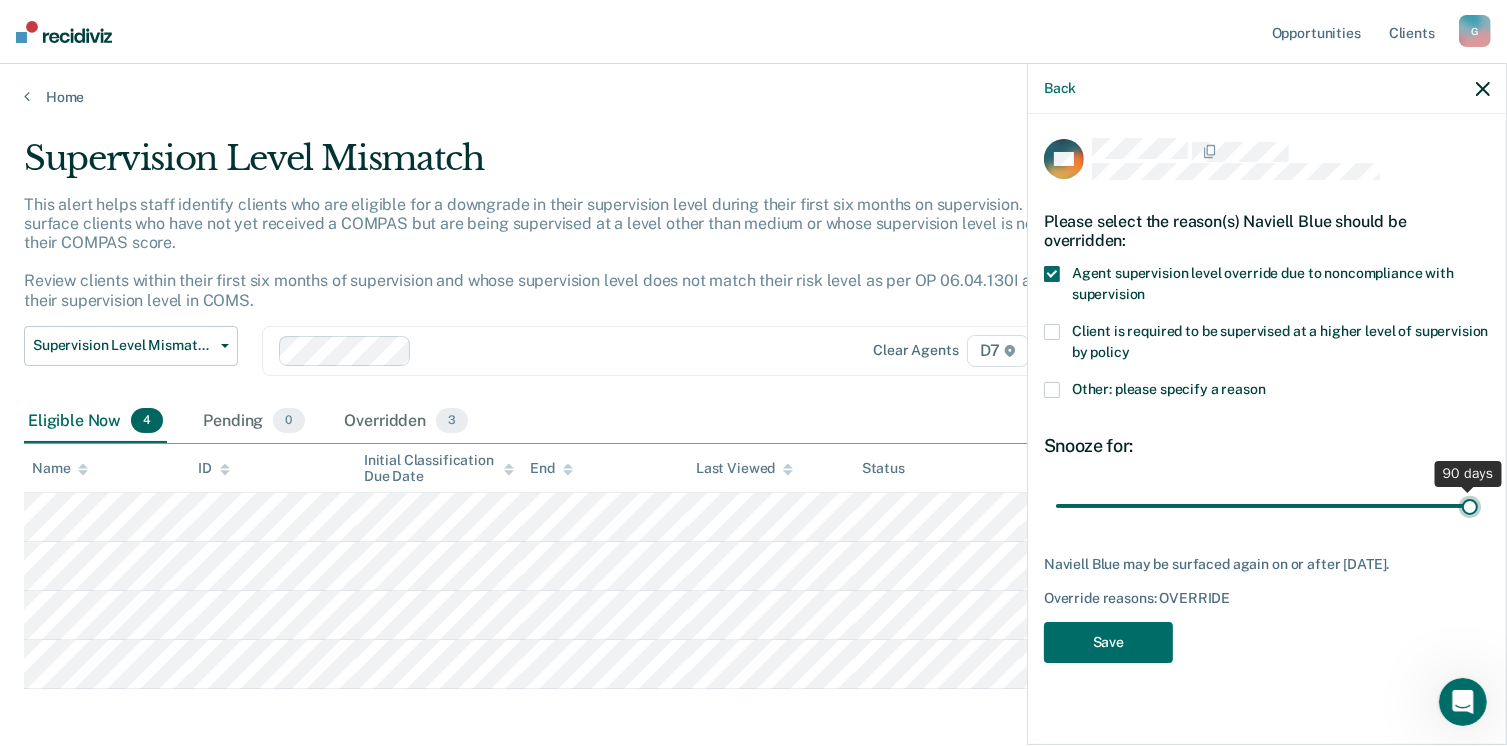 type on "90" 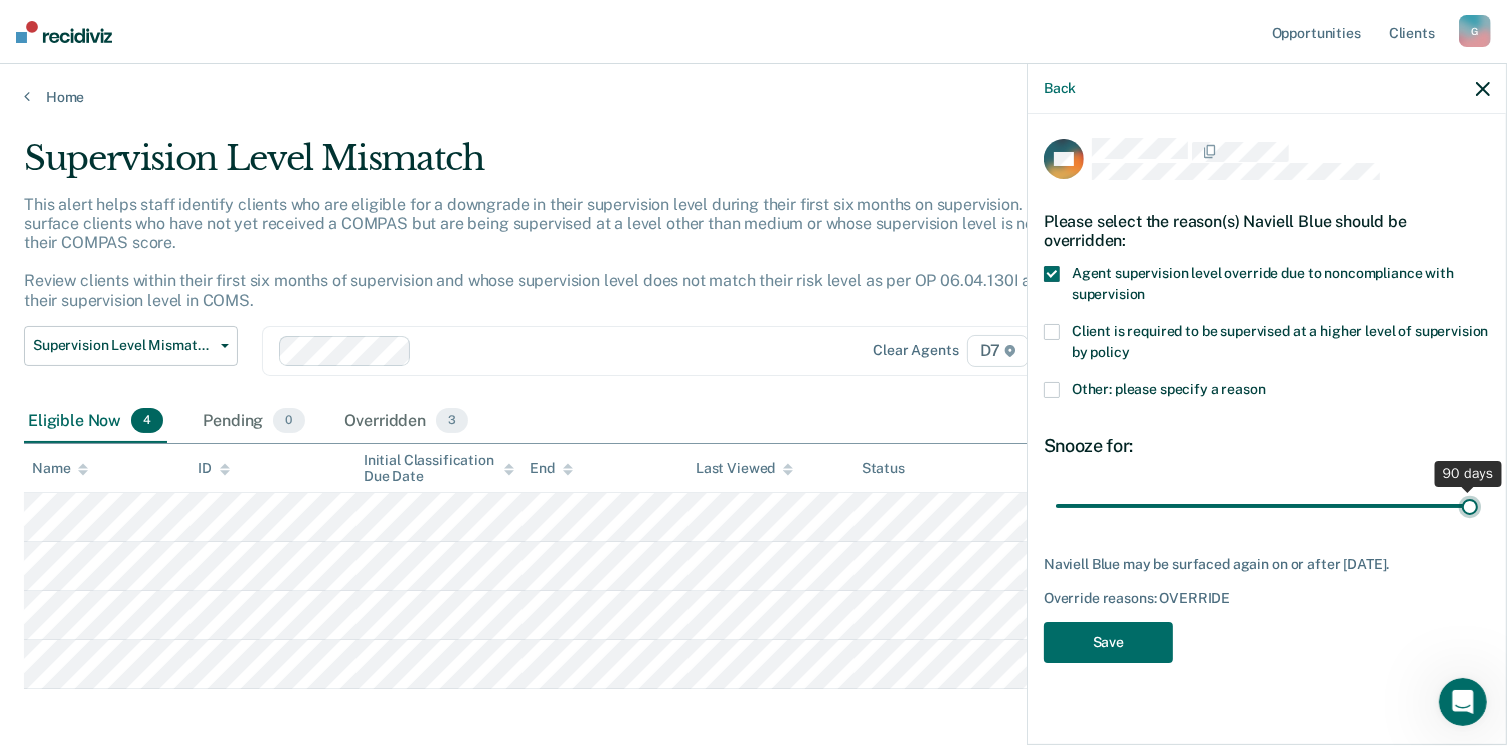 click at bounding box center (1267, 506) 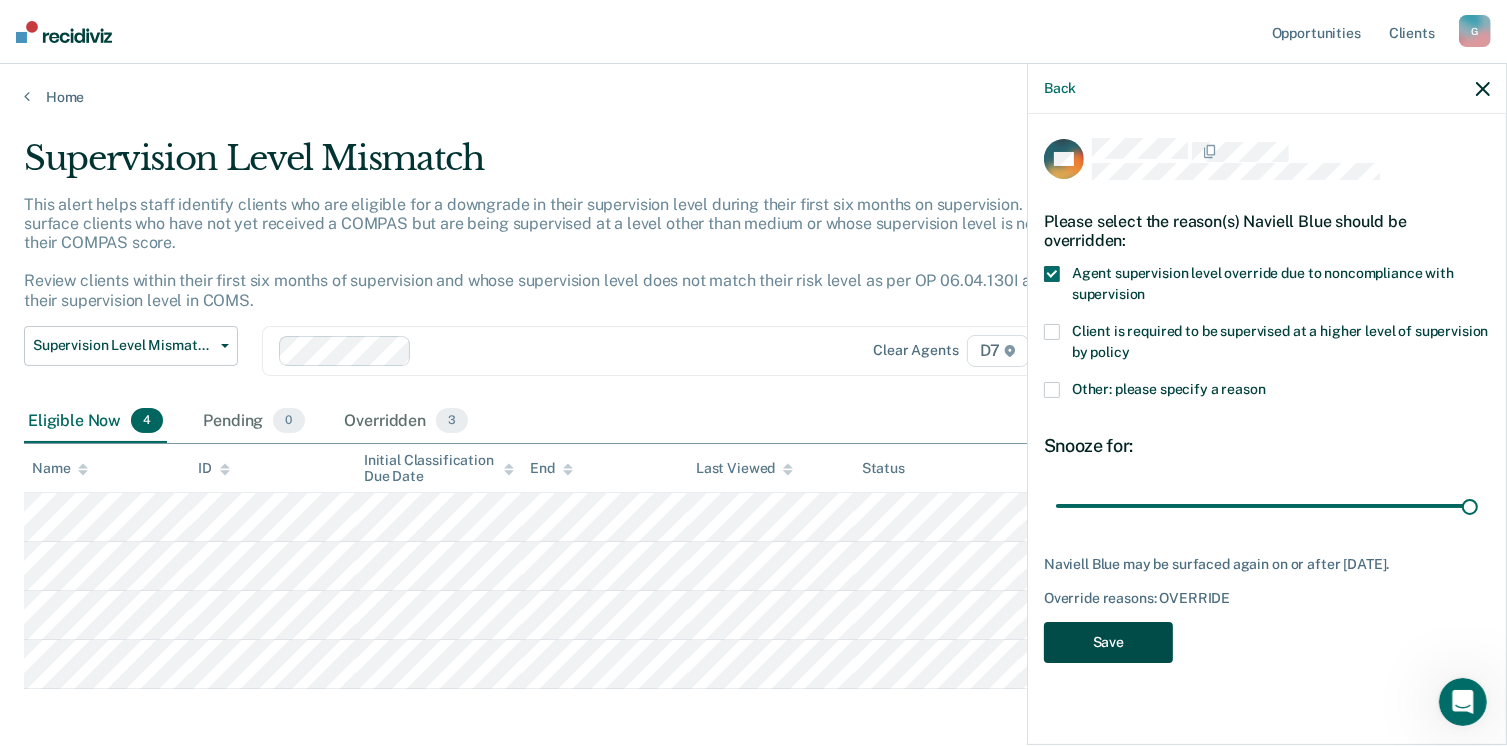 click on "Save" at bounding box center [1108, 642] 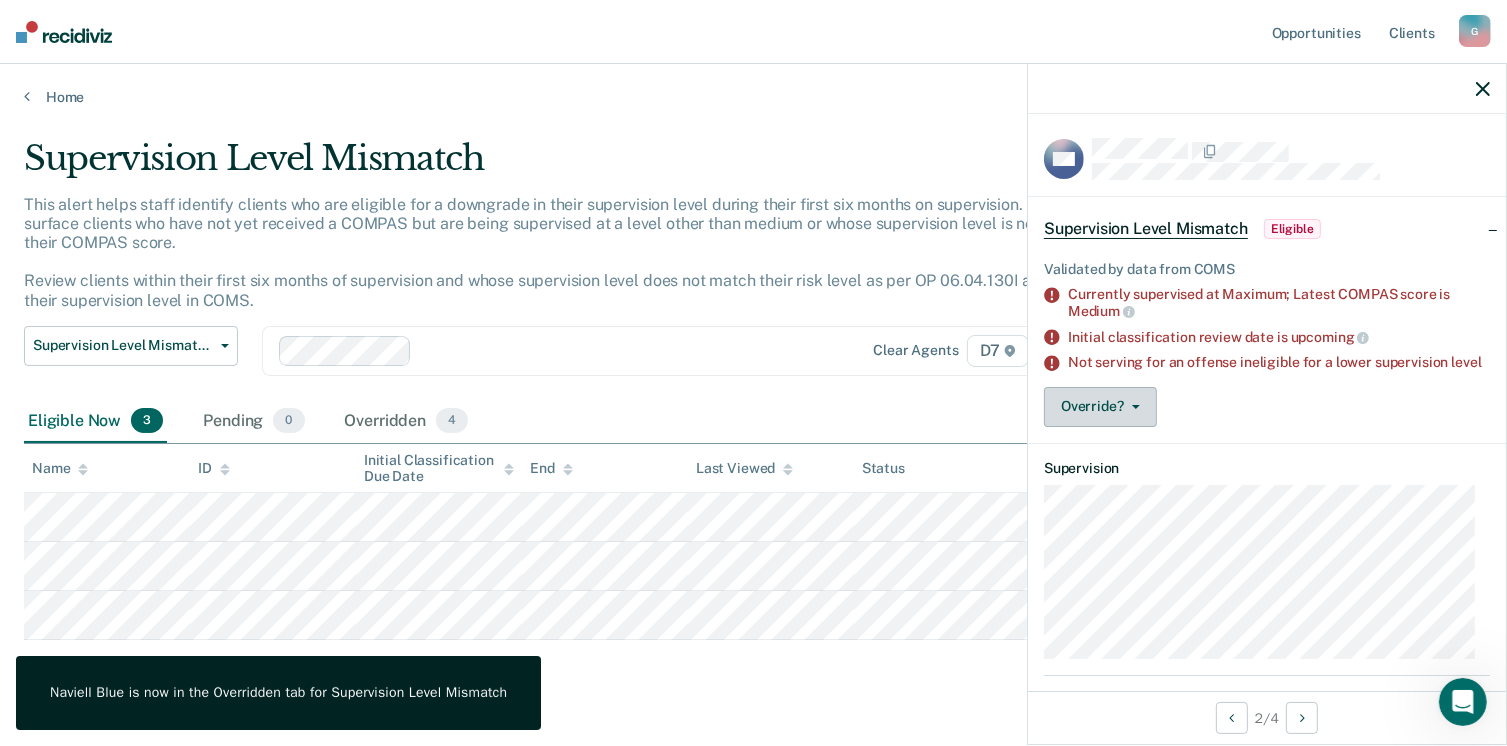 click 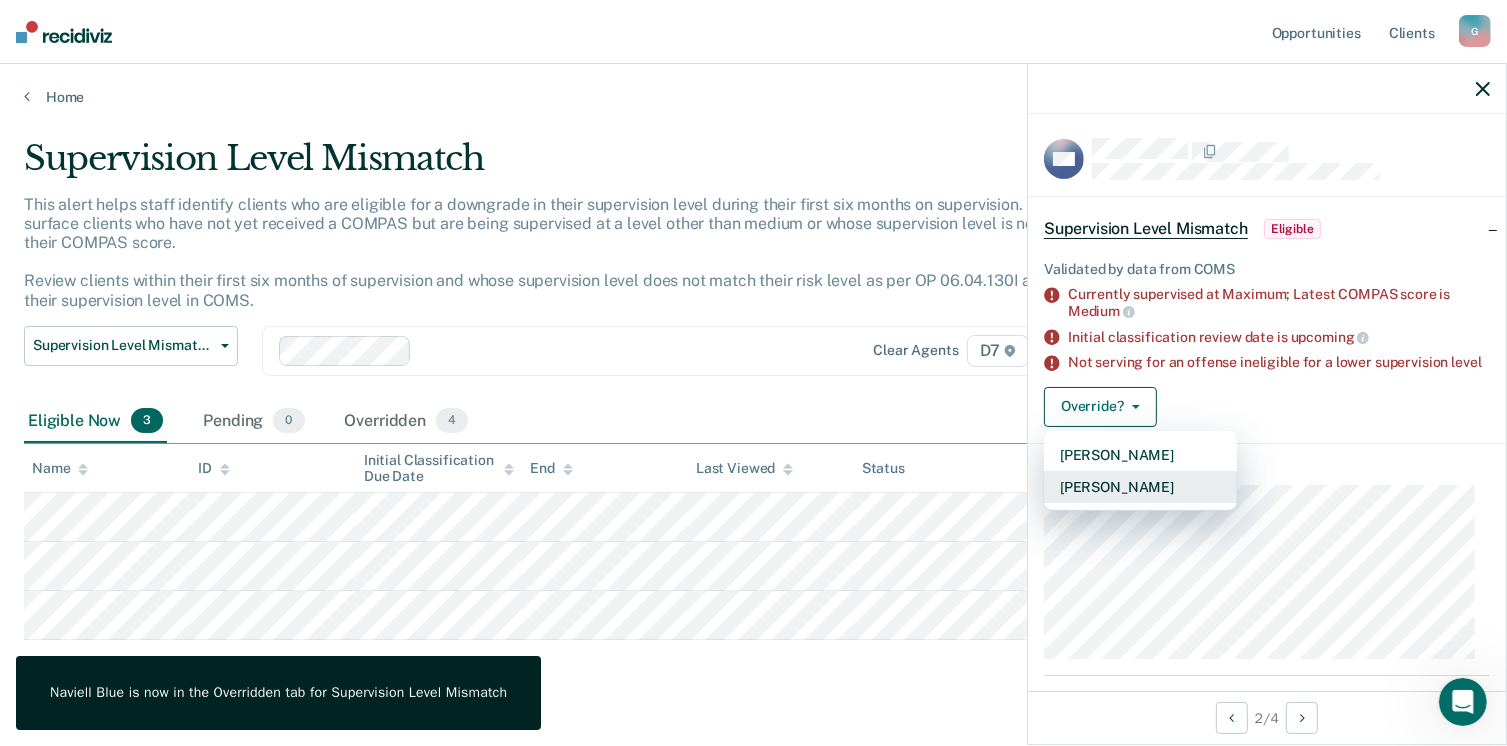 click on "[PERSON_NAME]" at bounding box center [1140, 487] 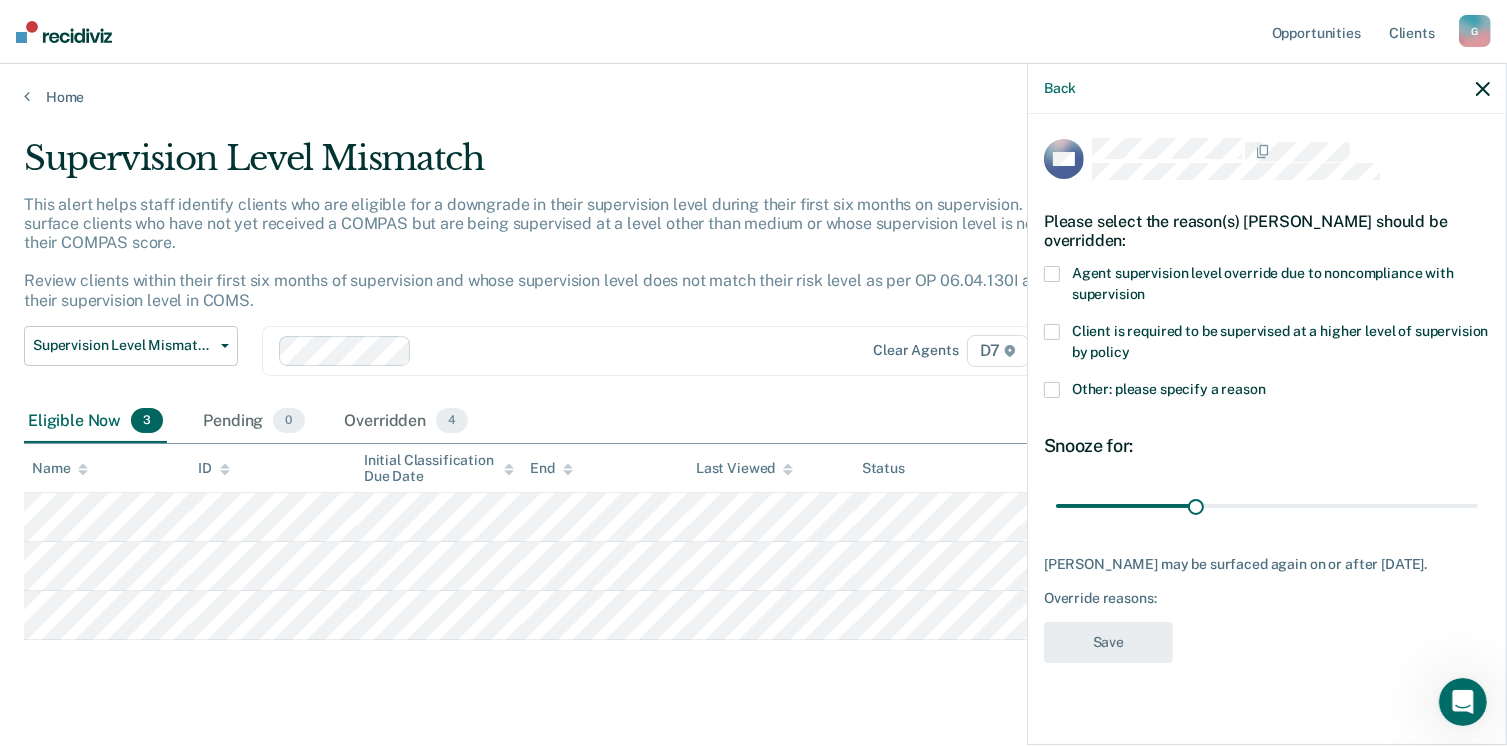 click on "Agent supervision level override due to noncompliance with supervision" at bounding box center [1267, 287] 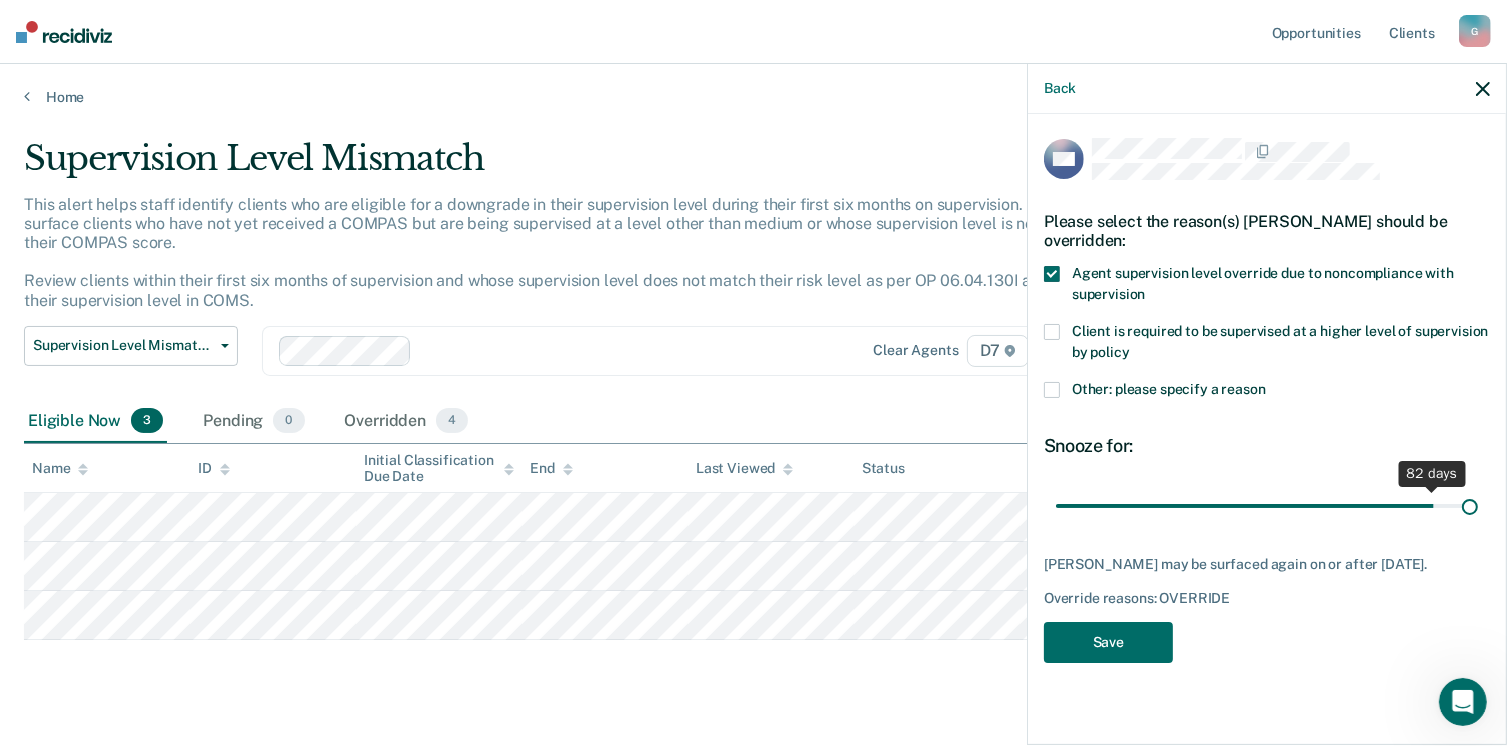 drag, startPoint x: 1188, startPoint y: 505, endPoint x: 1528, endPoint y: 509, distance: 340.02353 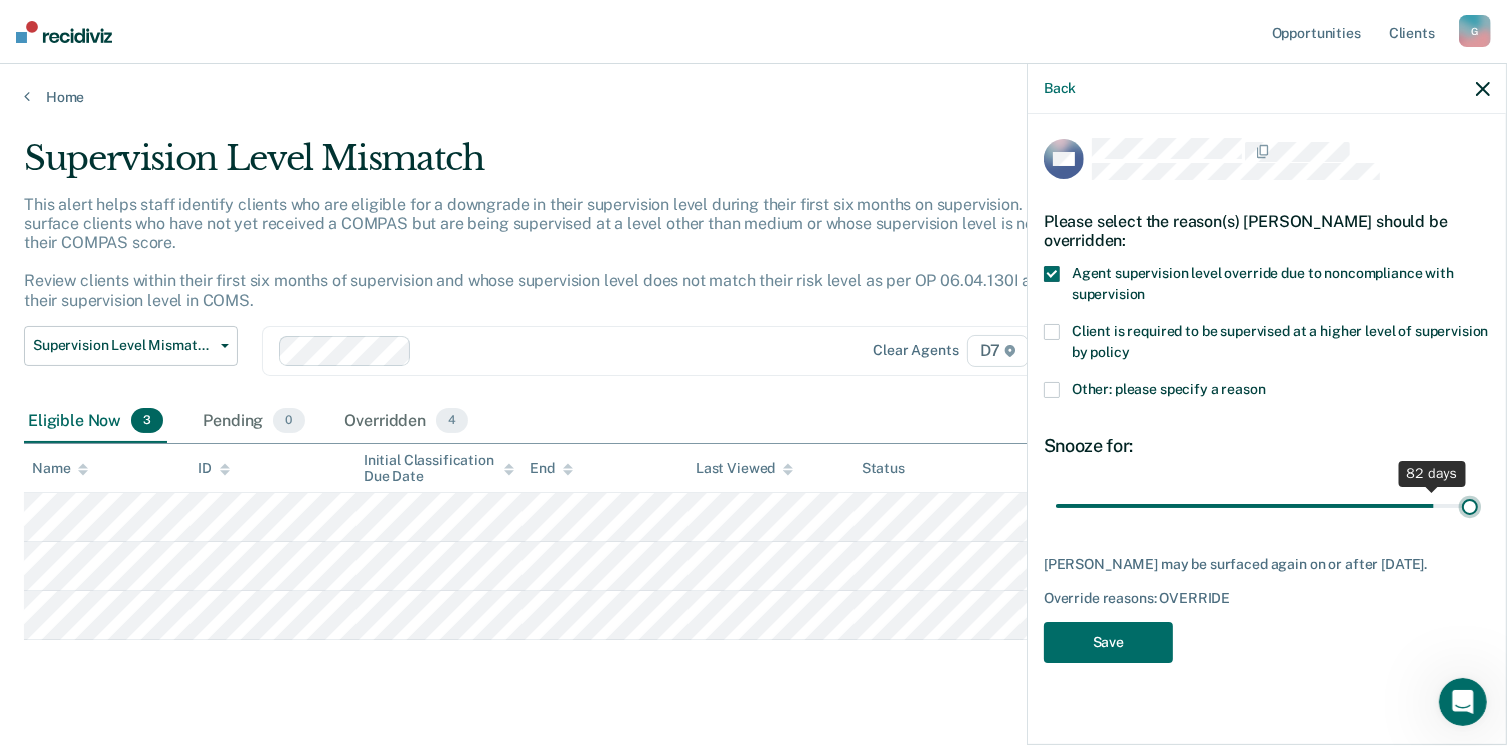 type on "90" 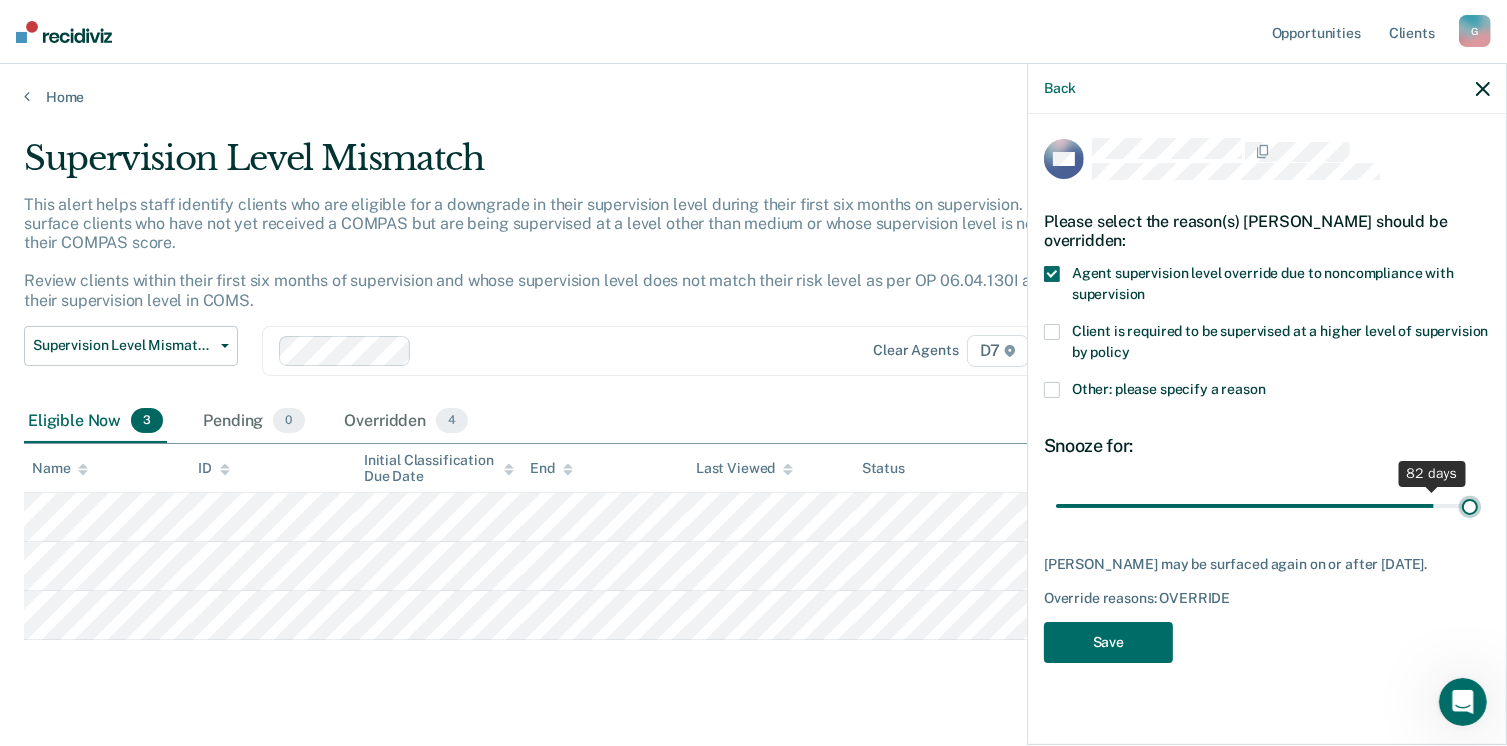 click at bounding box center [1267, 506] 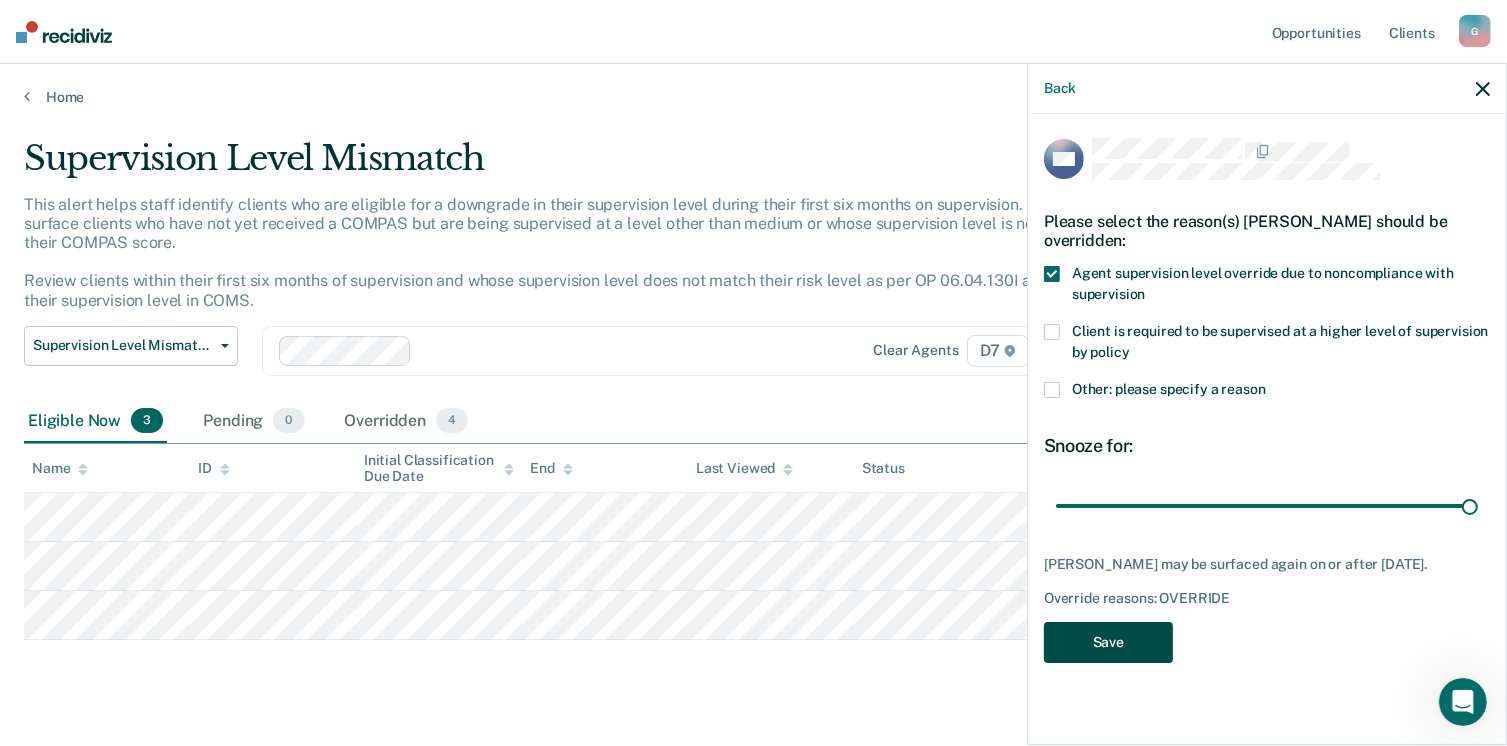 click on "Save" at bounding box center (1108, 642) 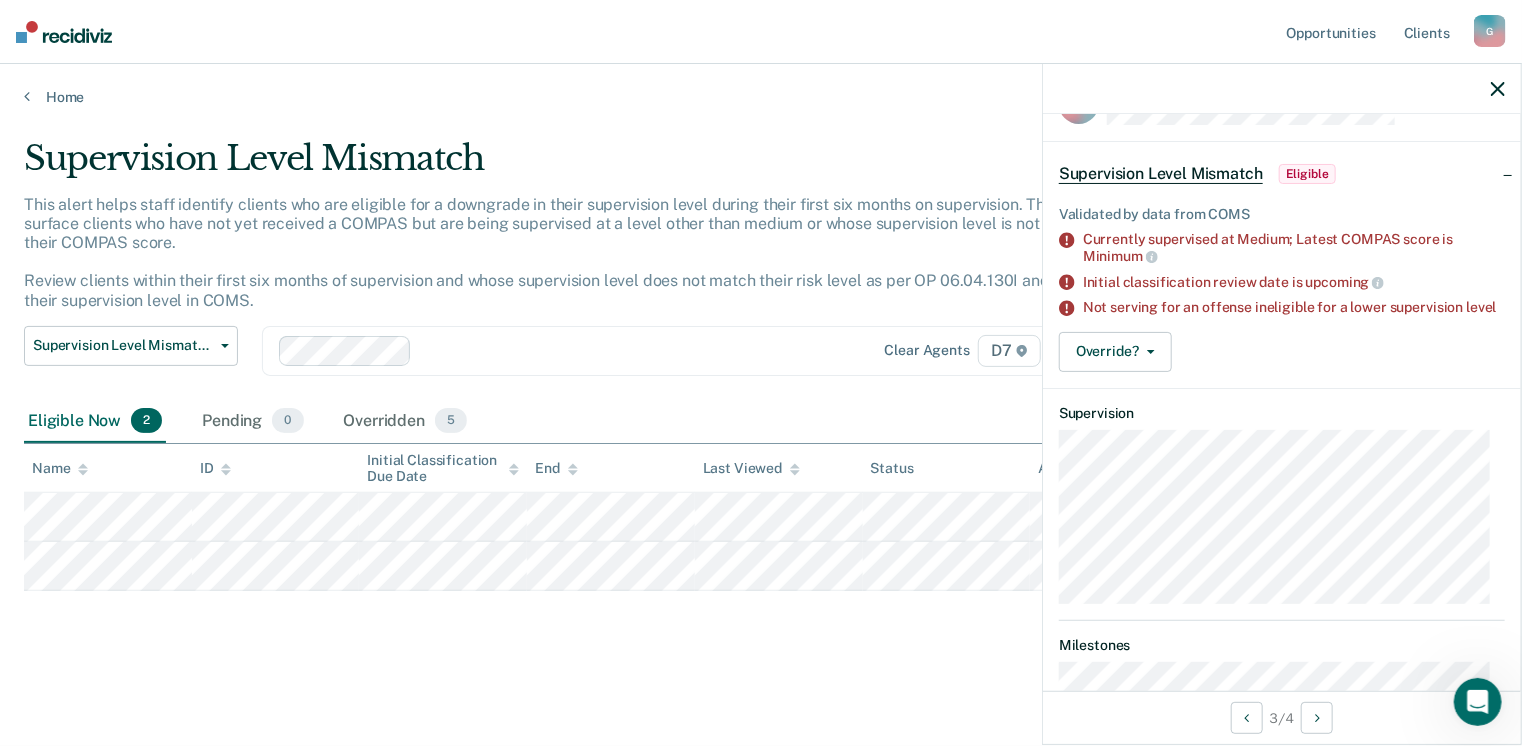 scroll, scrollTop: 100, scrollLeft: 0, axis: vertical 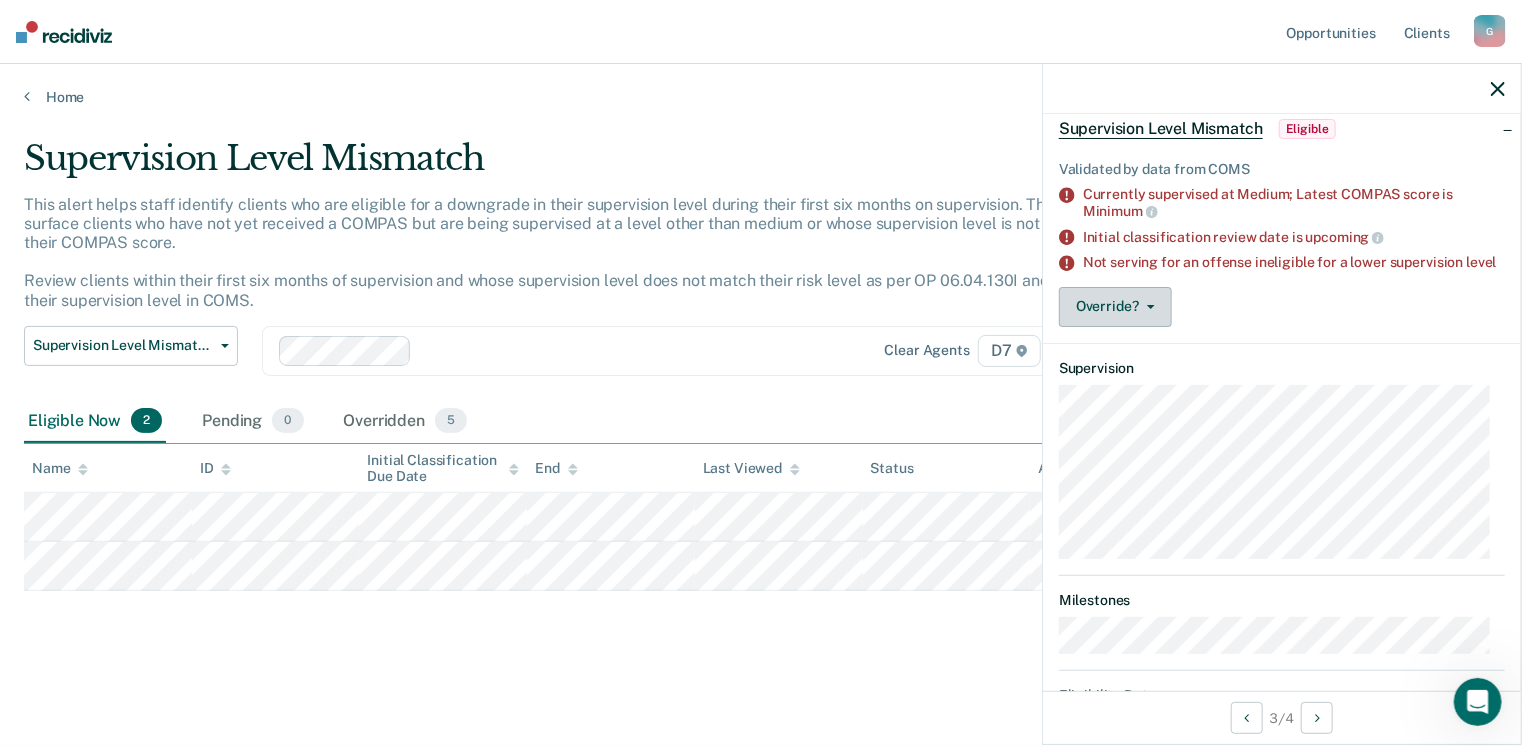 click on "Override?" at bounding box center (1115, 307) 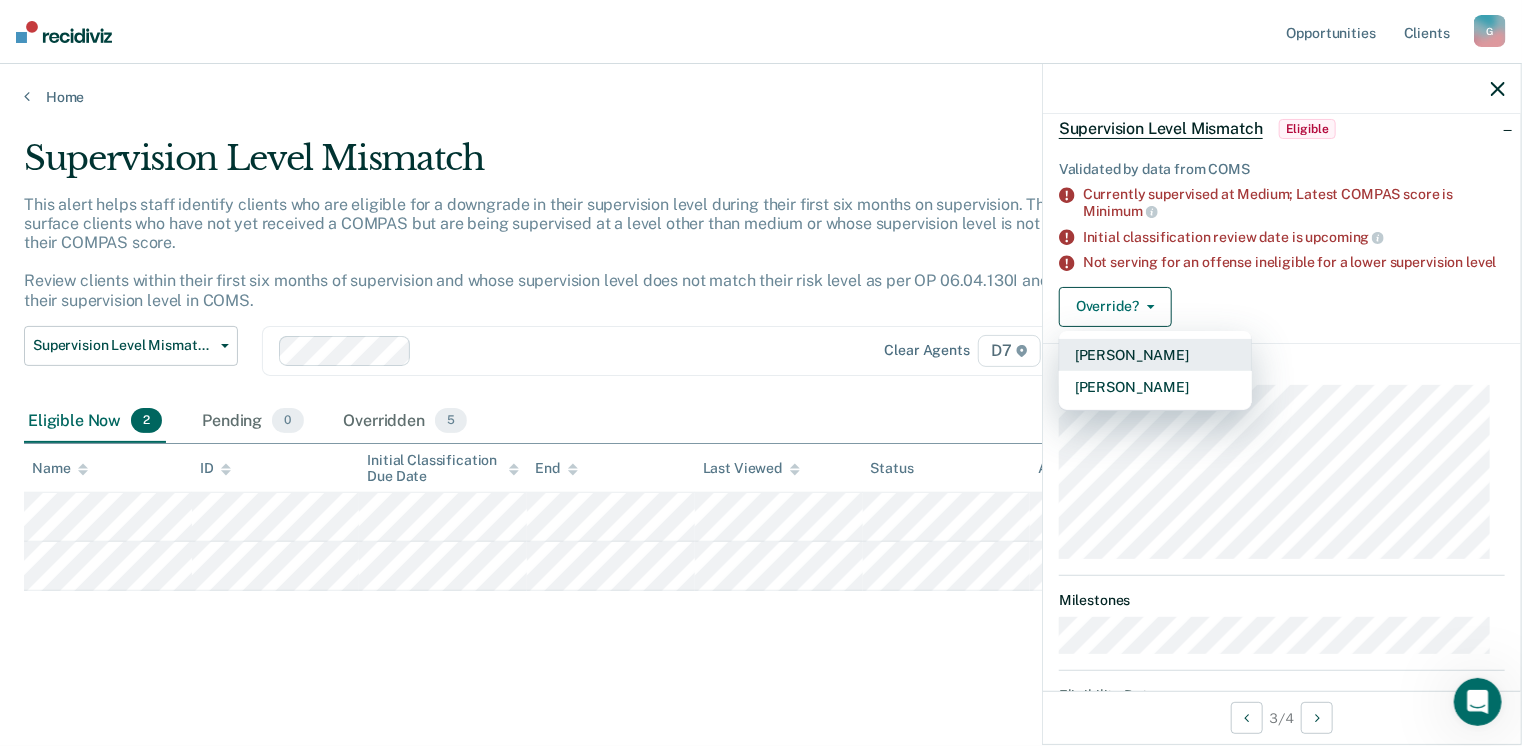 click on "[PERSON_NAME]" at bounding box center (1155, 355) 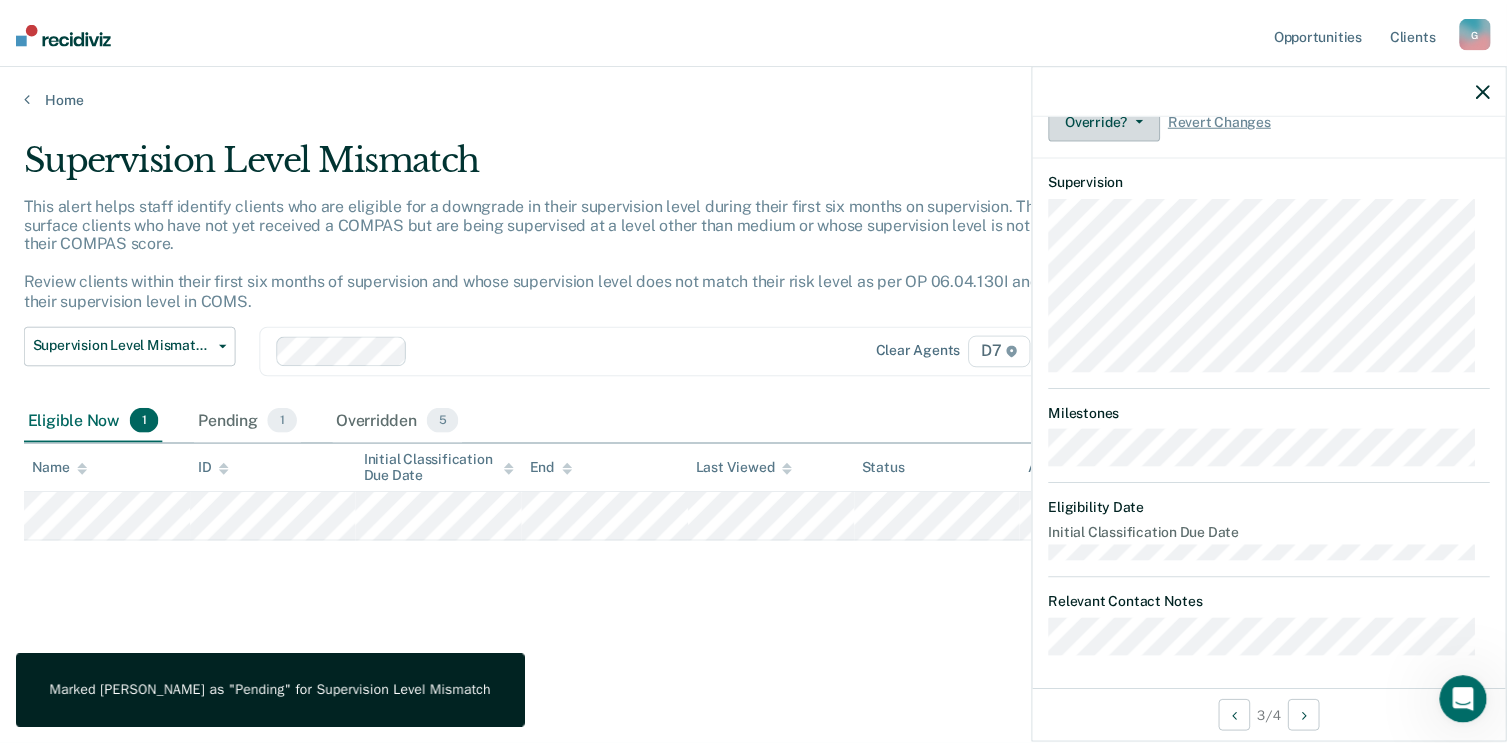 scroll, scrollTop: 0, scrollLeft: 0, axis: both 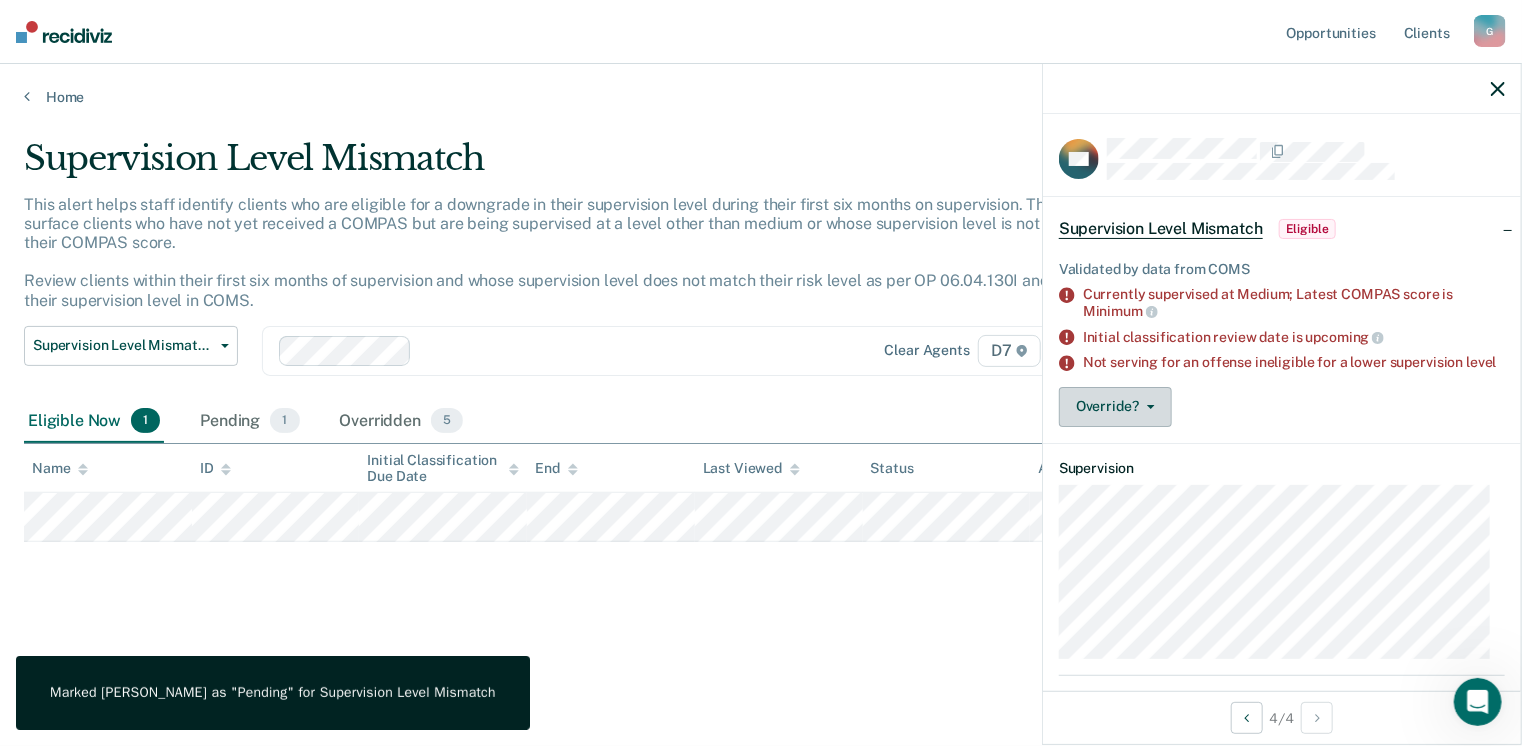 click on "Override?" at bounding box center [1115, 407] 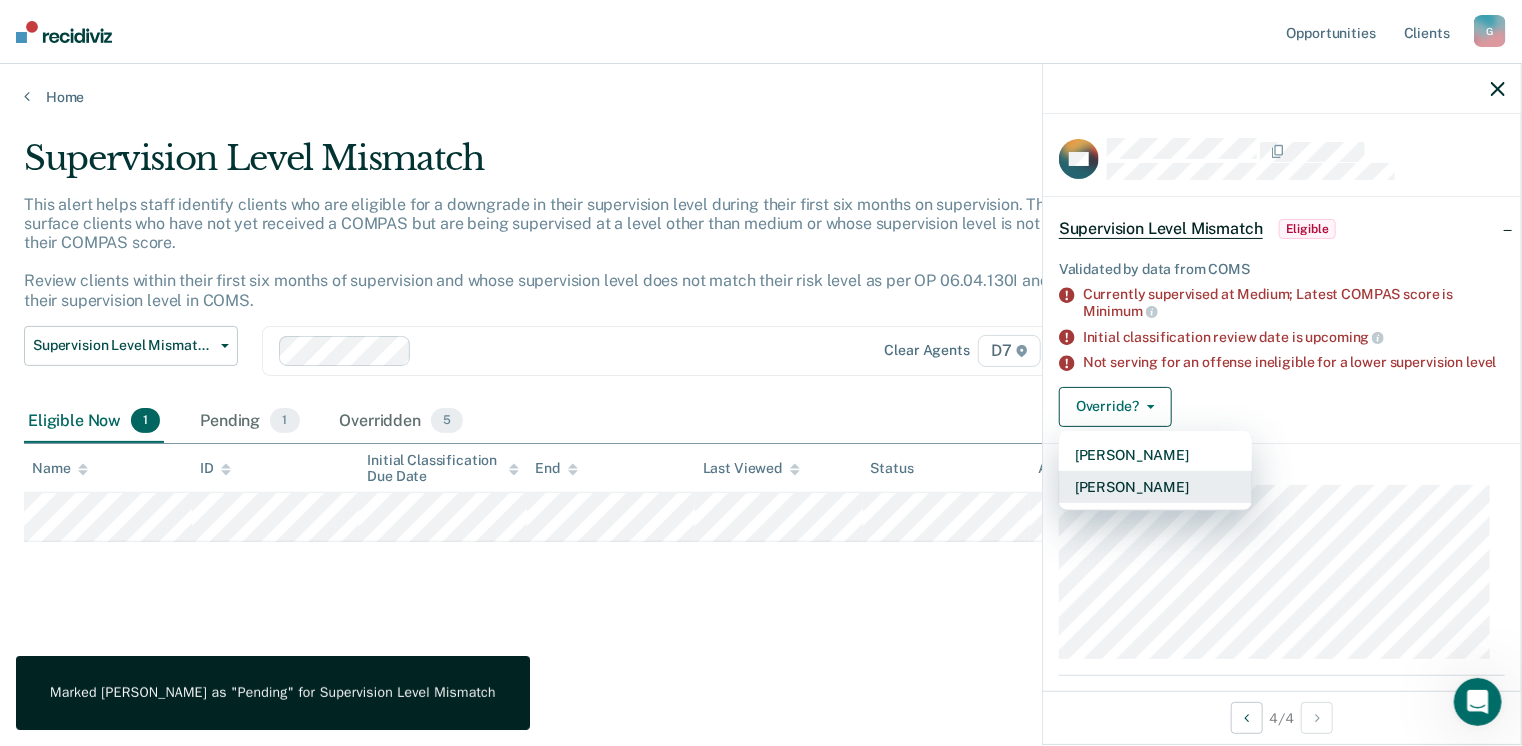 click on "[PERSON_NAME]" at bounding box center [1155, 487] 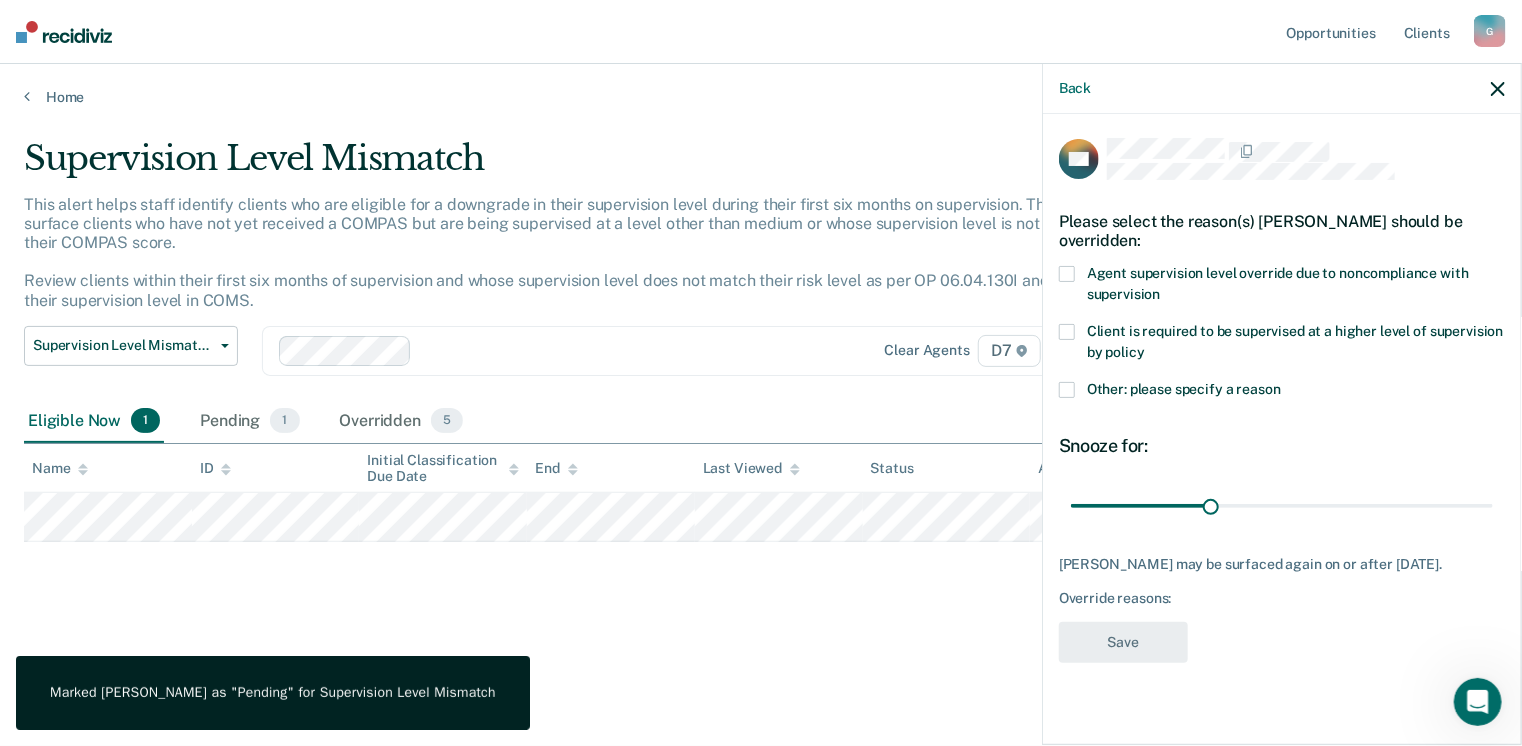 click at bounding box center [1067, 274] 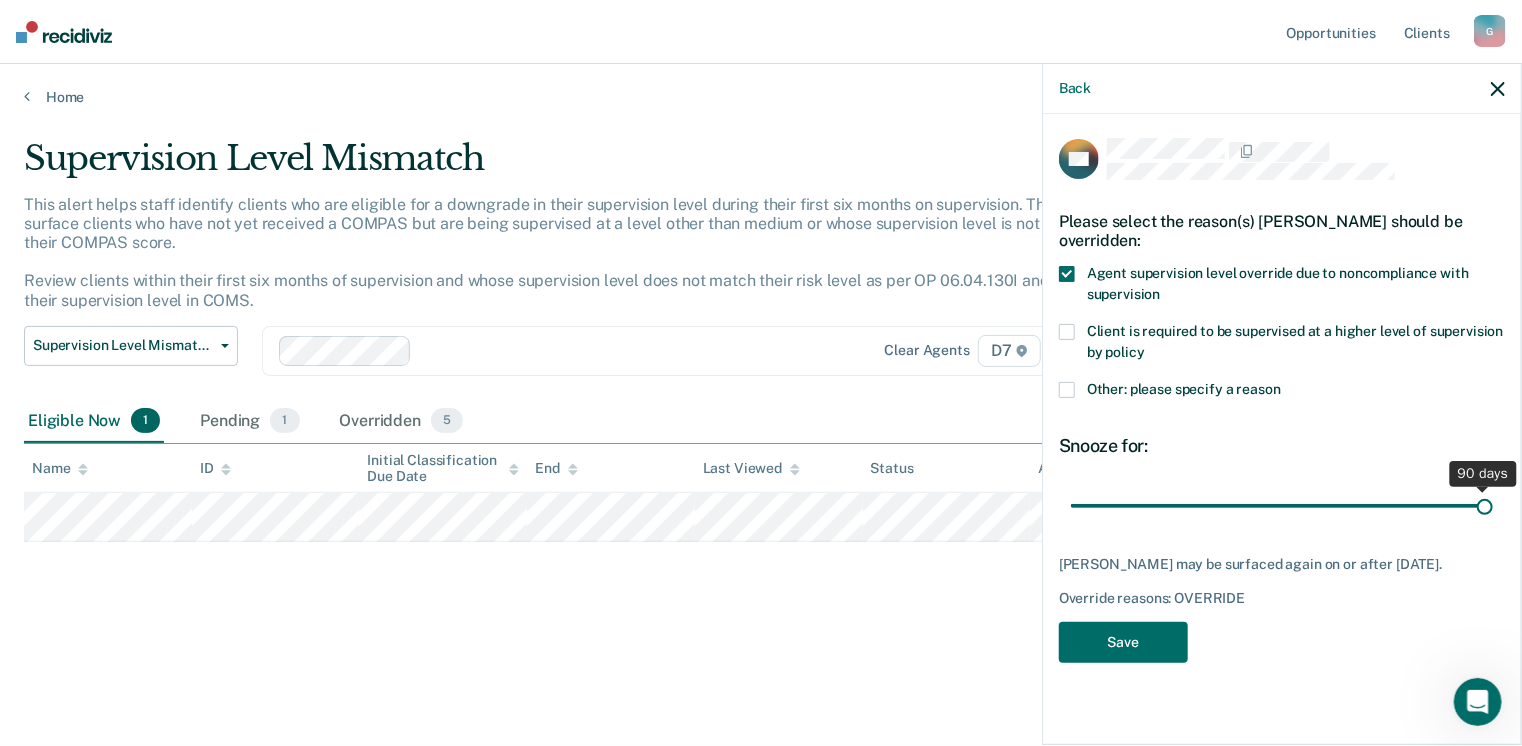 drag, startPoint x: 1210, startPoint y: 505, endPoint x: 1577, endPoint y: 513, distance: 367.0872 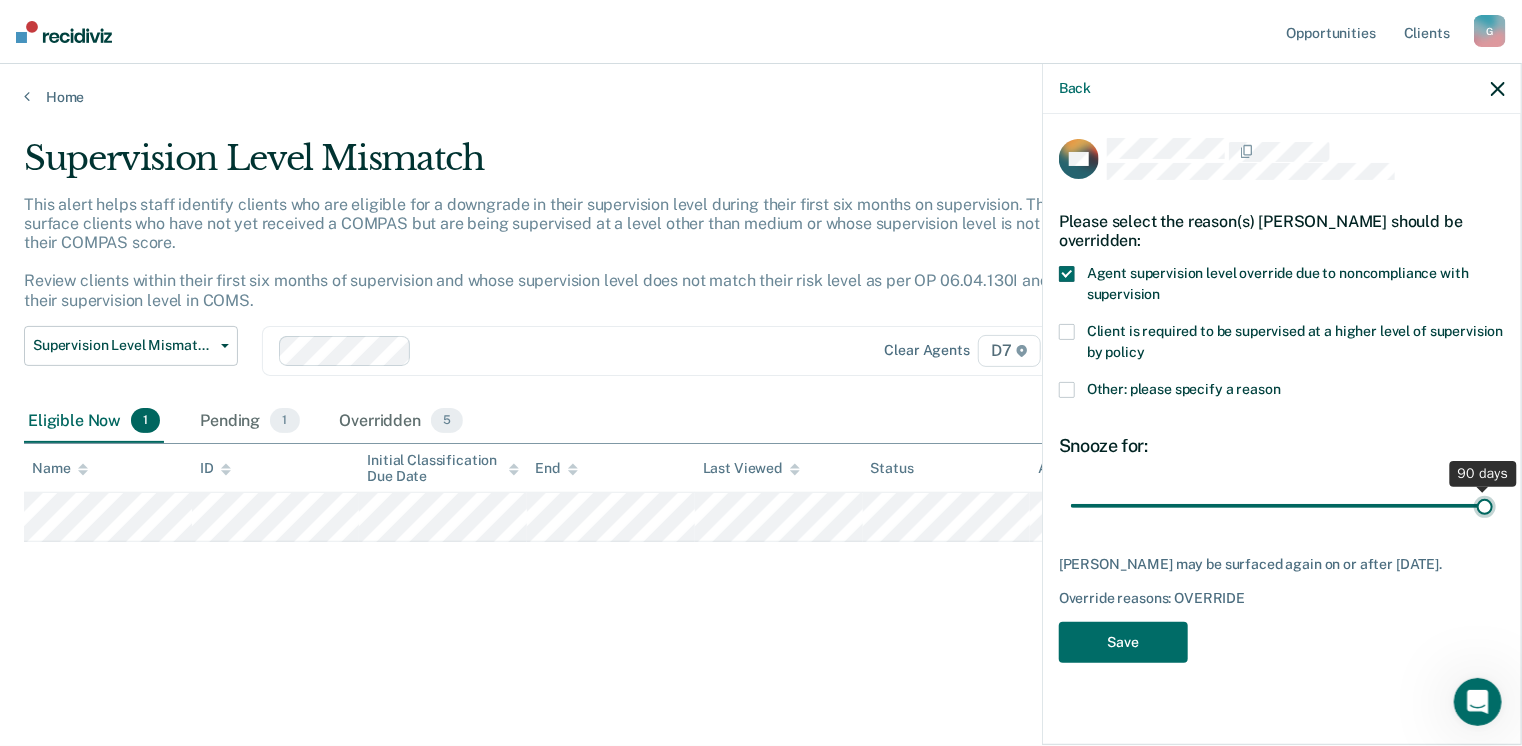 type on "90" 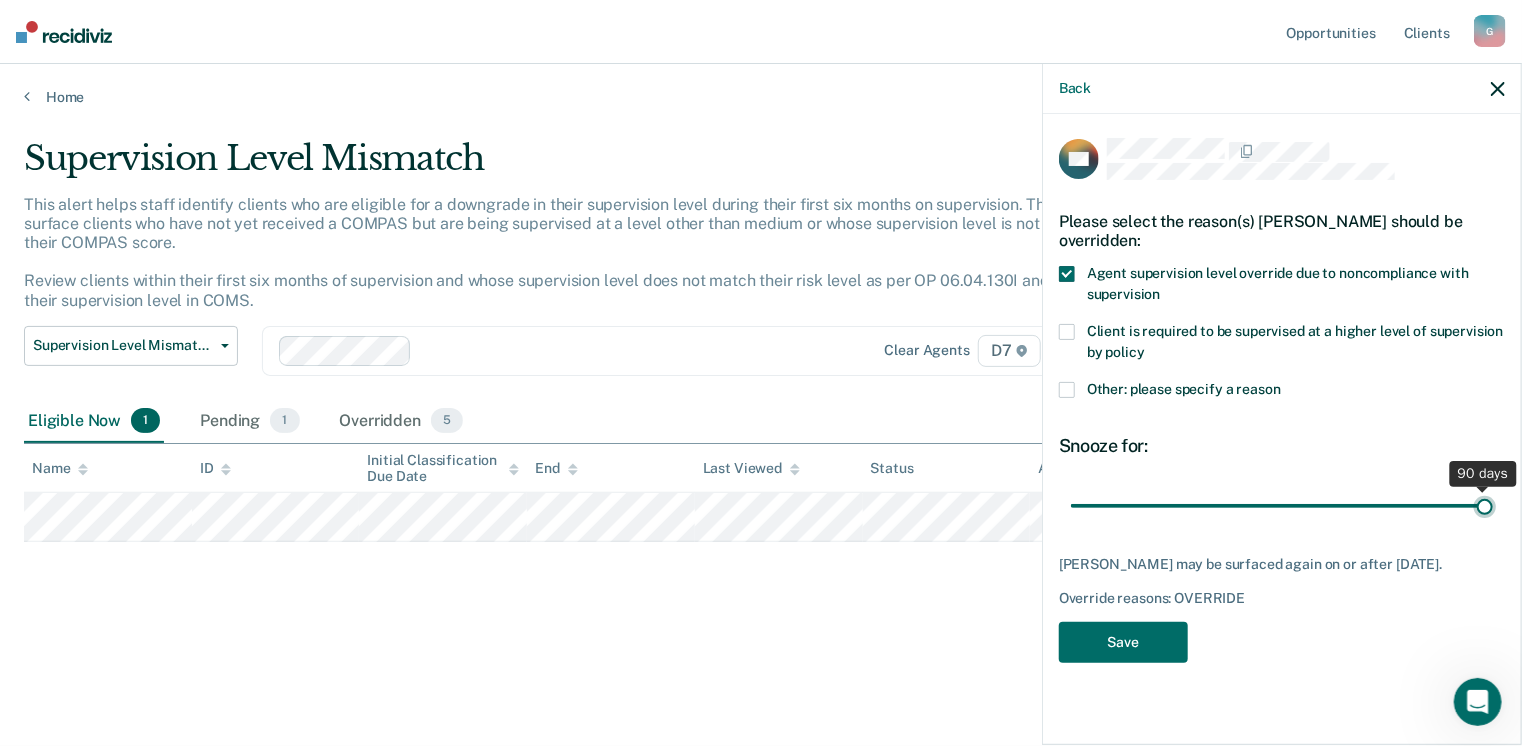 click at bounding box center [1282, 506] 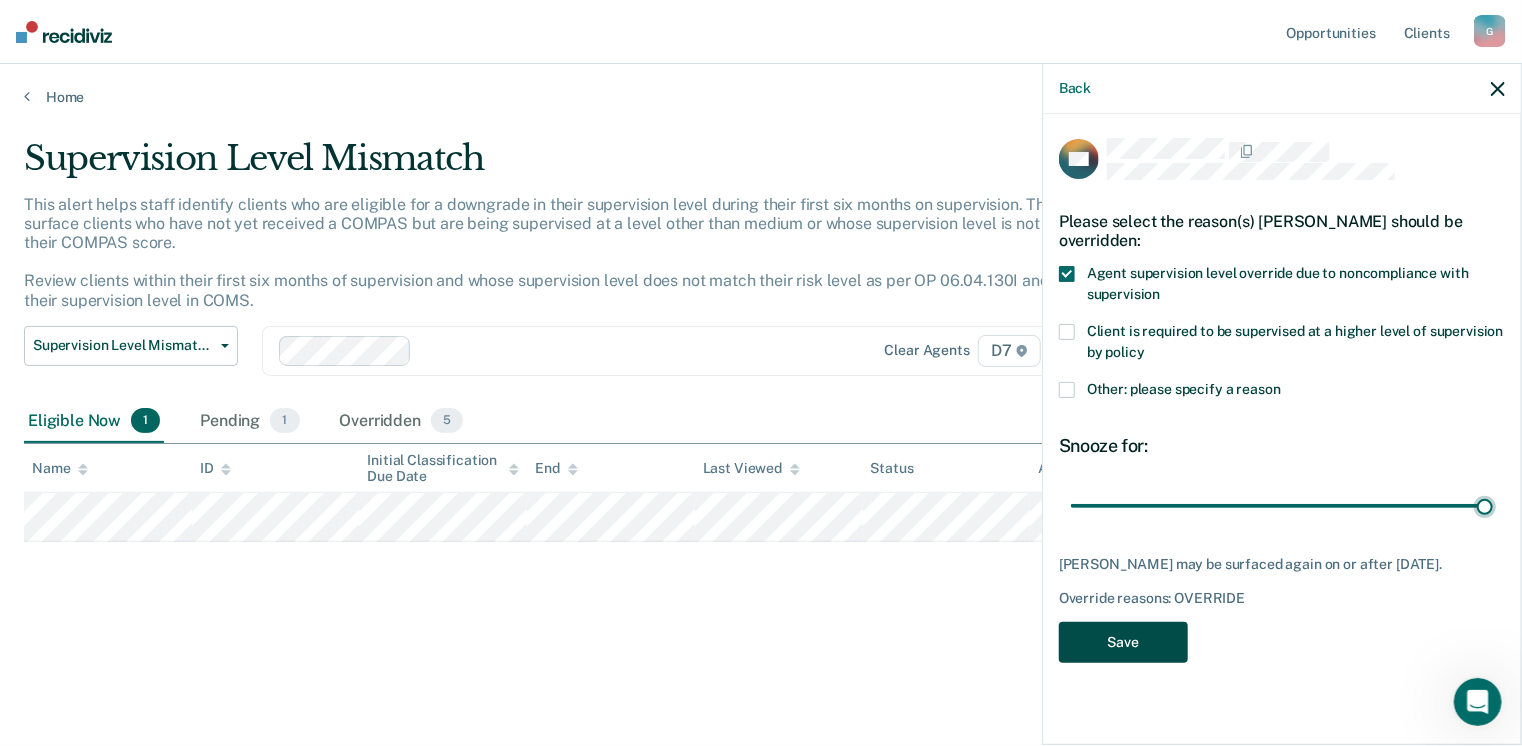 click on "Save" at bounding box center (1123, 642) 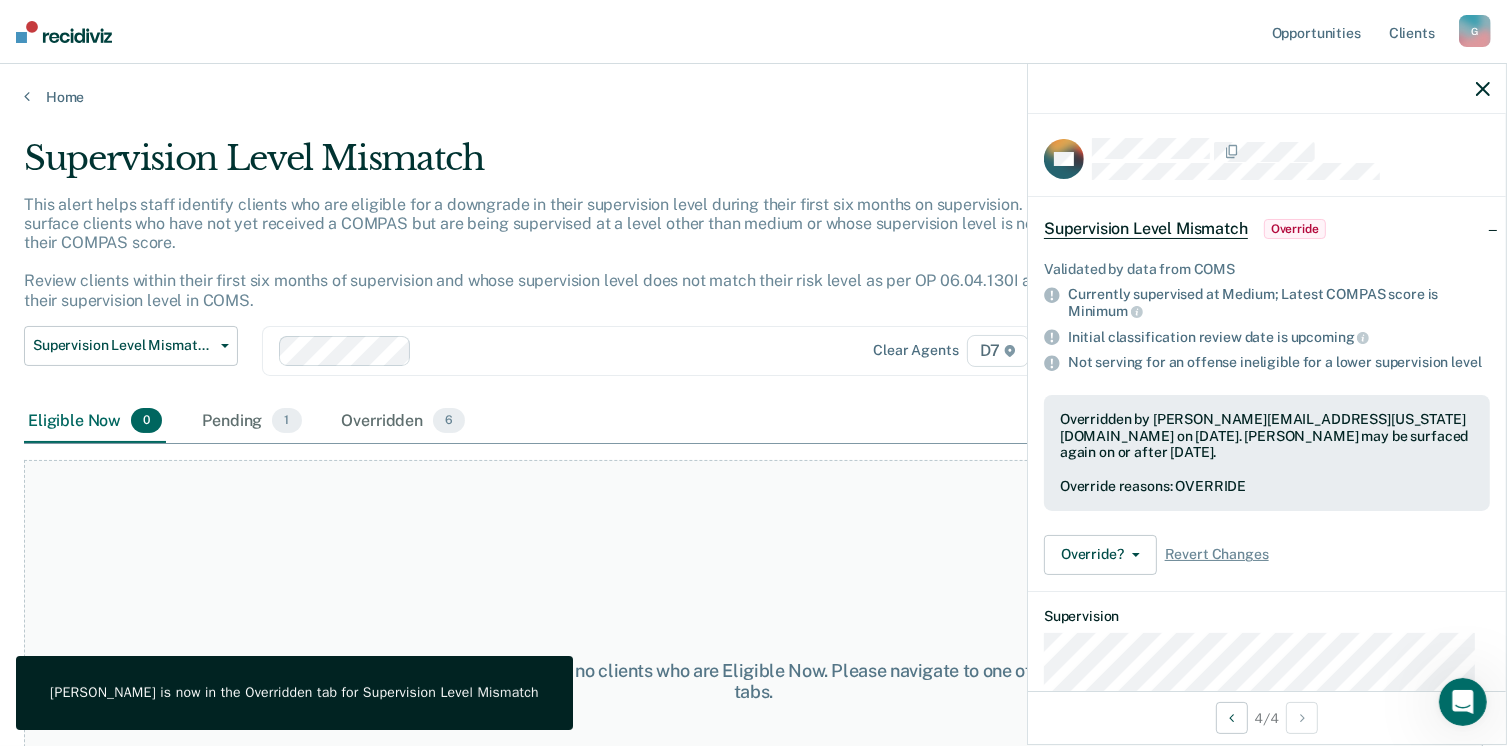 click 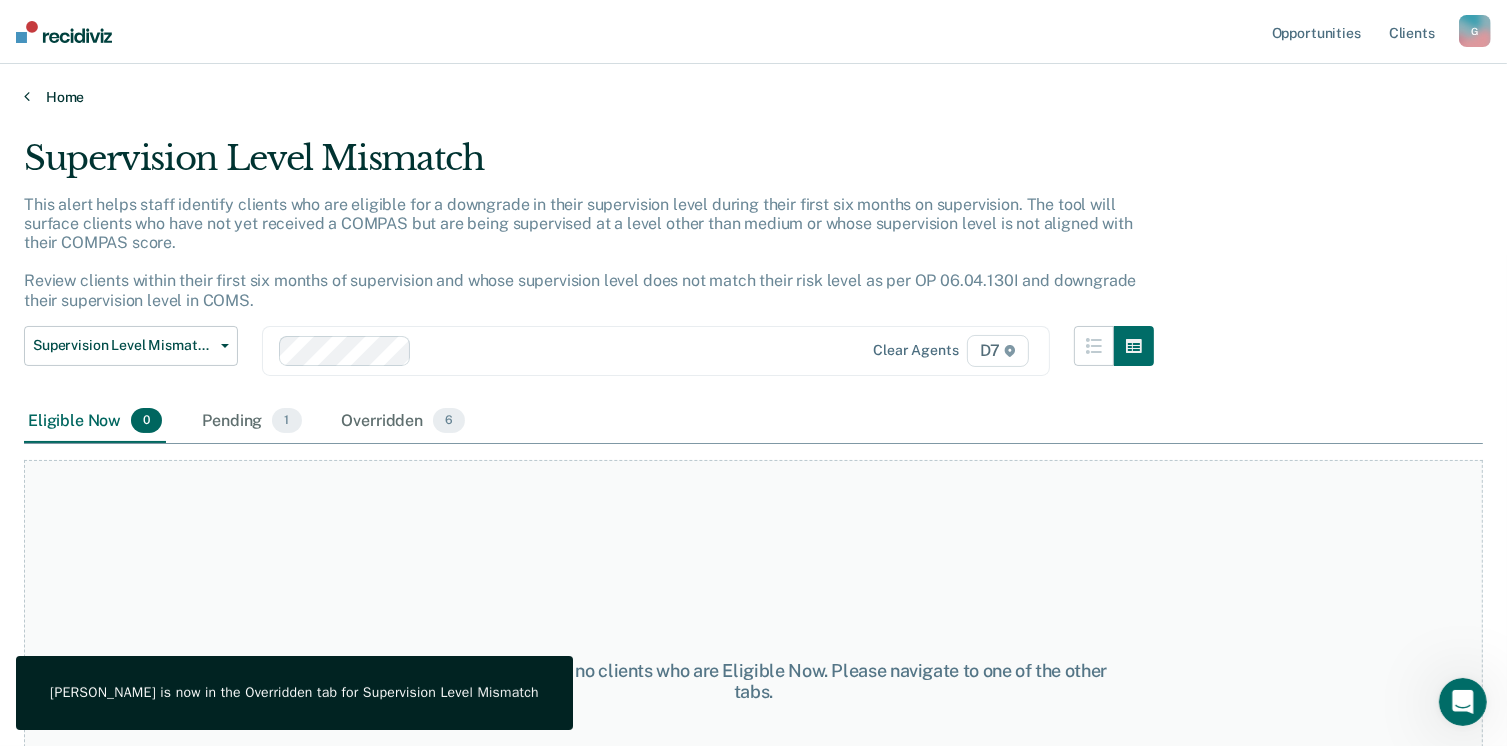 click on "Home" at bounding box center (753, 97) 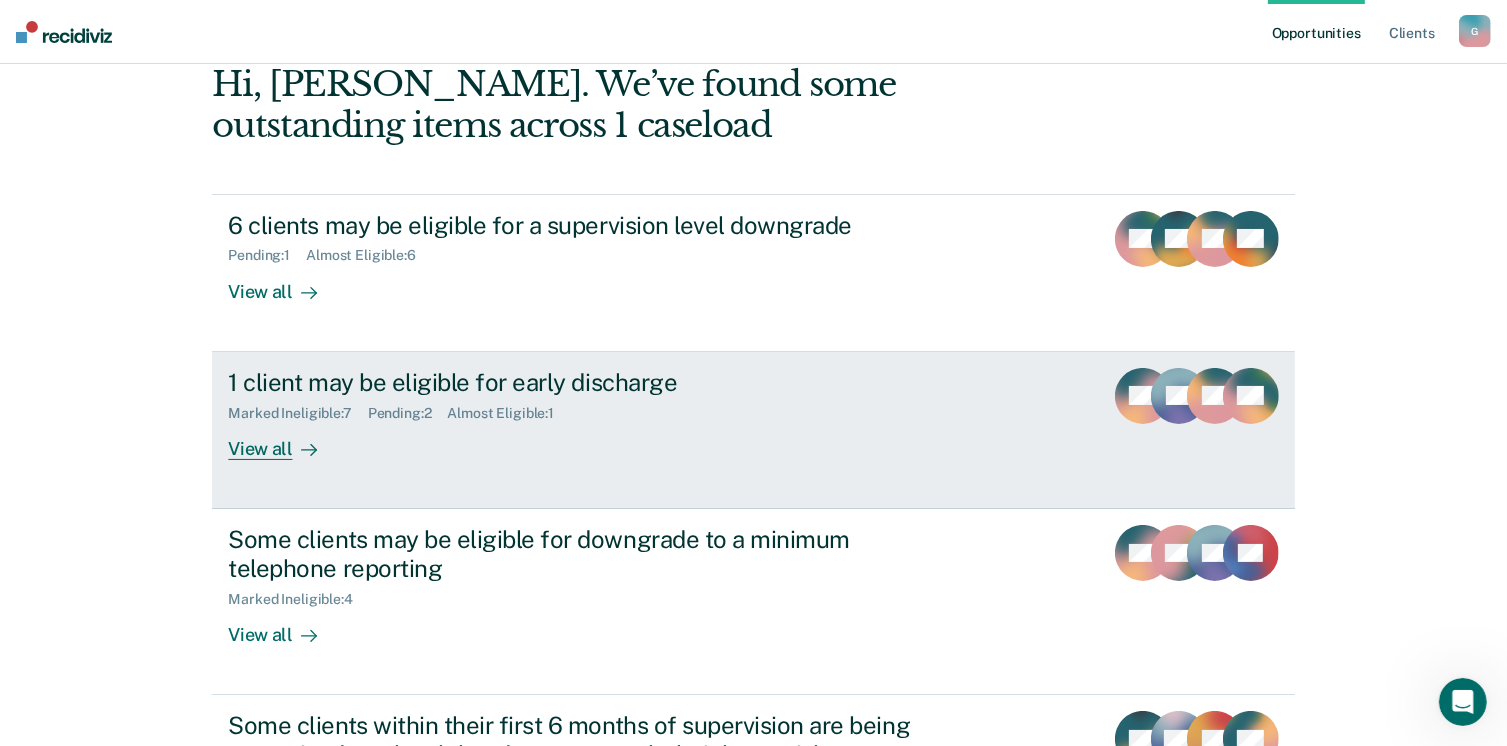 scroll, scrollTop: 0, scrollLeft: 0, axis: both 